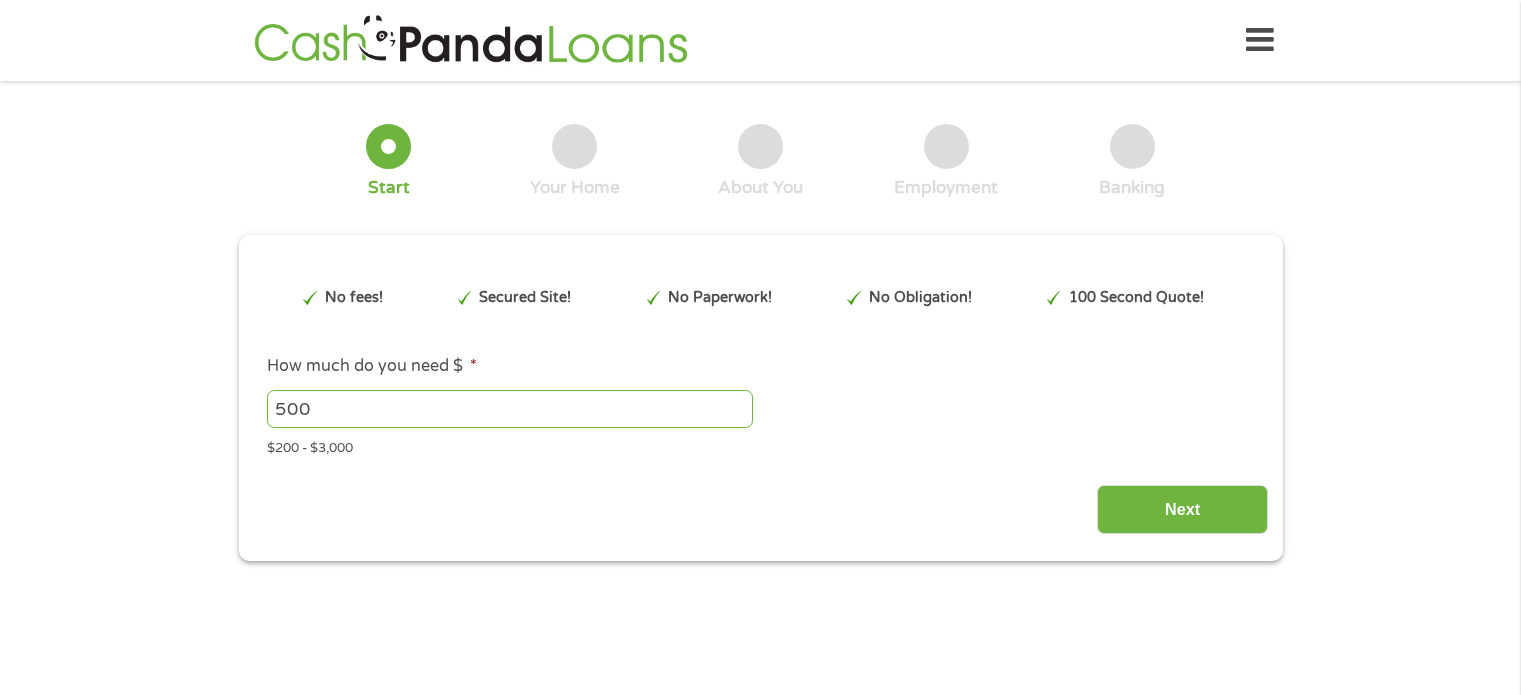 scroll, scrollTop: 0, scrollLeft: 0, axis: both 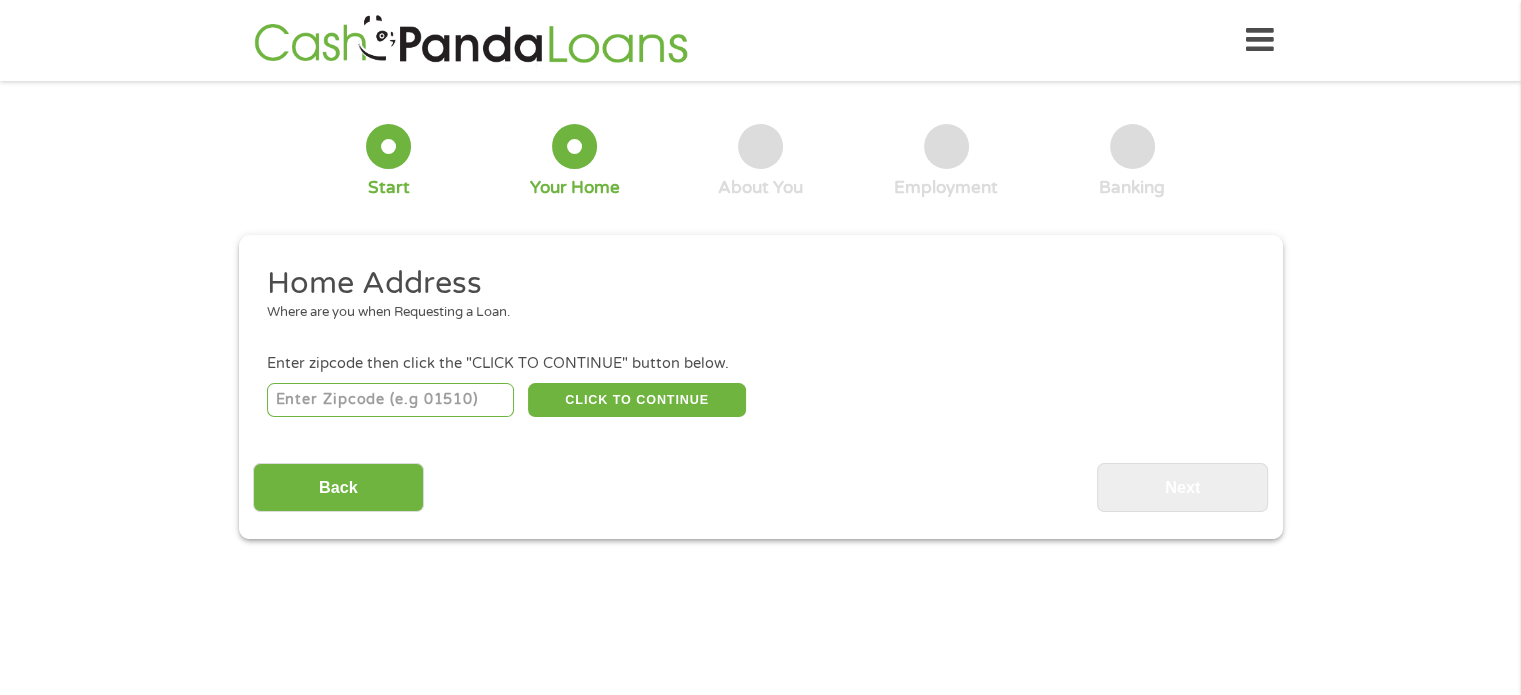 click at bounding box center [390, 400] 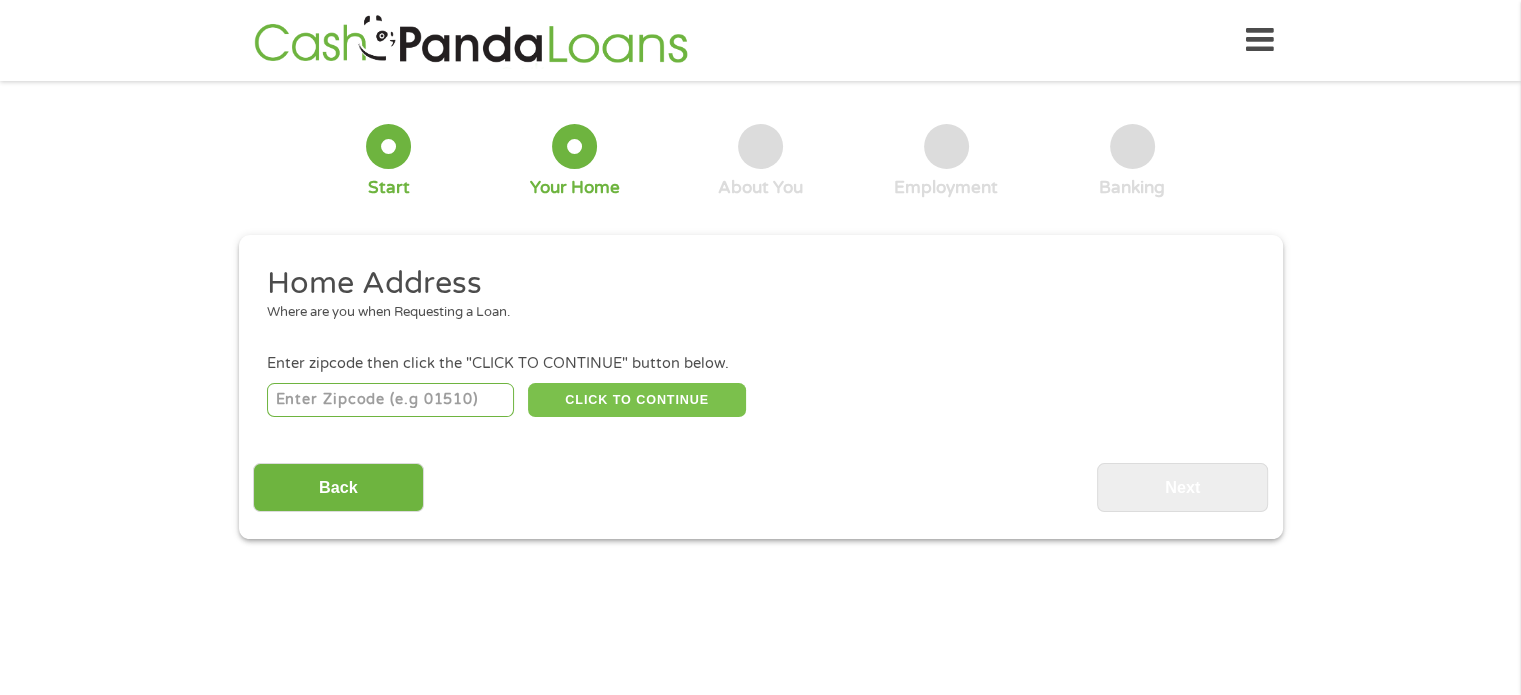 click on "CLICK TO CONTINUE" at bounding box center [637, 400] 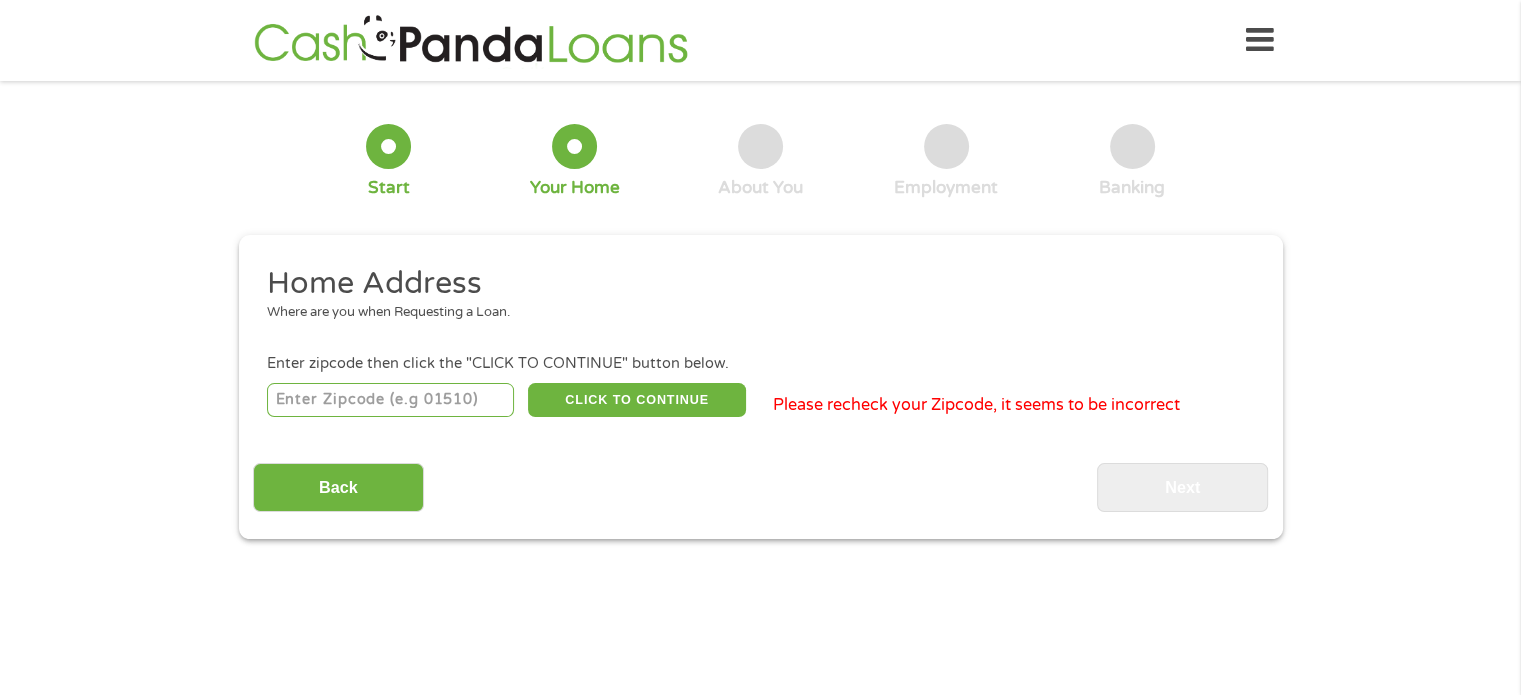 click on "[POSTAL_CODE]" at bounding box center [390, 400] 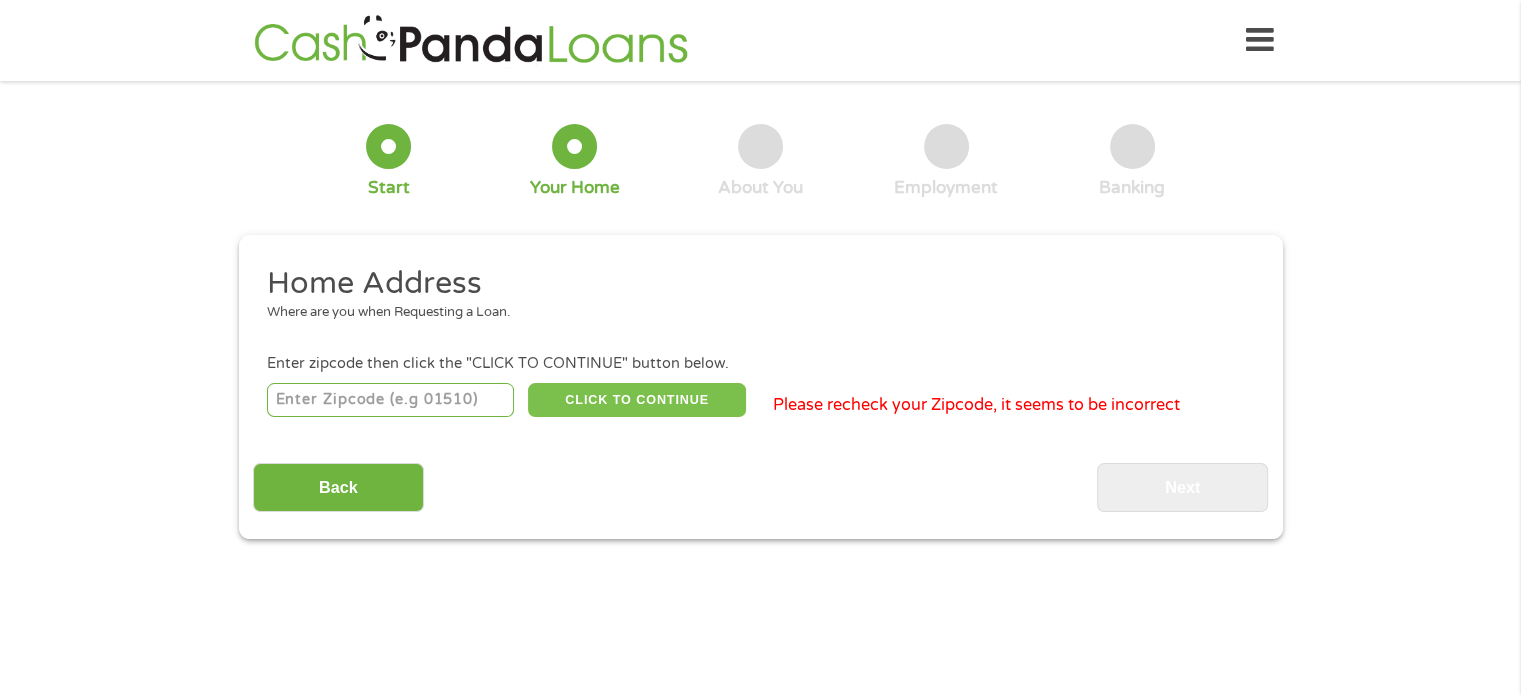 type on "[POSTAL_CODE]" 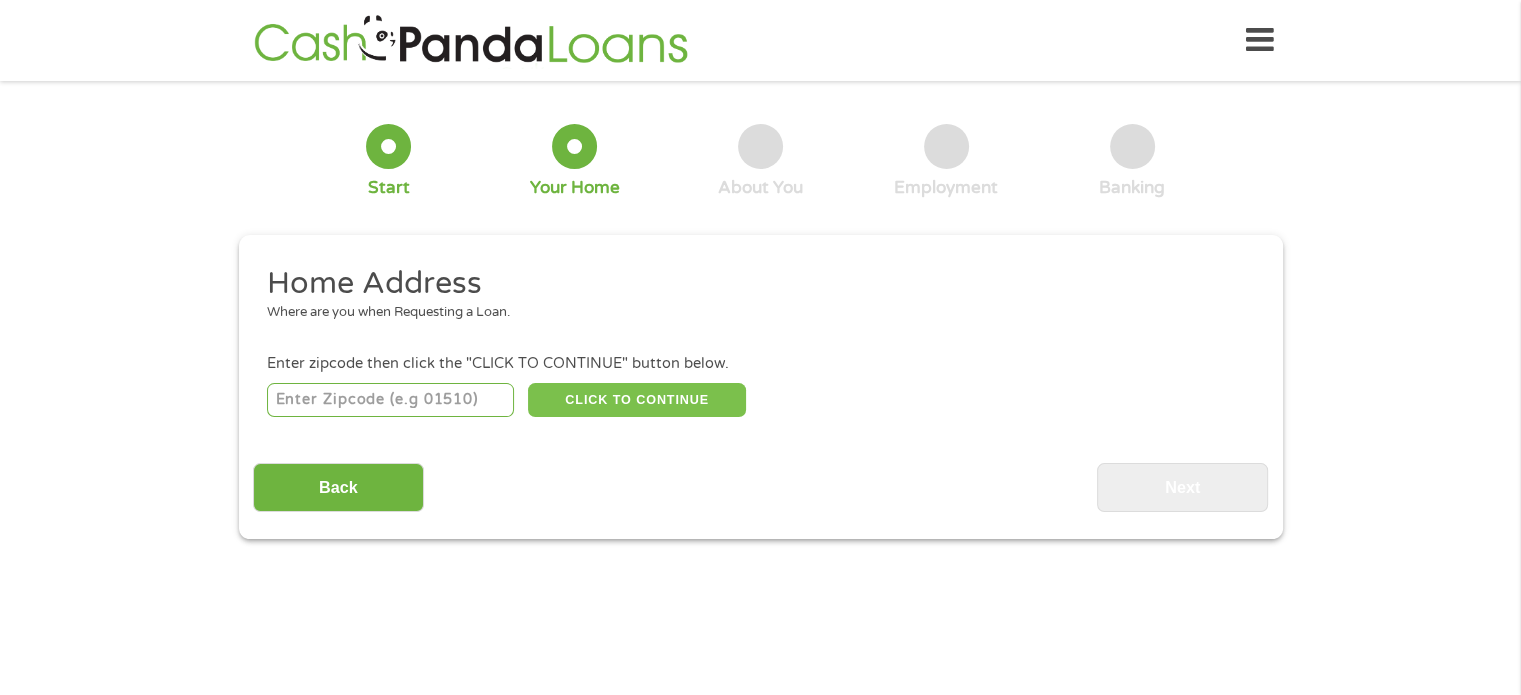 type on "[POSTAL_CODE]" 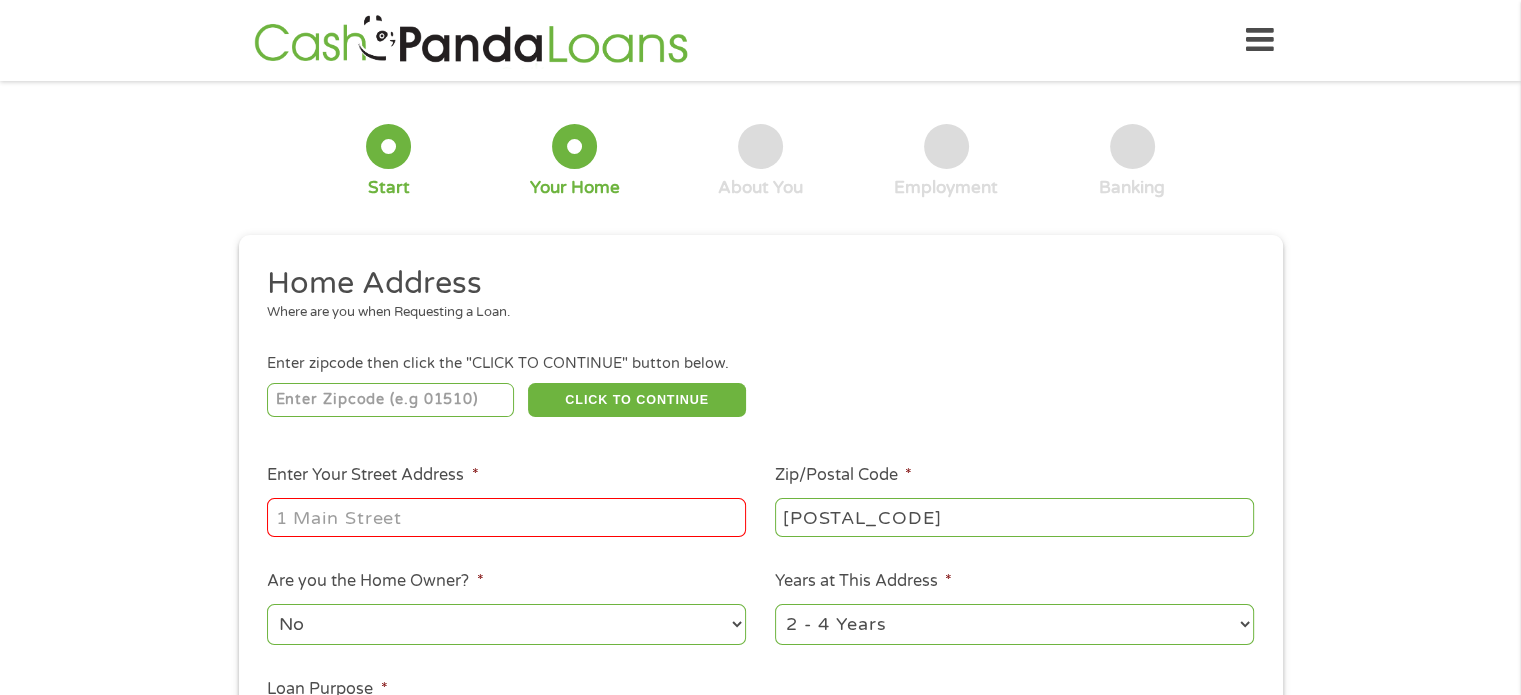 click on "Enter Your Street Address *" at bounding box center (506, 517) 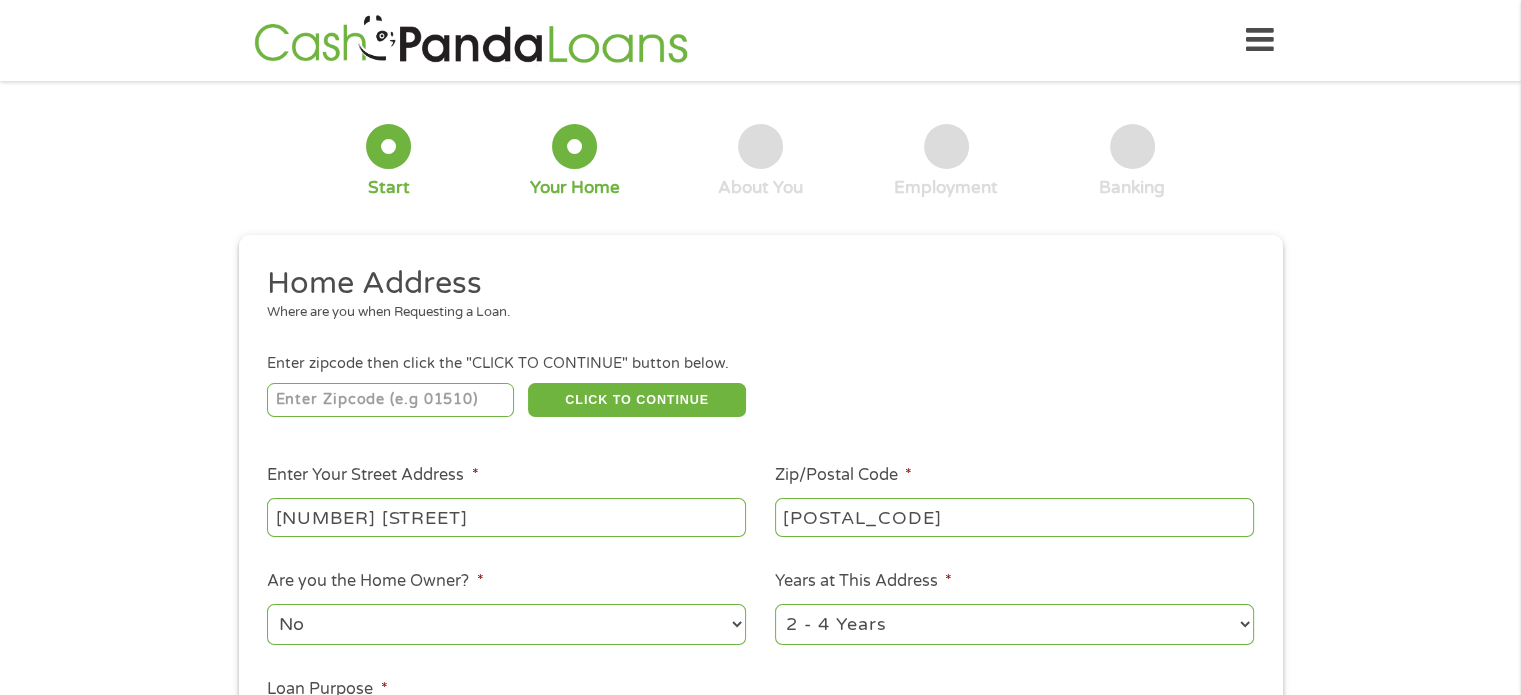 type on "2498 NW Marken St" 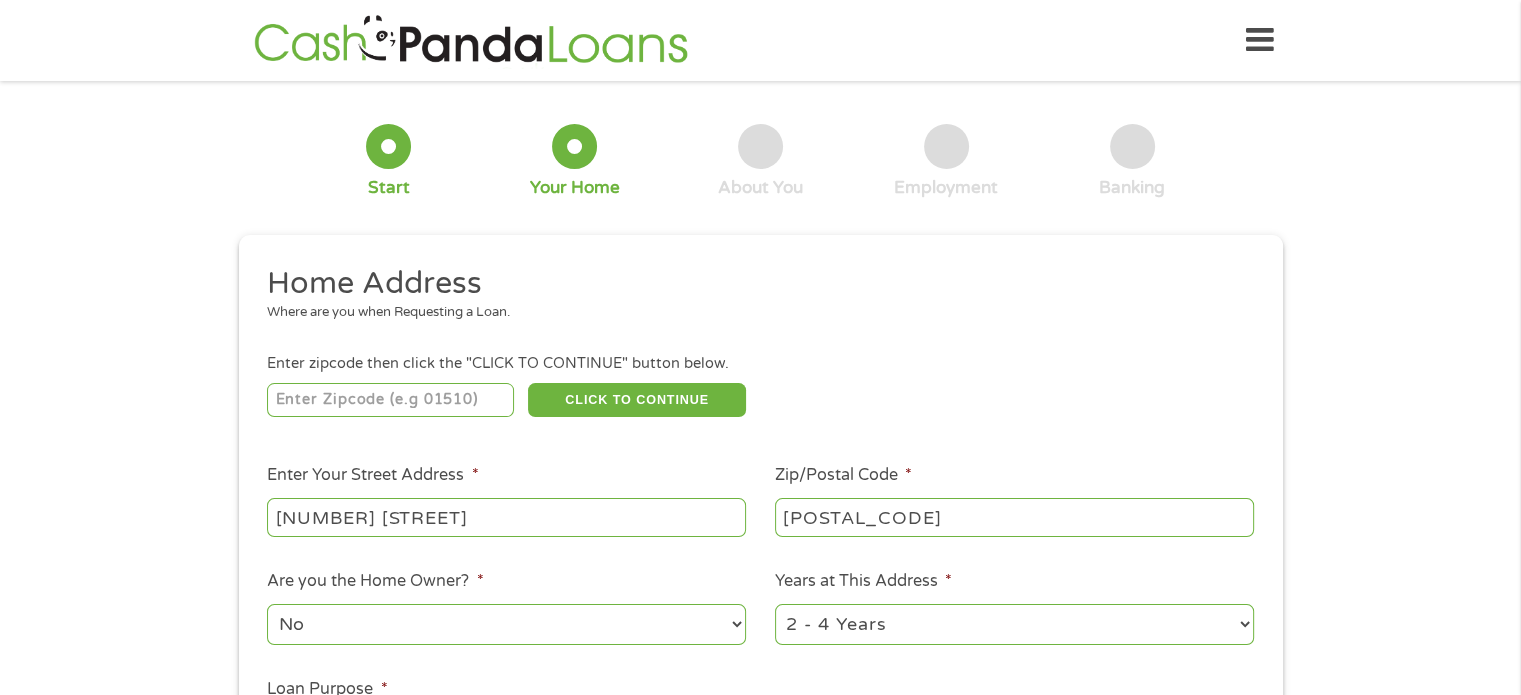 type on "97703" 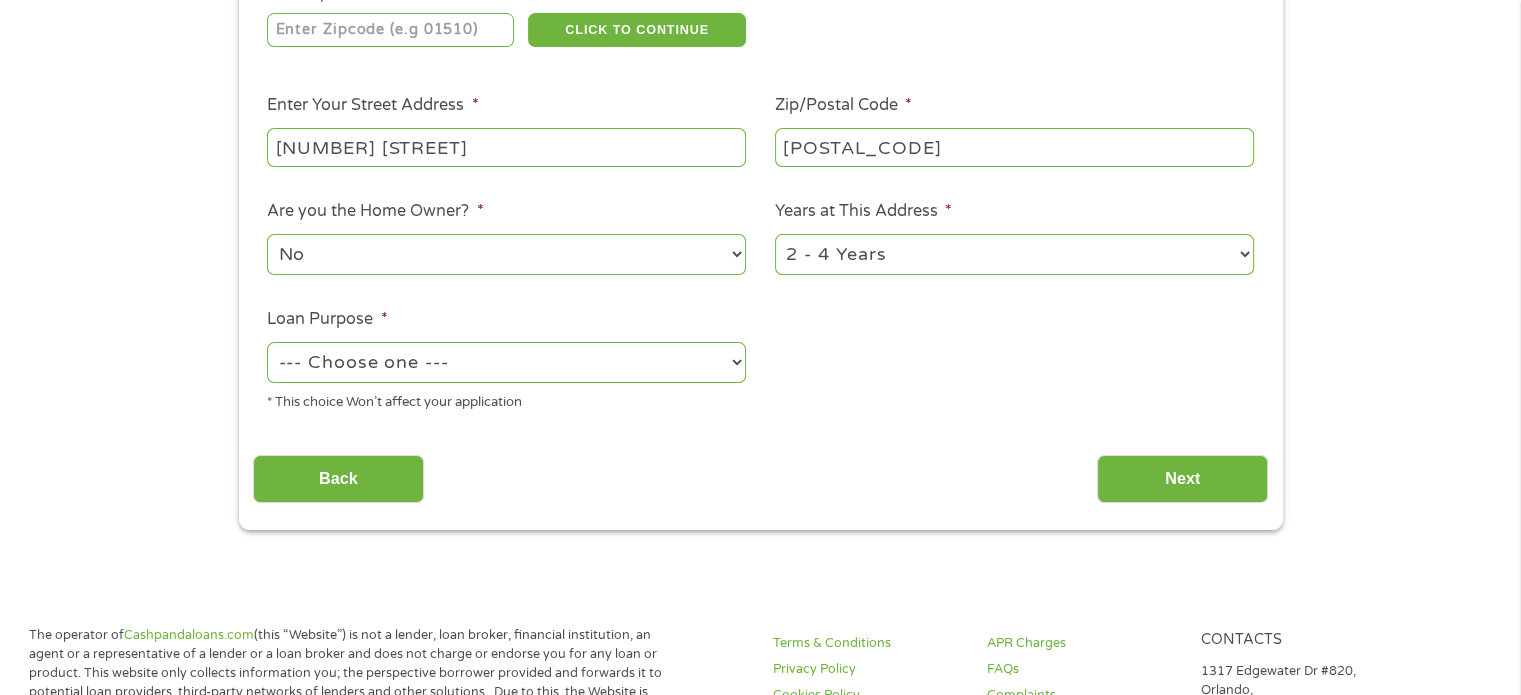 scroll, scrollTop: 386, scrollLeft: 0, axis: vertical 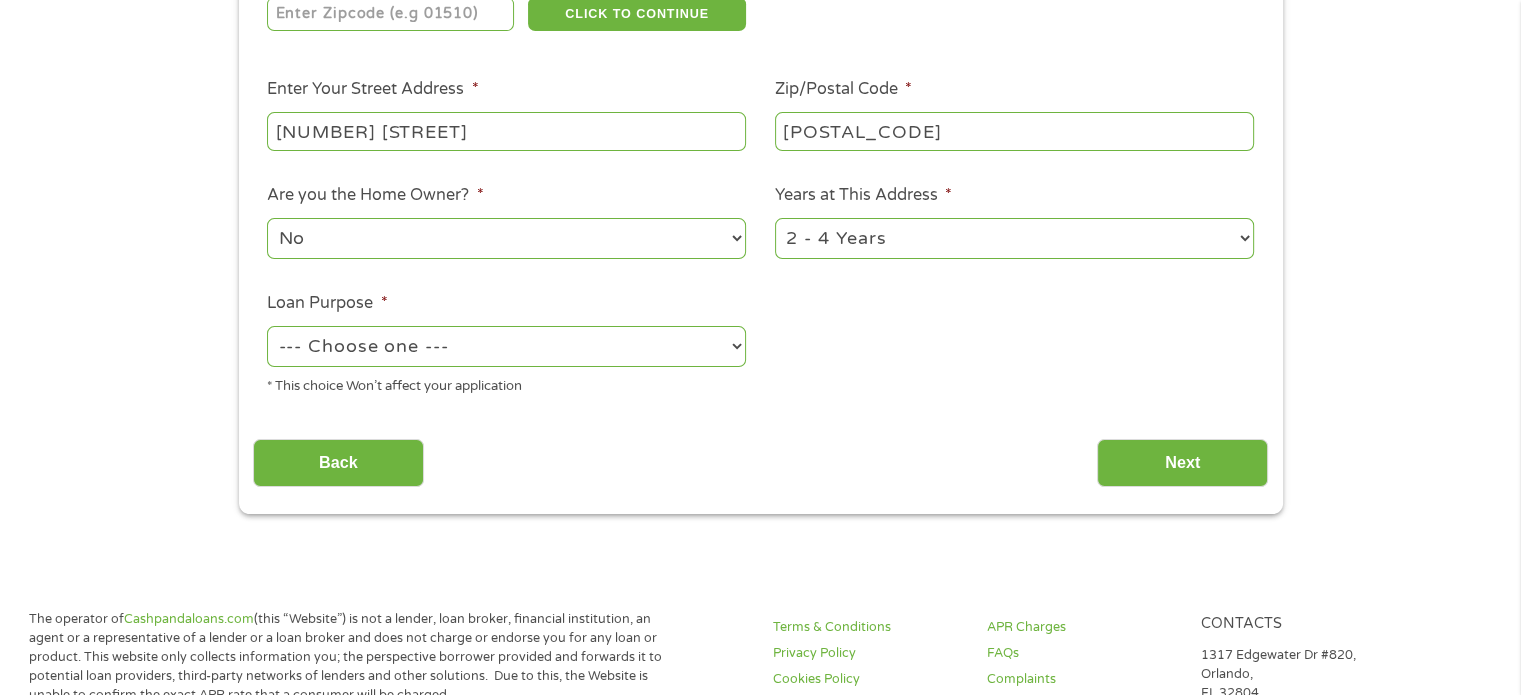click on "--- Choose one --- Pay Bills Debt Consolidation Home Improvement Major Purchase Car Loan Short Term Cash Medical Expenses Other" at bounding box center [506, 346] 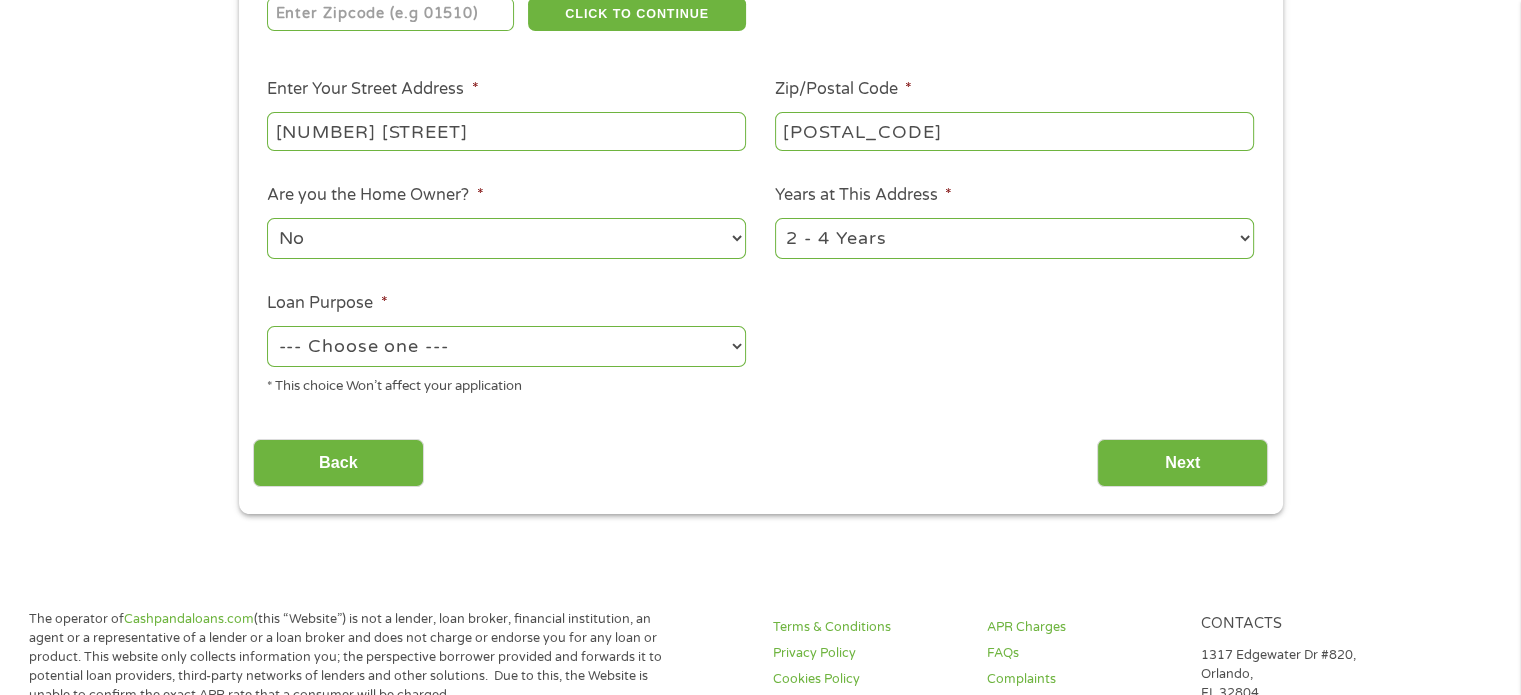 select on "other" 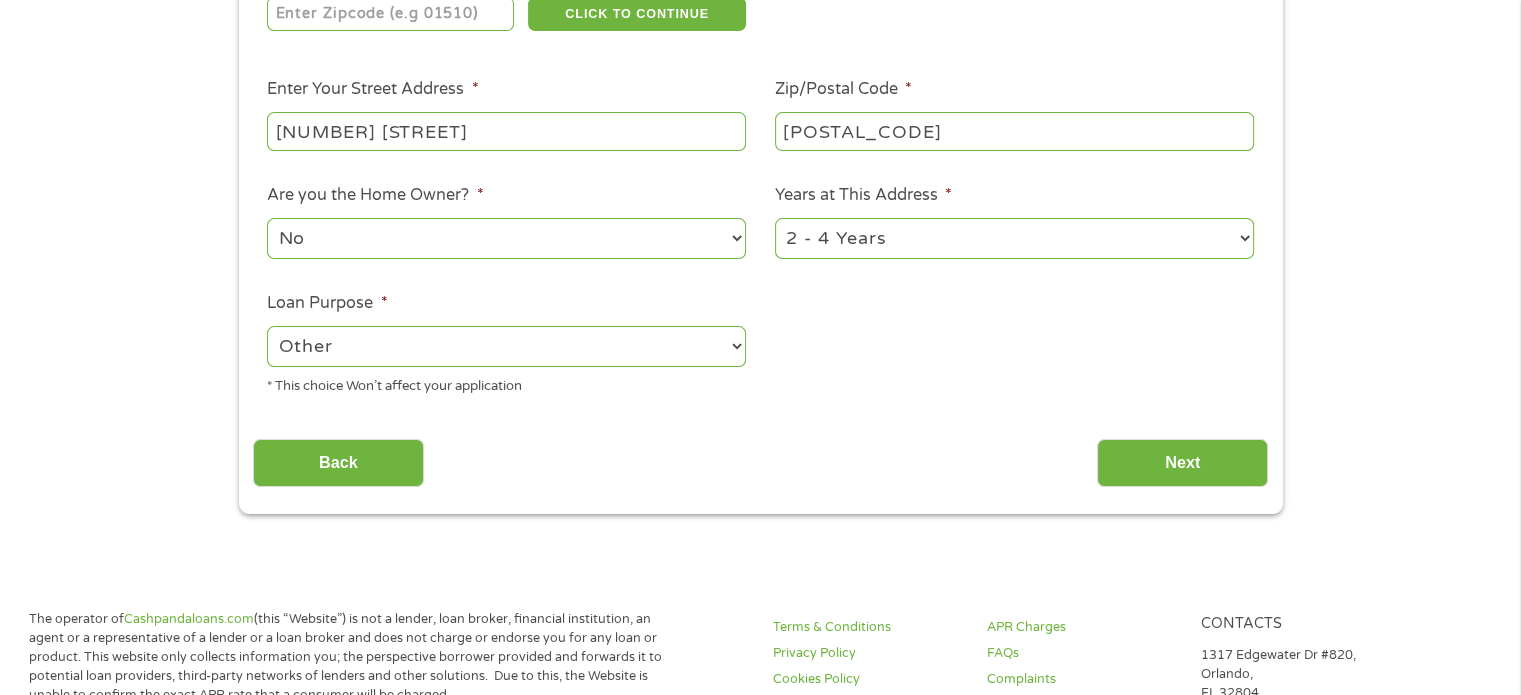 click on "--- Choose one --- Pay Bills Debt Consolidation Home Improvement Major Purchase Car Loan Short Term Cash Medical Expenses Other" at bounding box center (506, 346) 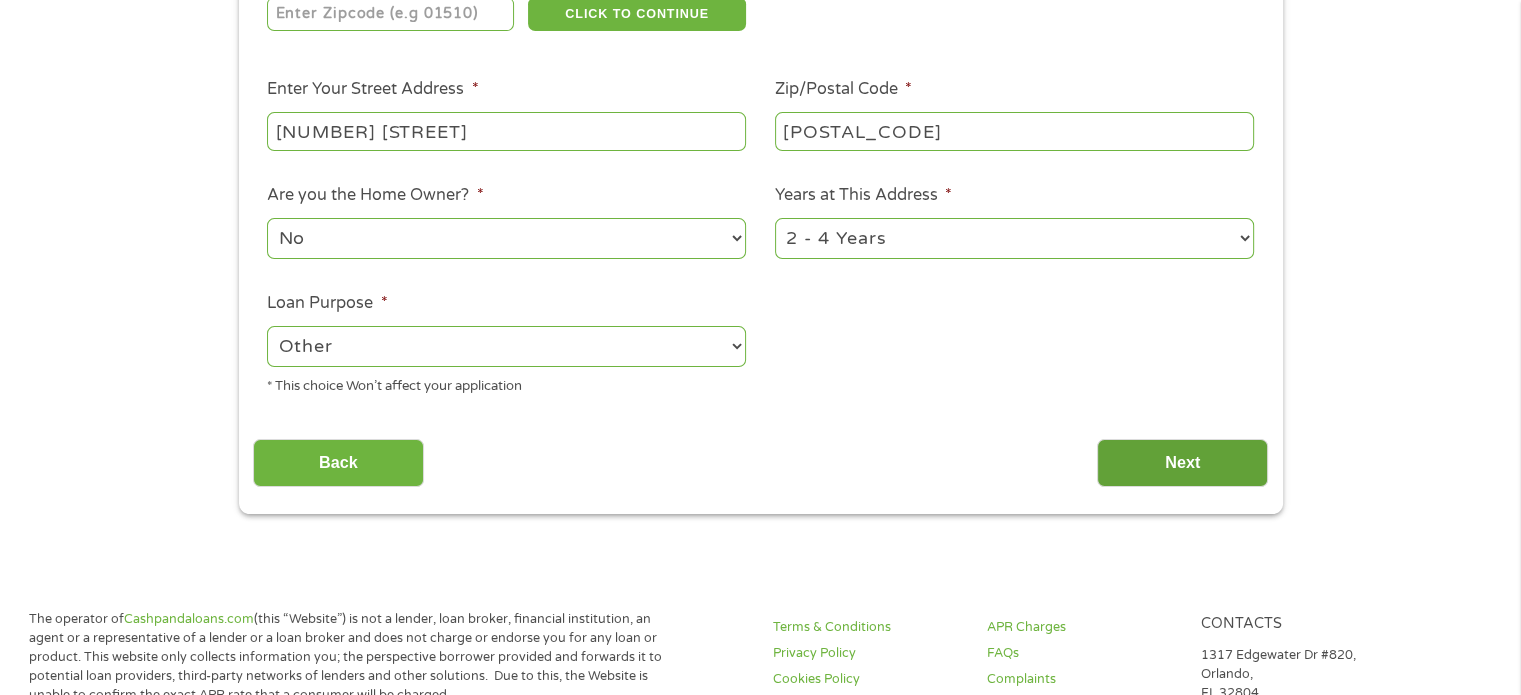 click on "Next" at bounding box center (1182, 463) 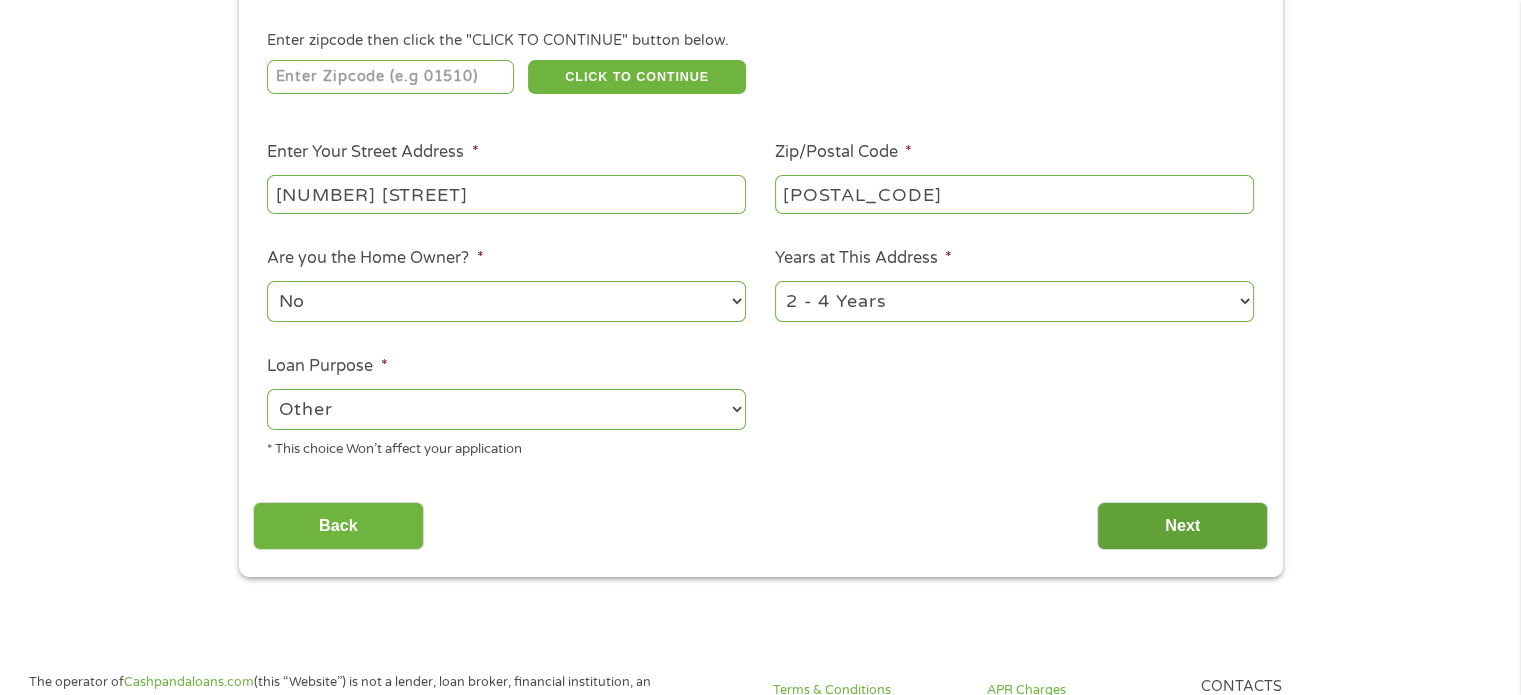 scroll, scrollTop: 8, scrollLeft: 8, axis: both 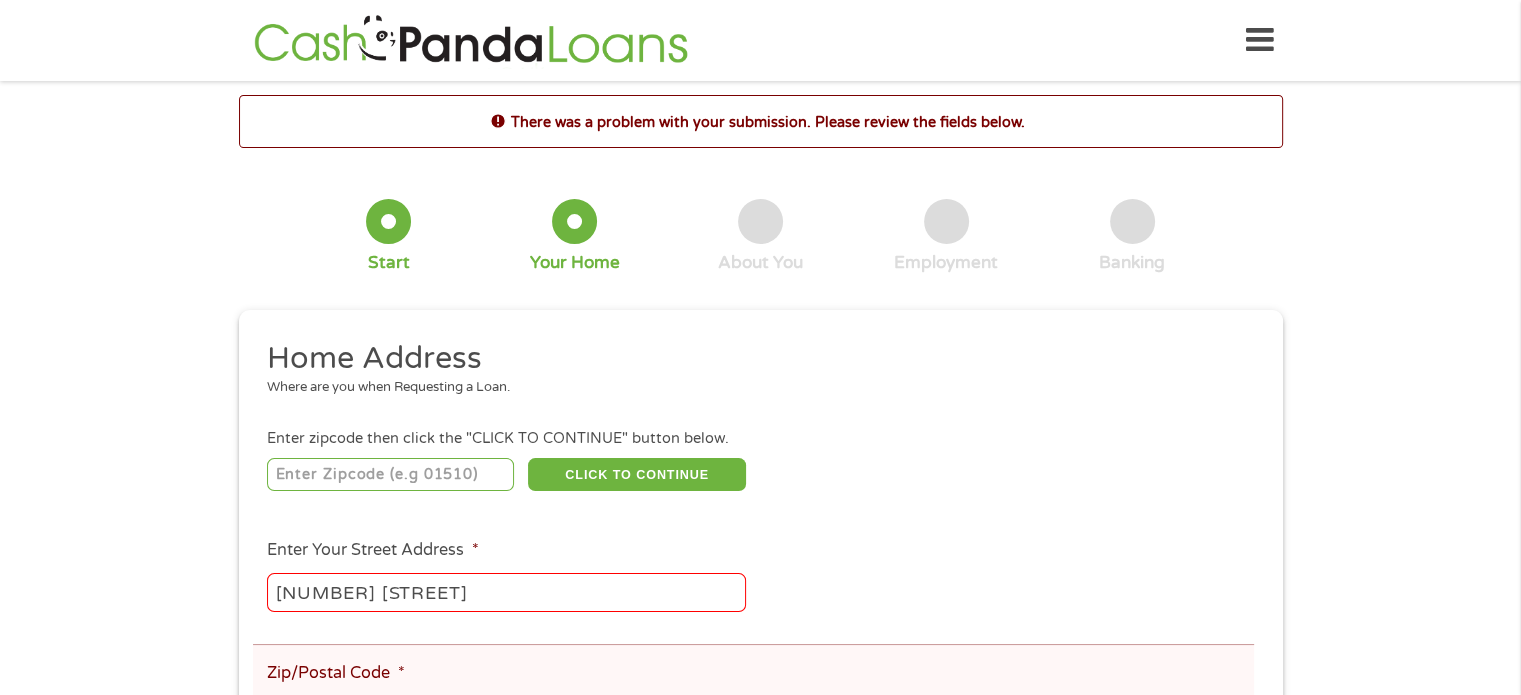 click at bounding box center [390, 475] 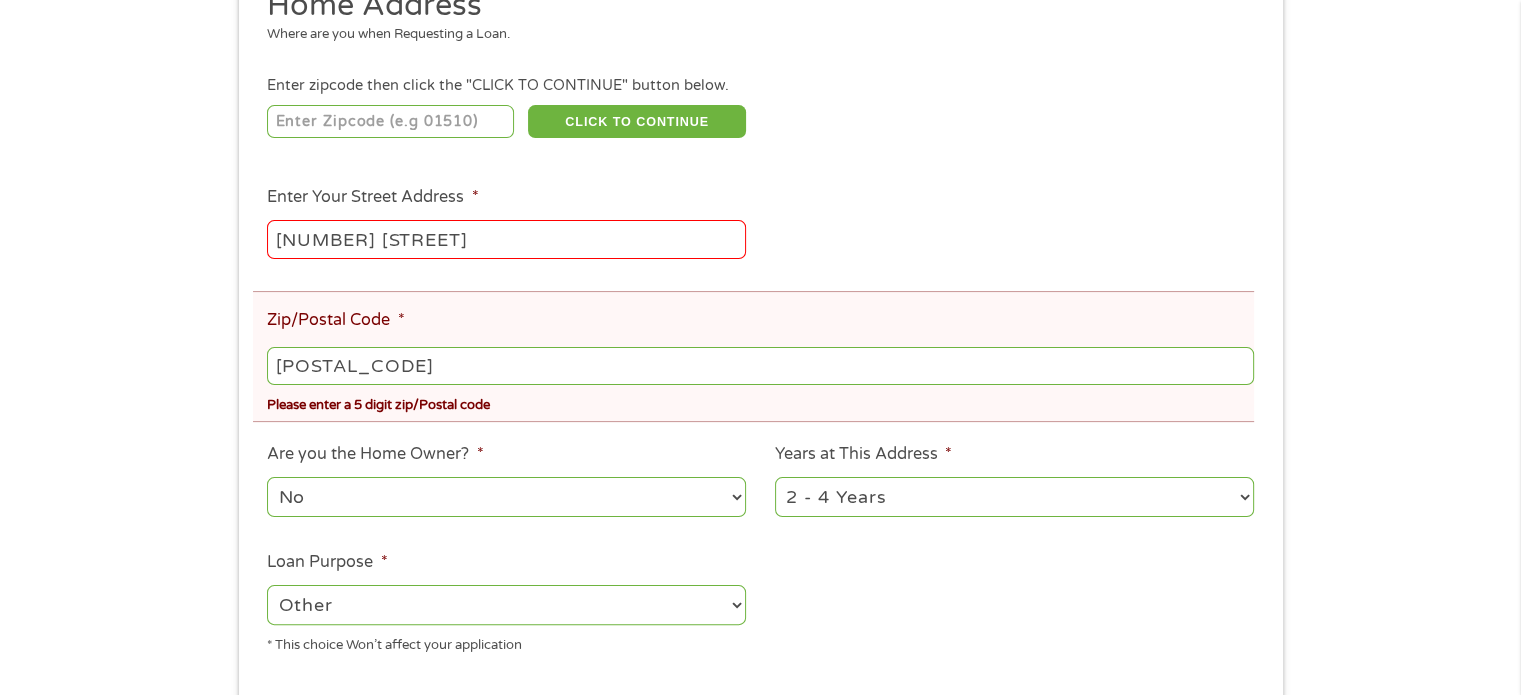 scroll, scrollTop: 356, scrollLeft: 0, axis: vertical 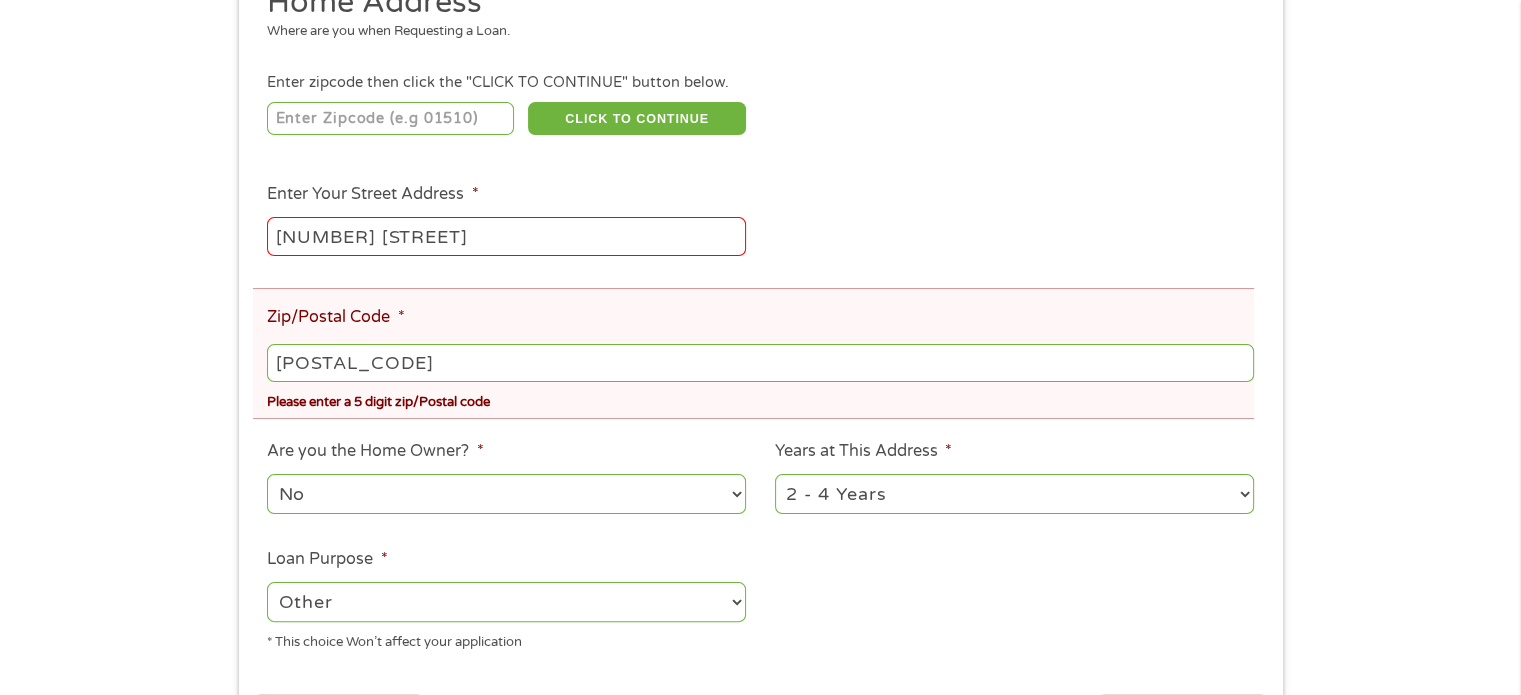 click on "97703" at bounding box center [760, 363] 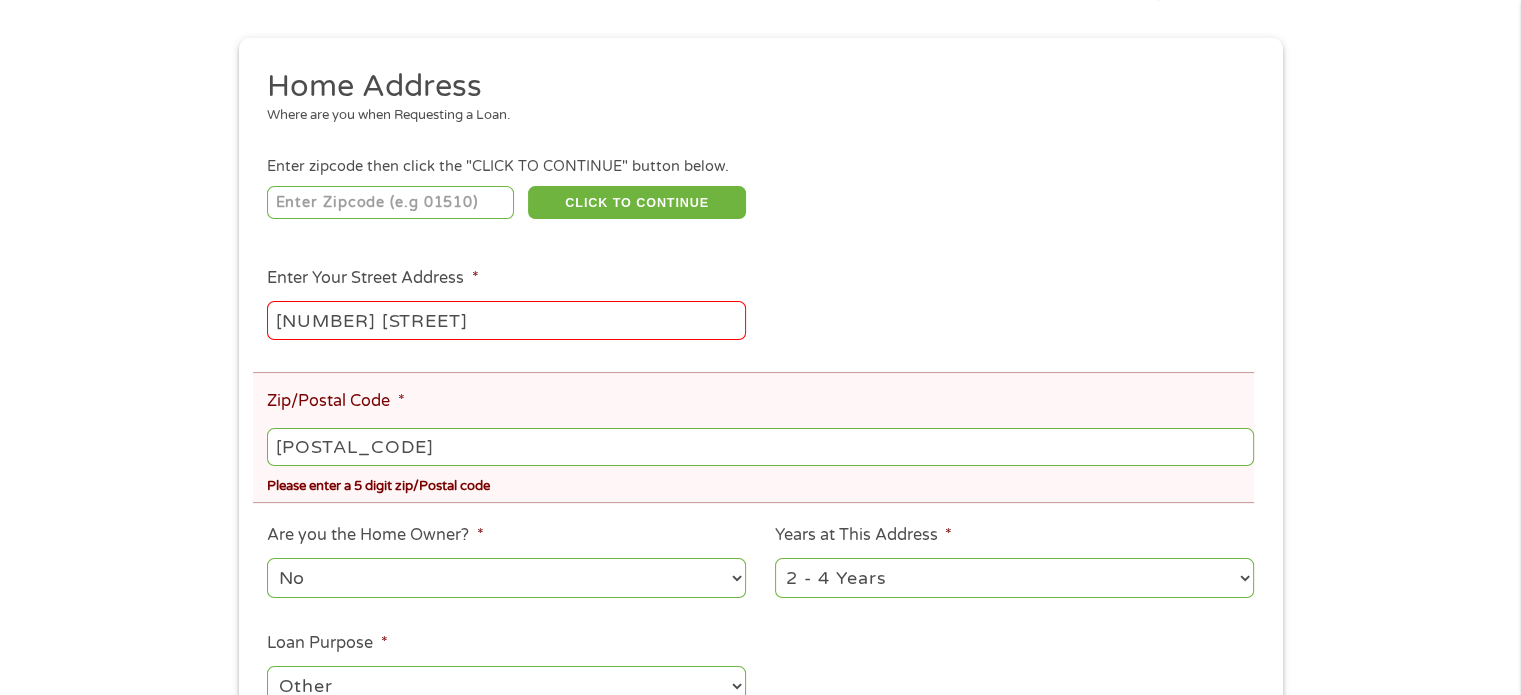 scroll, scrollTop: 256, scrollLeft: 0, axis: vertical 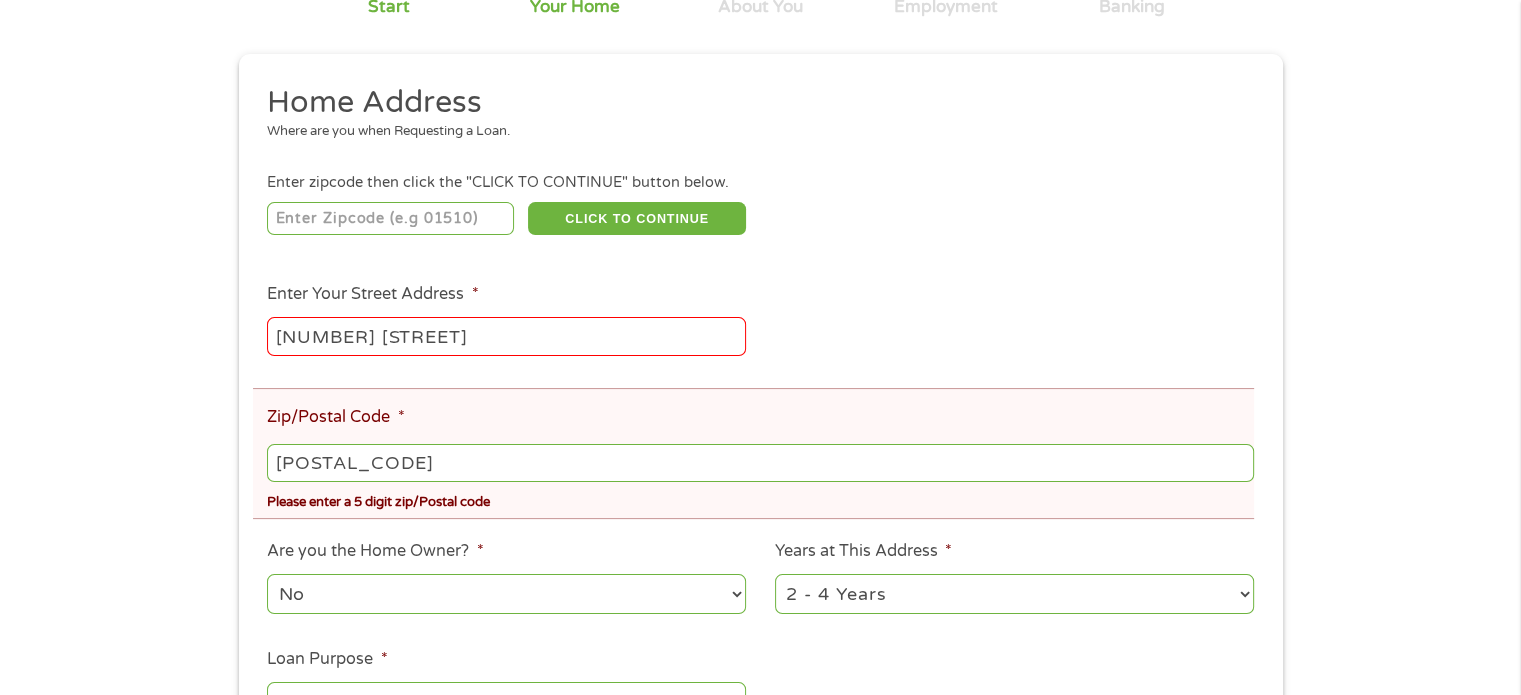 click on "Home Address Where are you when Requesting a Loan.
Enter zipcode then click the "CLICK TO CONTINUE" button below.
97702
CLICK TO CONTINUE
Please recheck your Zipcode, it seems to be Incorrect Enter Your Street Address * 2498 NW Marken St Zip/Postal Code * 97702 Please enter a 5 digit zip/Postal code This field is hidden when viewing the form City * Bend This field is hidden when viewing the form State * Alabama Alaska Arizona Arkansas California Colorado Connecticut Delaware Florida Georgia Hawaii Idaho Illinois Indiana Iowa Kansas Kentucky Louisiana Maine Maryland Massachusetts Michigan Minnesota Mississippi Missouri Montana Nebraska Nevada New Hampshire New Jersey New Mexico North Carolina North Dakota Ohio Oklahoma Oregon Pennsylvania Rhode Island South Carolina South Dakota Tennessee Texas Utah Vermont Virginia Washington West Virginia Wisconsin Wyoming Are you the Home Owner? * No Yes Years at This Address * 1 Year or less 1 - 2 Years 2 - 4 Years Over 4 Years Loan Purpose * Pay Bills Other" at bounding box center [760, 425] 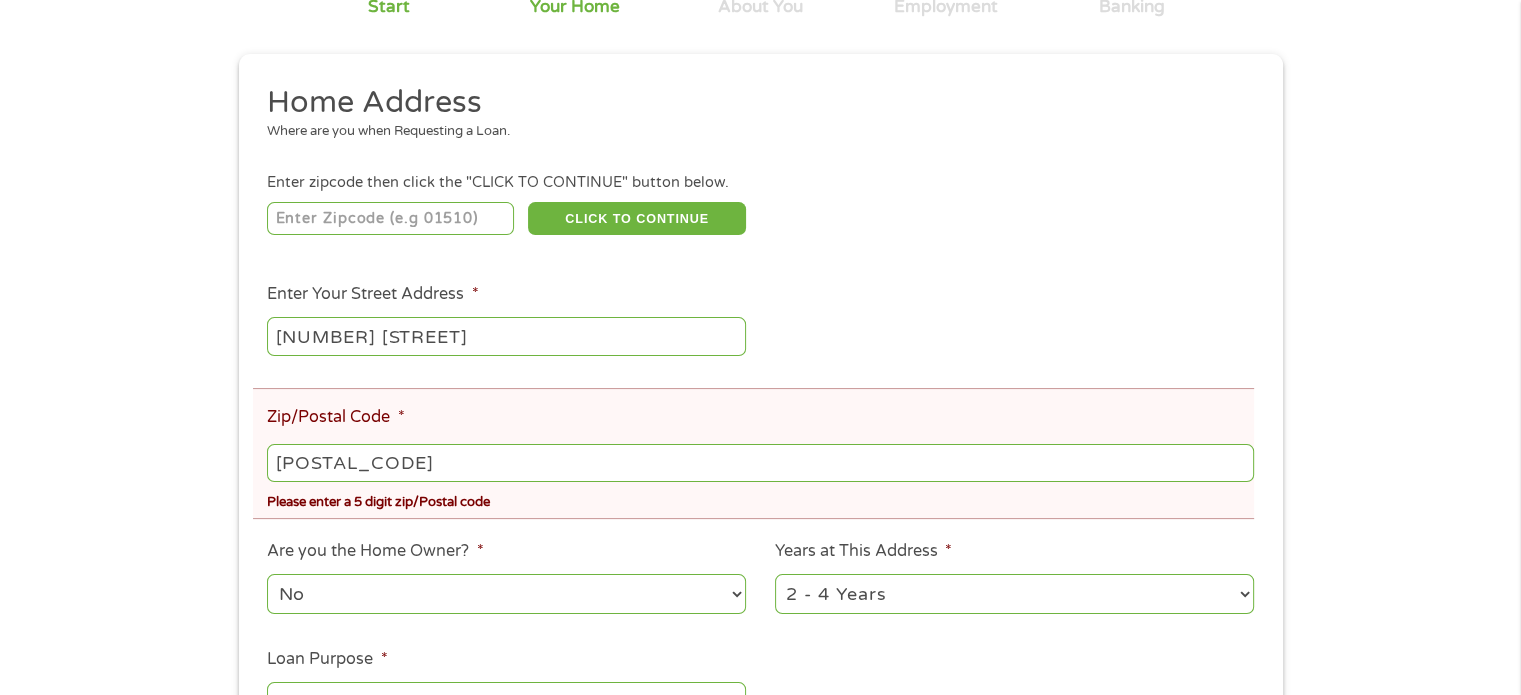 type on "2498 NW Marken St" 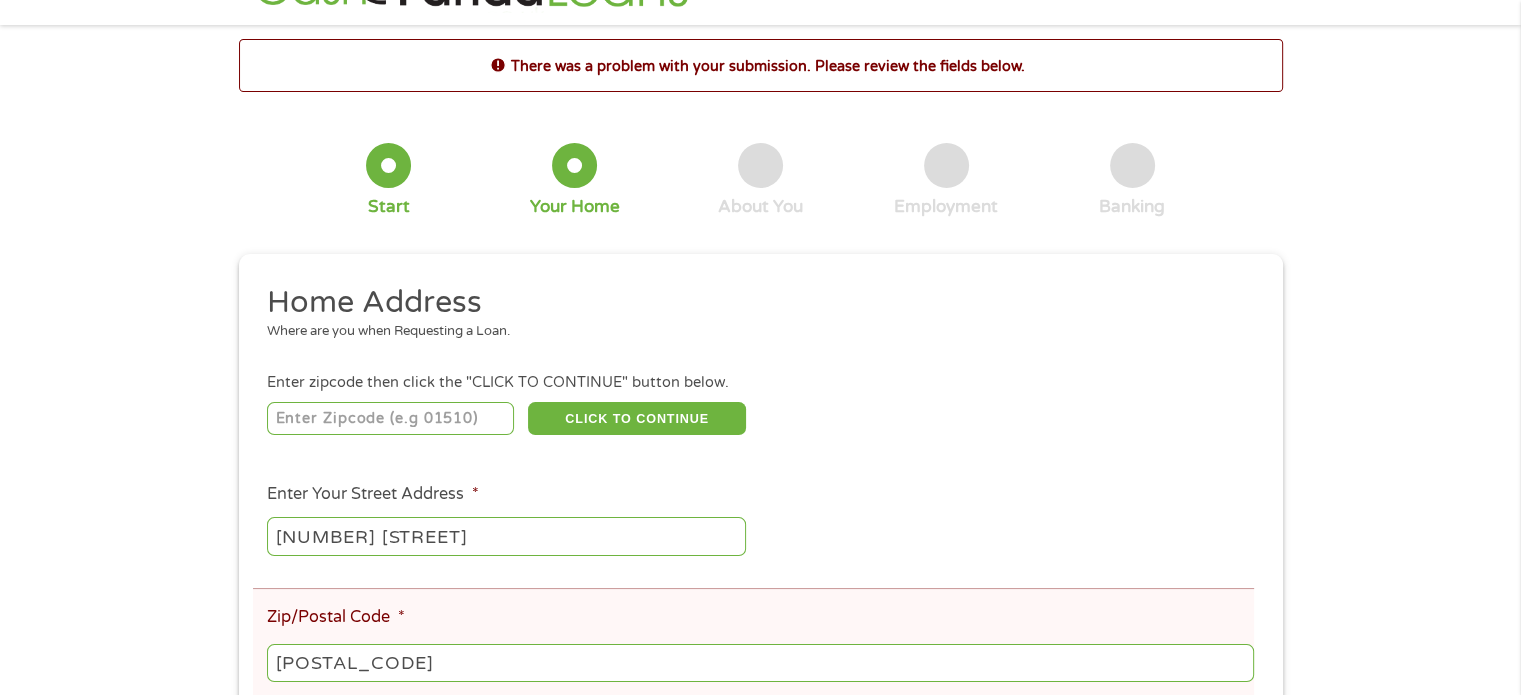 click on "Home Address Where are you when Requesting a Loan.
Enter zipcode then click the "CLICK TO CONTINUE" button below.
97702
CLICK TO CONTINUE
Please recheck your Zipcode, it seems to be Incorrect Enter Your Street Address * 2498 NW Marken St Zip/Postal Code * 97702 Please enter a 5 digit zip/Postal code This field is hidden when viewing the form City * Bend This field is hidden when viewing the form State * Alabama Alaska Arizona Arkansas California Colorado Connecticut Delaware Florida Georgia Hawaii Idaho Illinois Indiana Iowa Kansas Kentucky Louisiana Maine Maryland Massachusetts Michigan Minnesota Mississippi Missouri Montana Nebraska Nevada New Hampshire New Jersey New Mexico North Carolina North Dakota Ohio Oklahoma Oregon Pennsylvania Rhode Island South Carolina South Dakota Tennessee Texas Utah Vermont Virginia Washington West Virginia Wisconsin Wyoming Are you the Home Owner? * No Yes Years at This Address * 1 Year or less 1 - 2 Years 2 - 4 Years Over 4 Years Loan Purpose * Pay Bills Other" at bounding box center (760, 625) 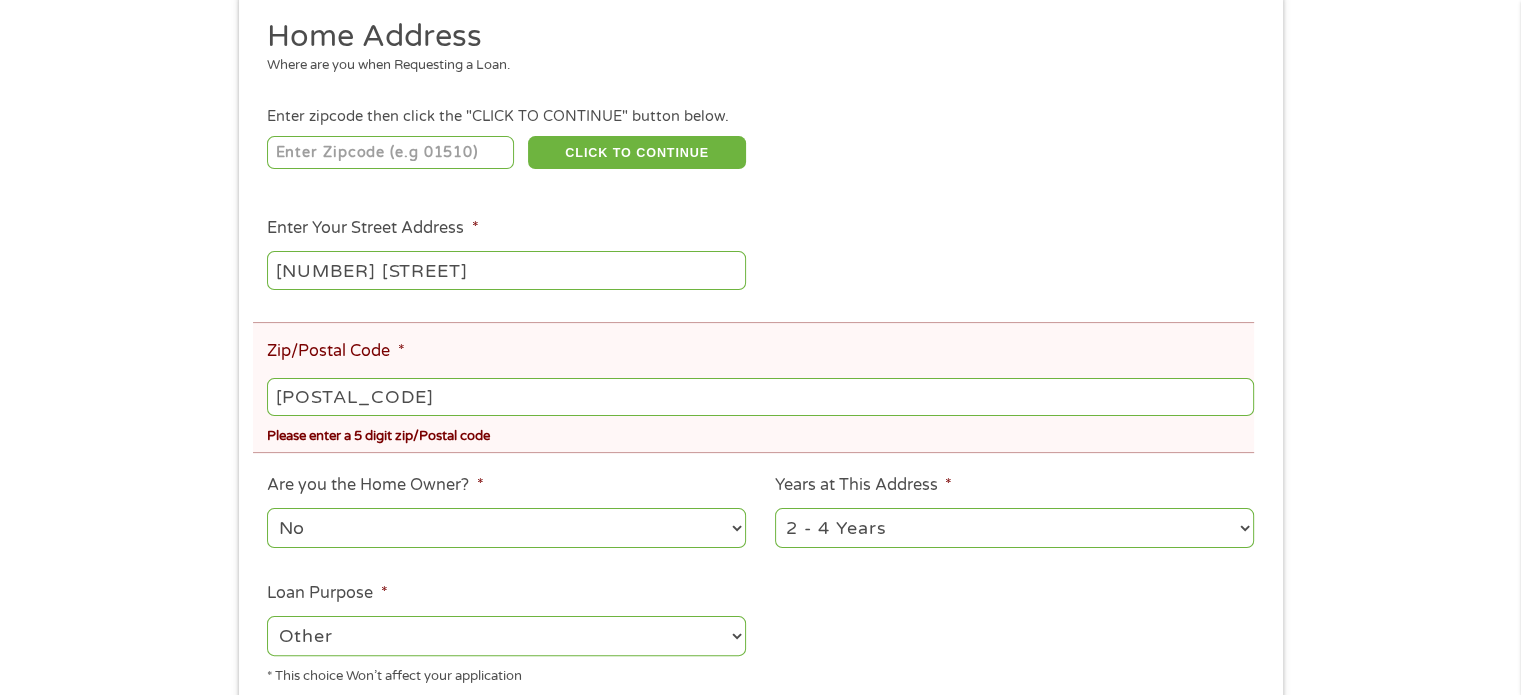 scroll, scrollTop: 390, scrollLeft: 0, axis: vertical 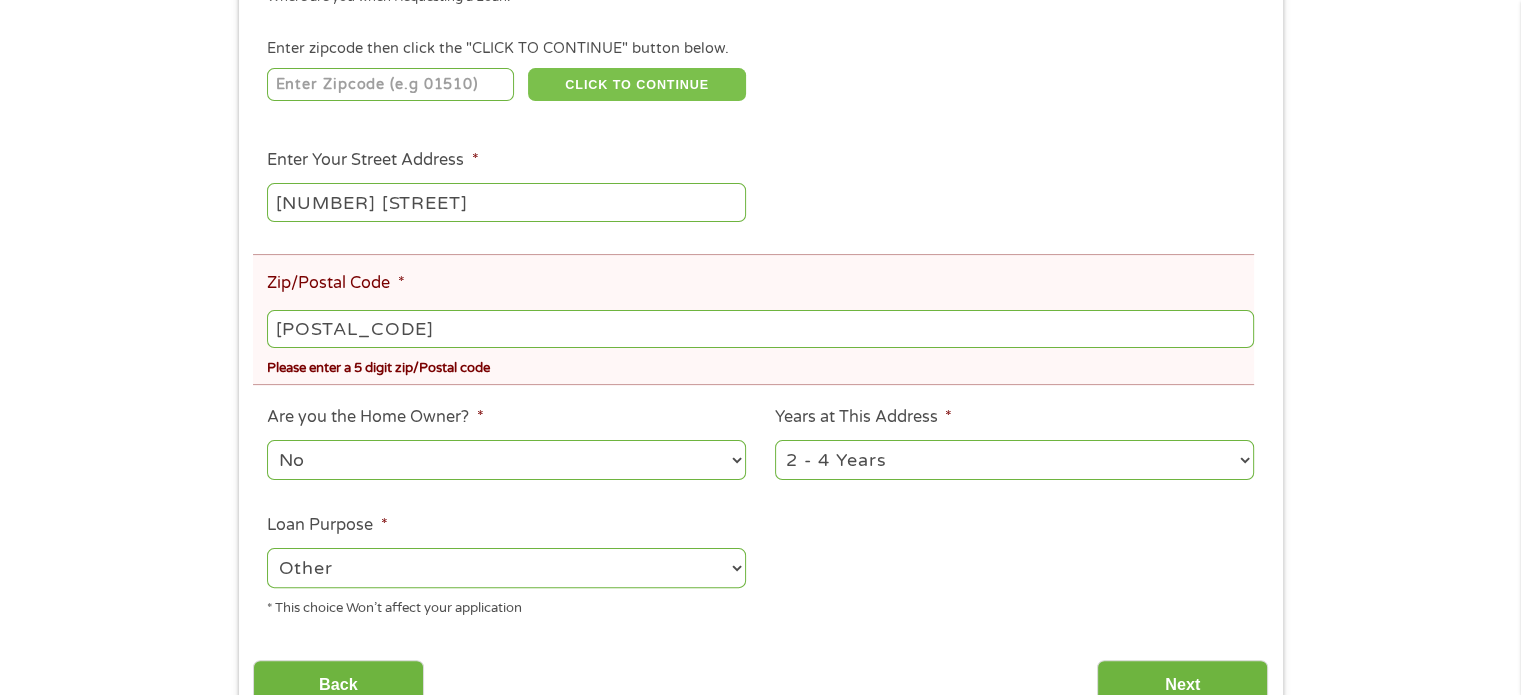 click on "CLICK TO CONTINUE" at bounding box center [637, 85] 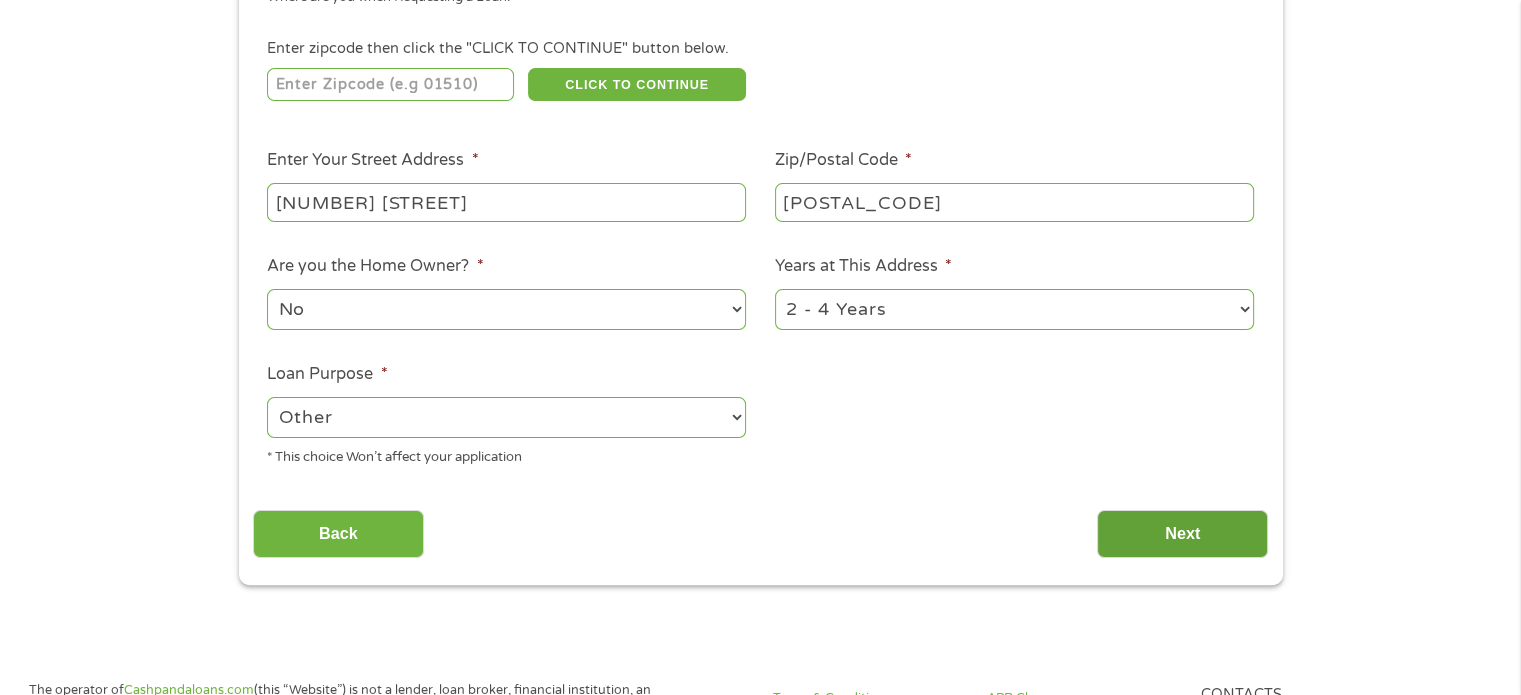 click on "Next" at bounding box center (1182, 534) 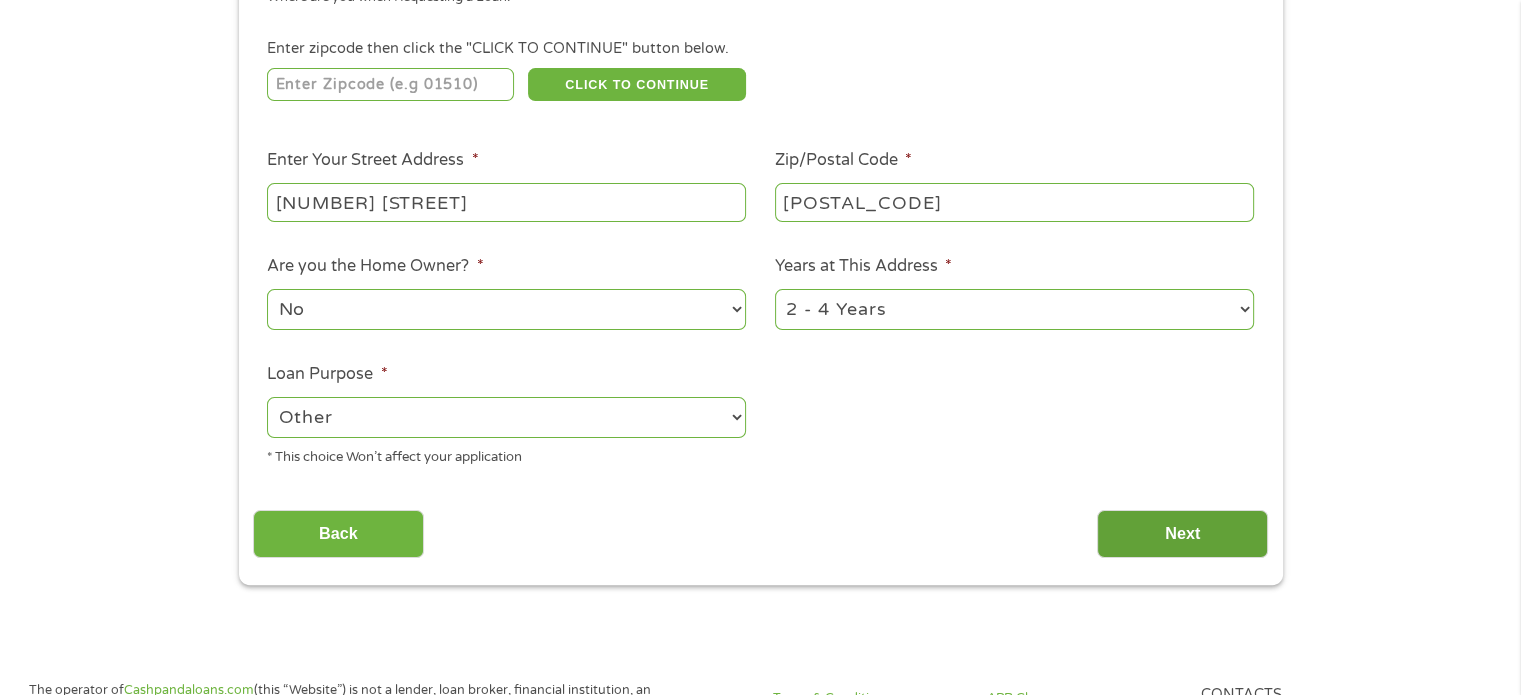 scroll, scrollTop: 8, scrollLeft: 8, axis: both 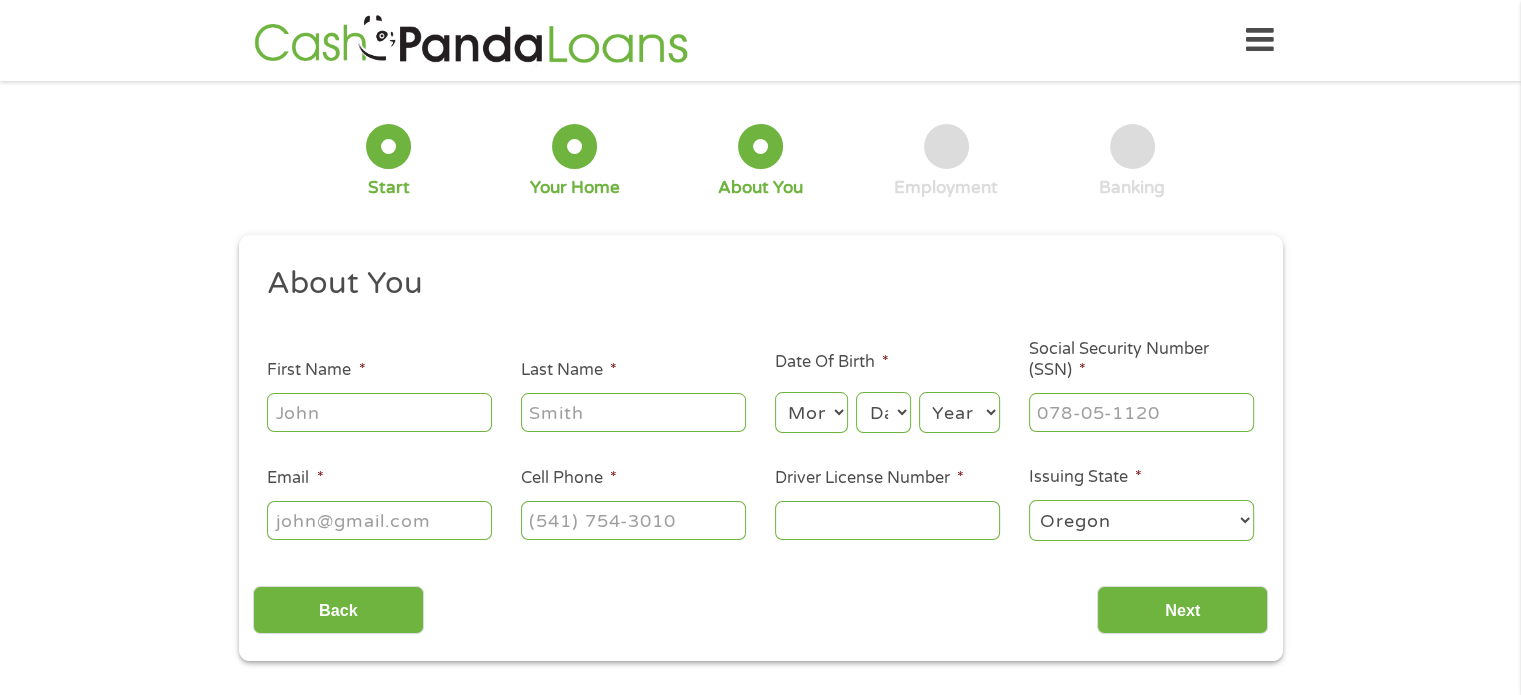 click on "First Name *" at bounding box center (379, 412) 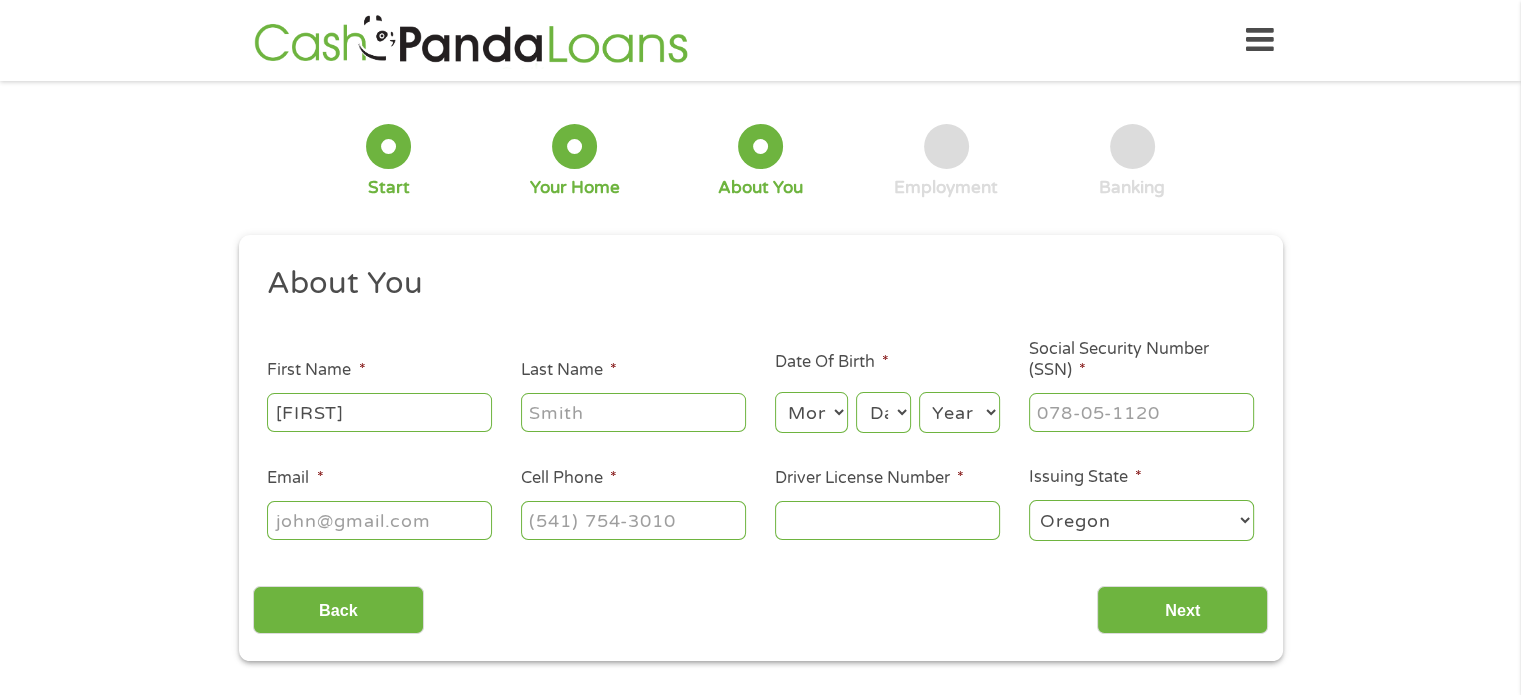 type on "[FIRST]" 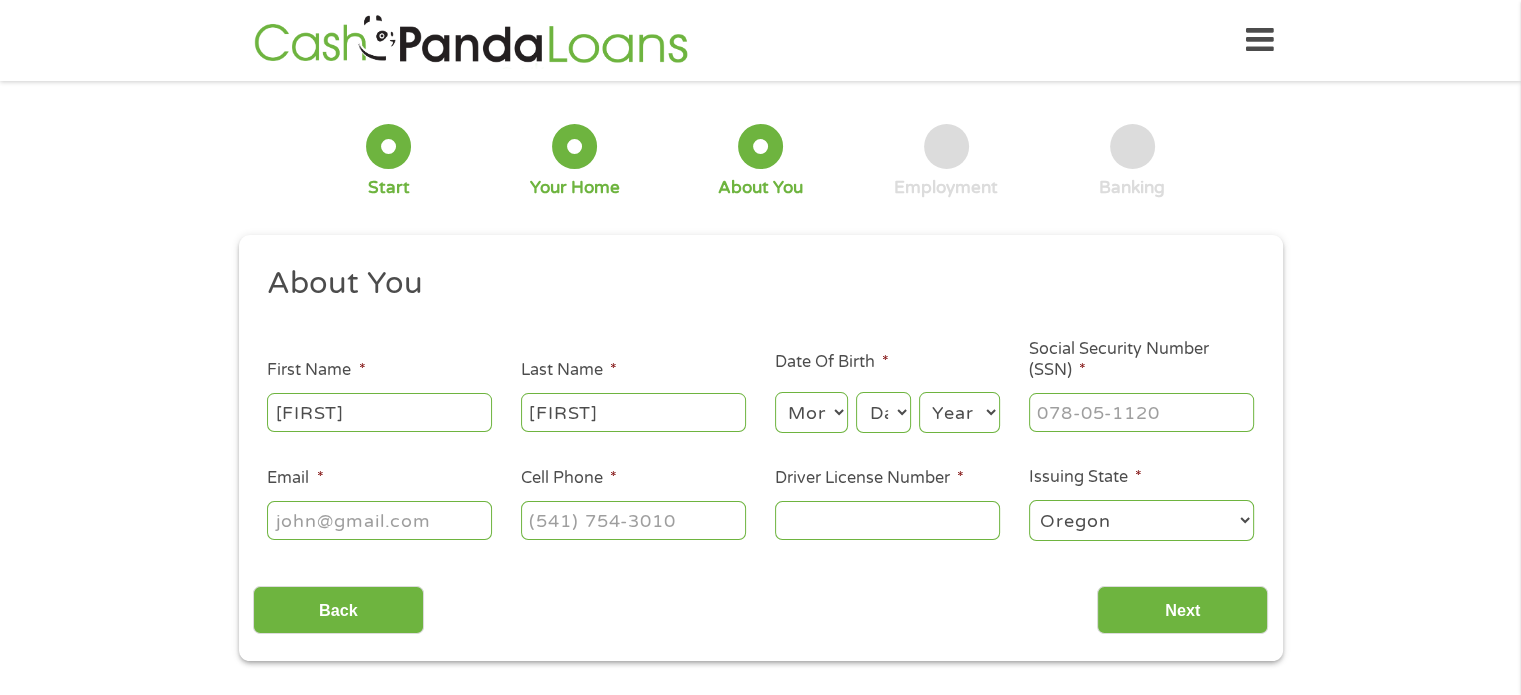 type on "[FIRST]" 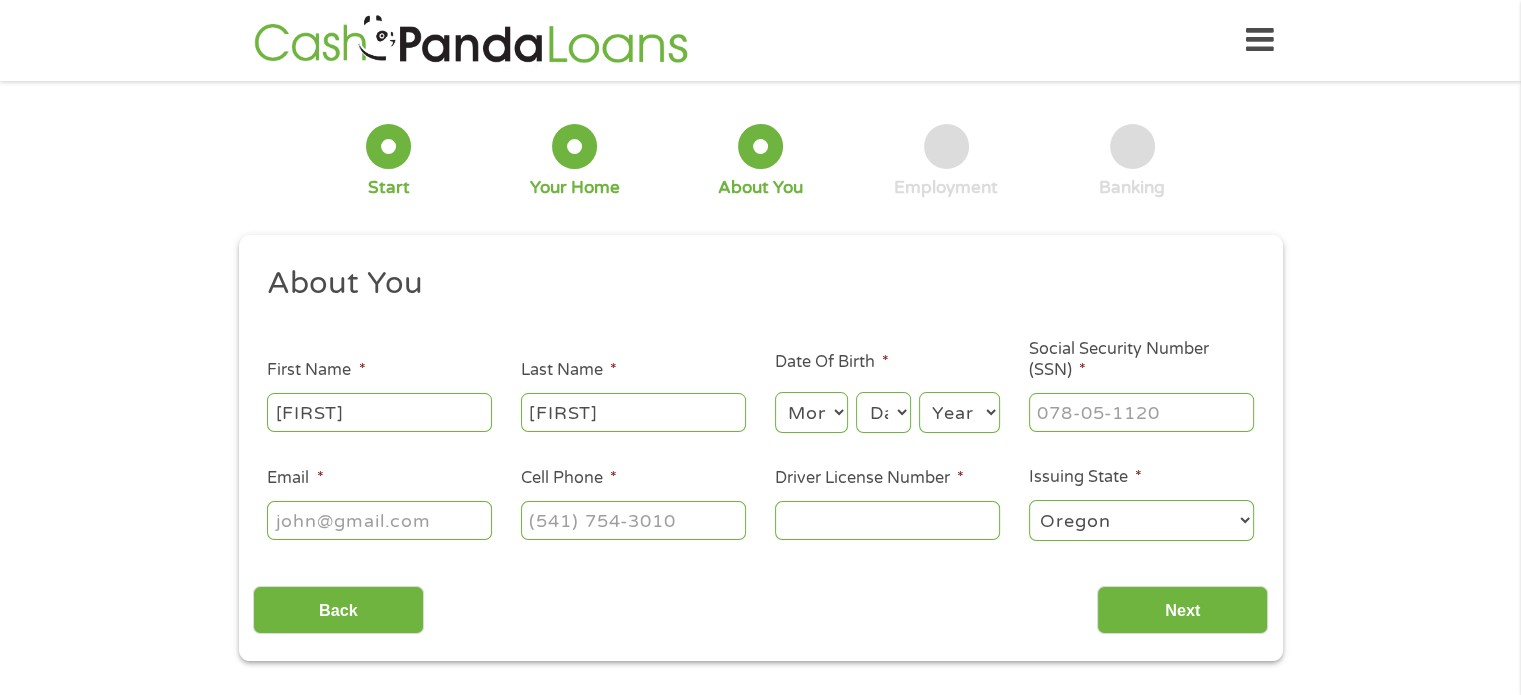 select on "8" 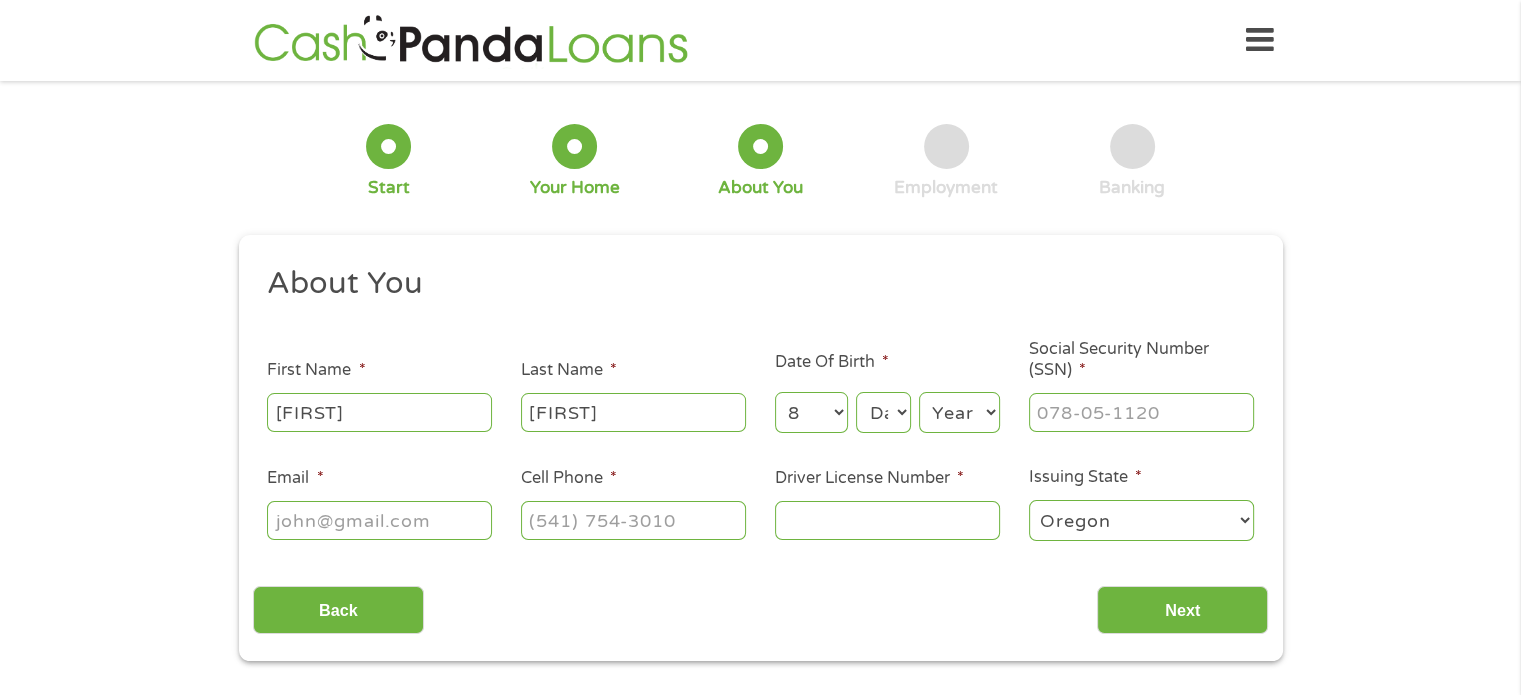 click on "Month 1 2 3 4 5 6 7 8 9 10 11 12" at bounding box center [811, 412] 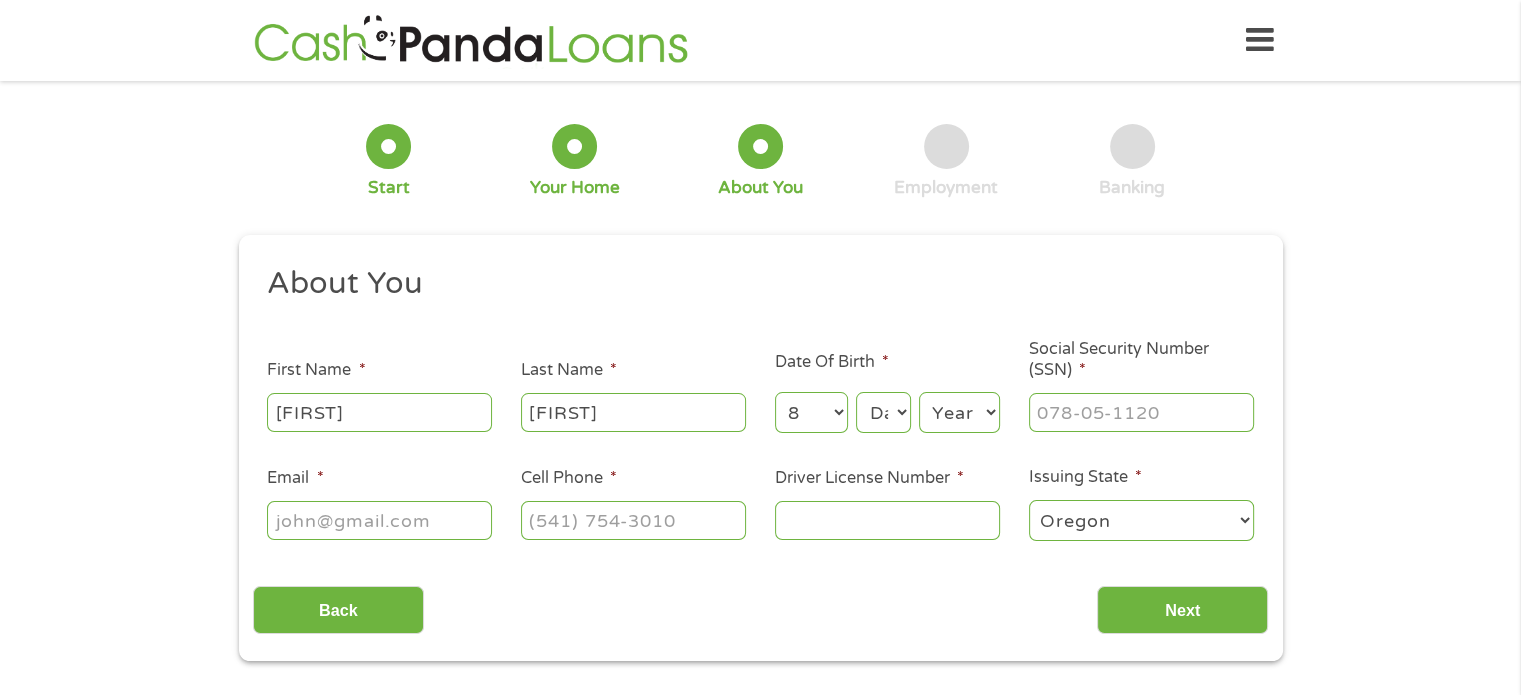 select on "18" 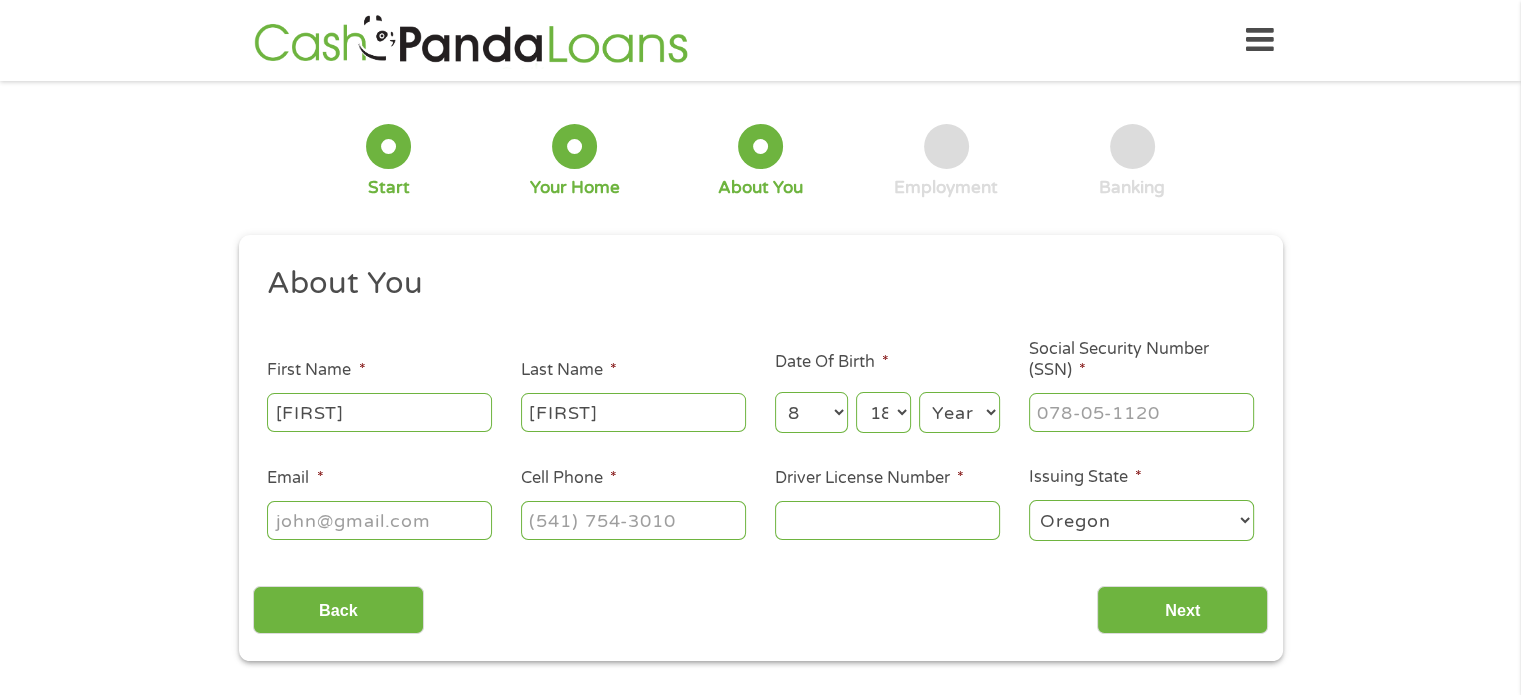click on "Day 1 2 3 4 5 6 7 8 9 10 11 12 13 14 15 16 17 18 19 20 21 22 23 24 25 26 27 28 29 30 31" at bounding box center (883, 412) 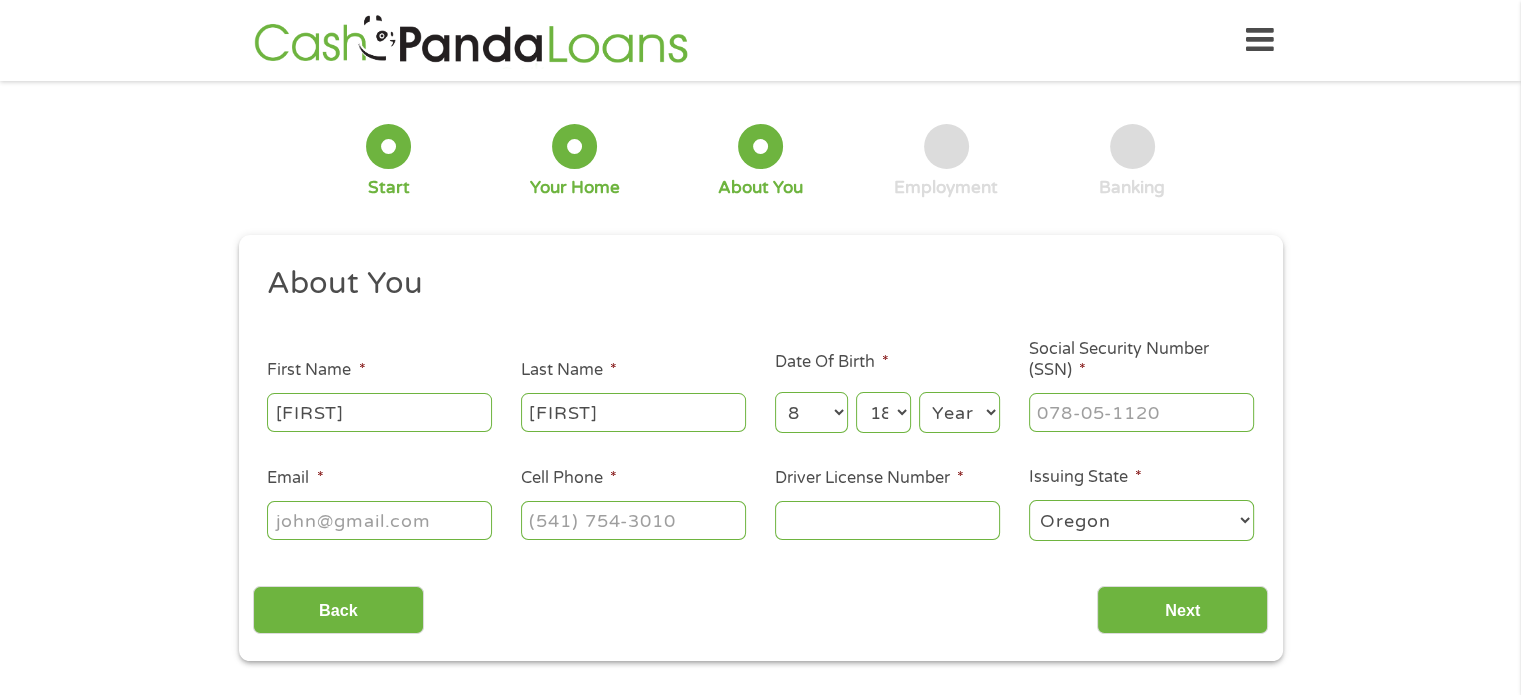 select on "1958" 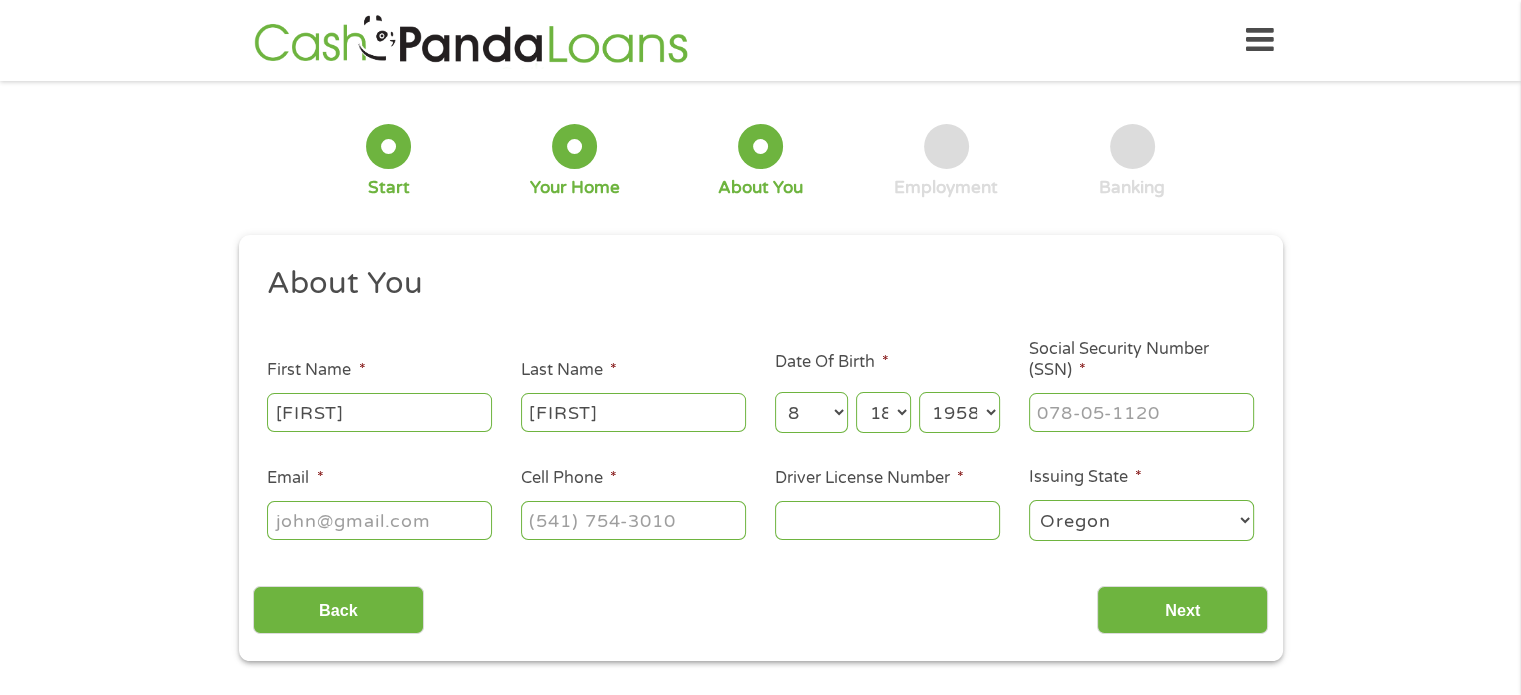 click on "Year 2007 2006 2005 2004 2003 2002 2001 2000 1999 1998 1997 1996 1995 1994 1993 1992 1991 1990 1989 1988 1987 1986 1985 1984 1983 1982 1981 1980 1979 1978 1977 1976 1975 1974 1973 1972 1971 1970 1969 1968 1967 1966 1965 1964 1963 1962 1961 1960 1959 1958 1957 1956 1955 1954 1953 1952 1951 1950 1949 1948 1947 1946 1945 1944 1943 1942 1941 1940 1939 1938 1937 1936 1935 1934 1933 1932 1931 1930 1929 1928 1927 1926 1925 1924 1923 1922 1921 1920" at bounding box center (959, 412) 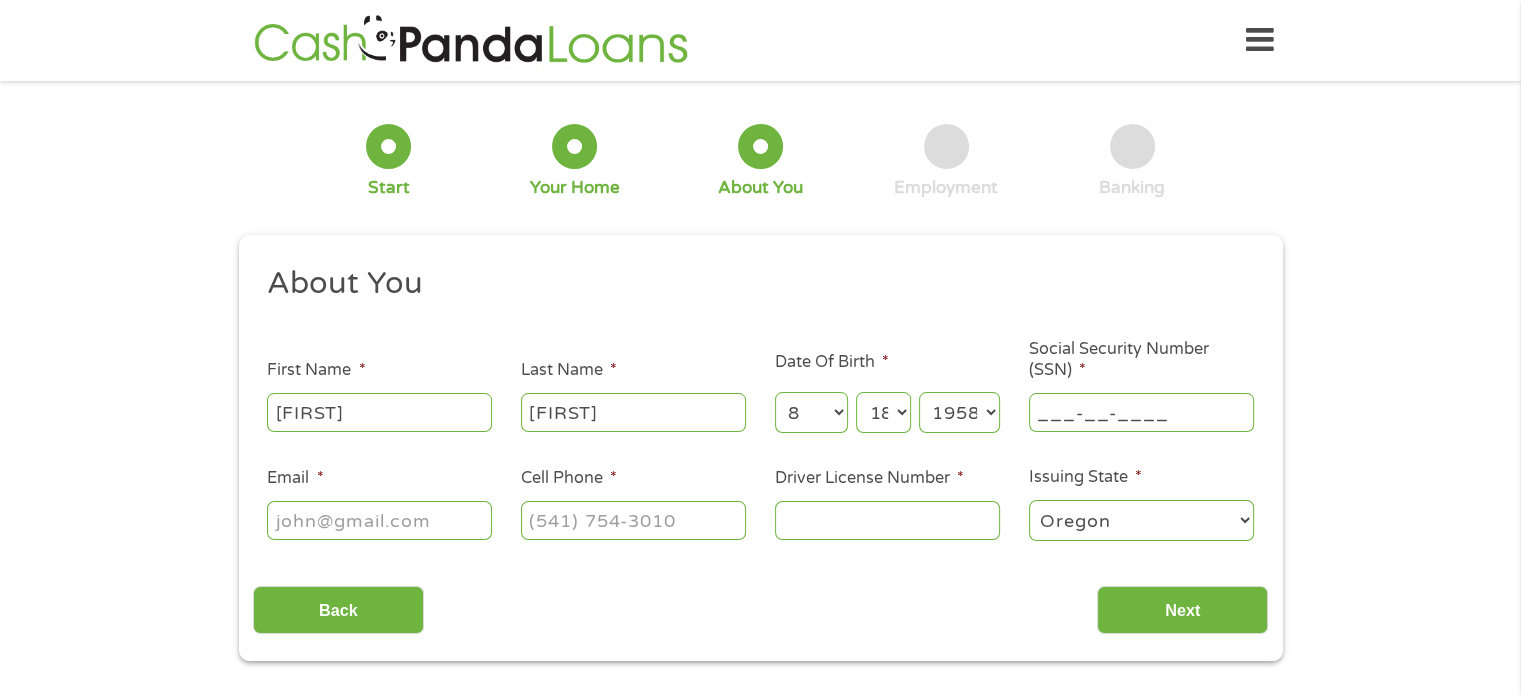 click on "___-__-____" at bounding box center (1141, 412) 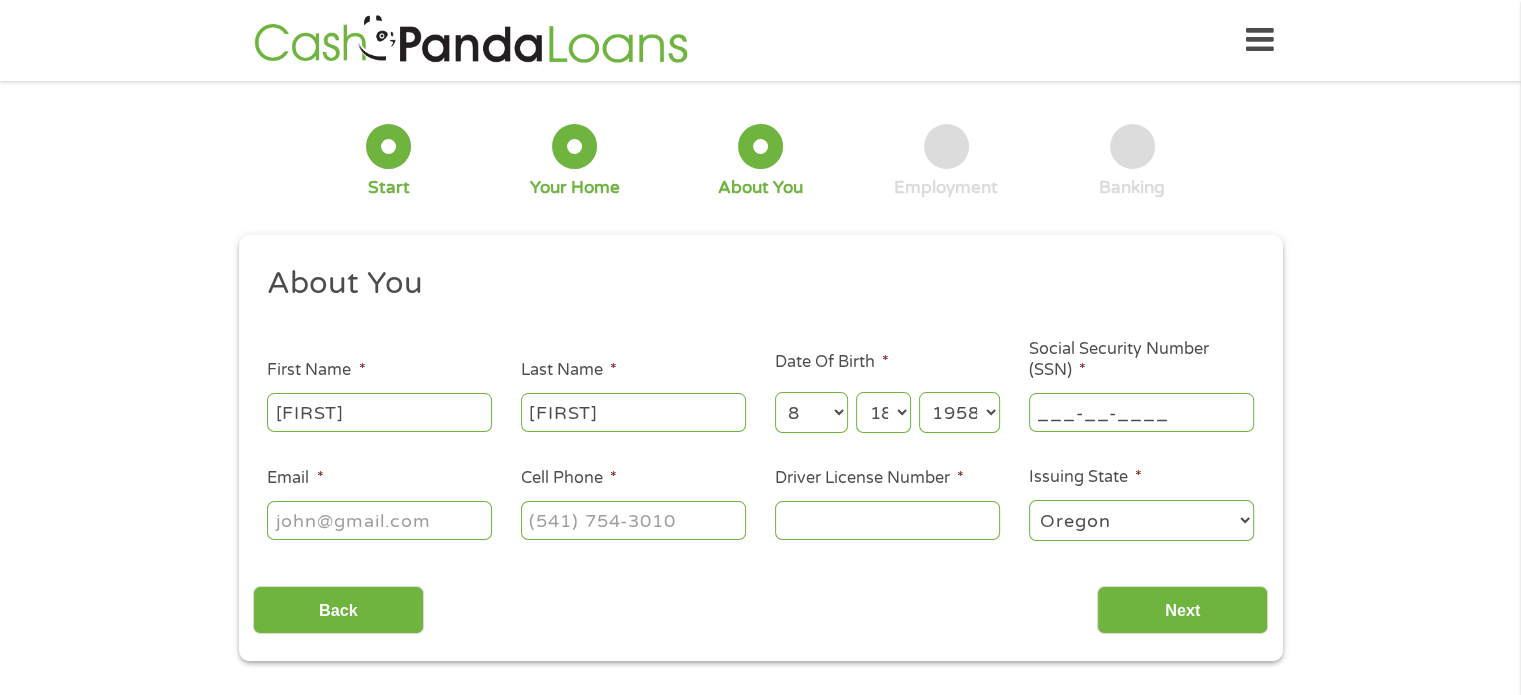 type on "543-56-4013" 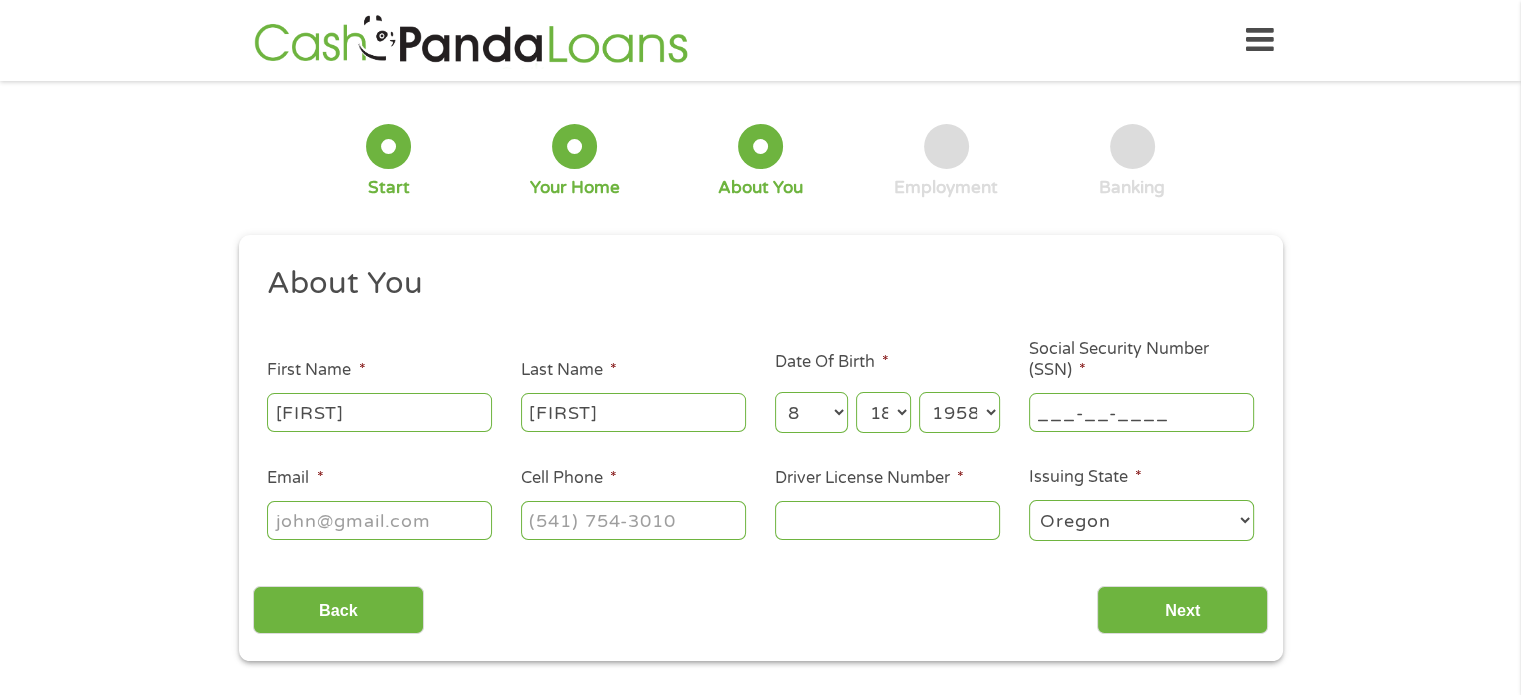 click on "Alabama Alaska Arizona Arkansas California Colorado Connecticut Delaware District of Columbia Florida Georgia Hawaii Idaho Illinois Indiana Iowa Kansas Kentucky Louisiana Maine Maryland Massachusetts Michigan Minnesota Mississippi Missouri Montana Nebraska Nevada New Hampshire New Jersey New Mexico New York North Carolina North Dakota Ohio Oklahoma Oregon Pennsylvania Rhode Island South Carolina South Dakota Tennessee Texas Utah Vermont Virginia Washington West Virginia Wisconsin Wyoming" at bounding box center [1141, 520] 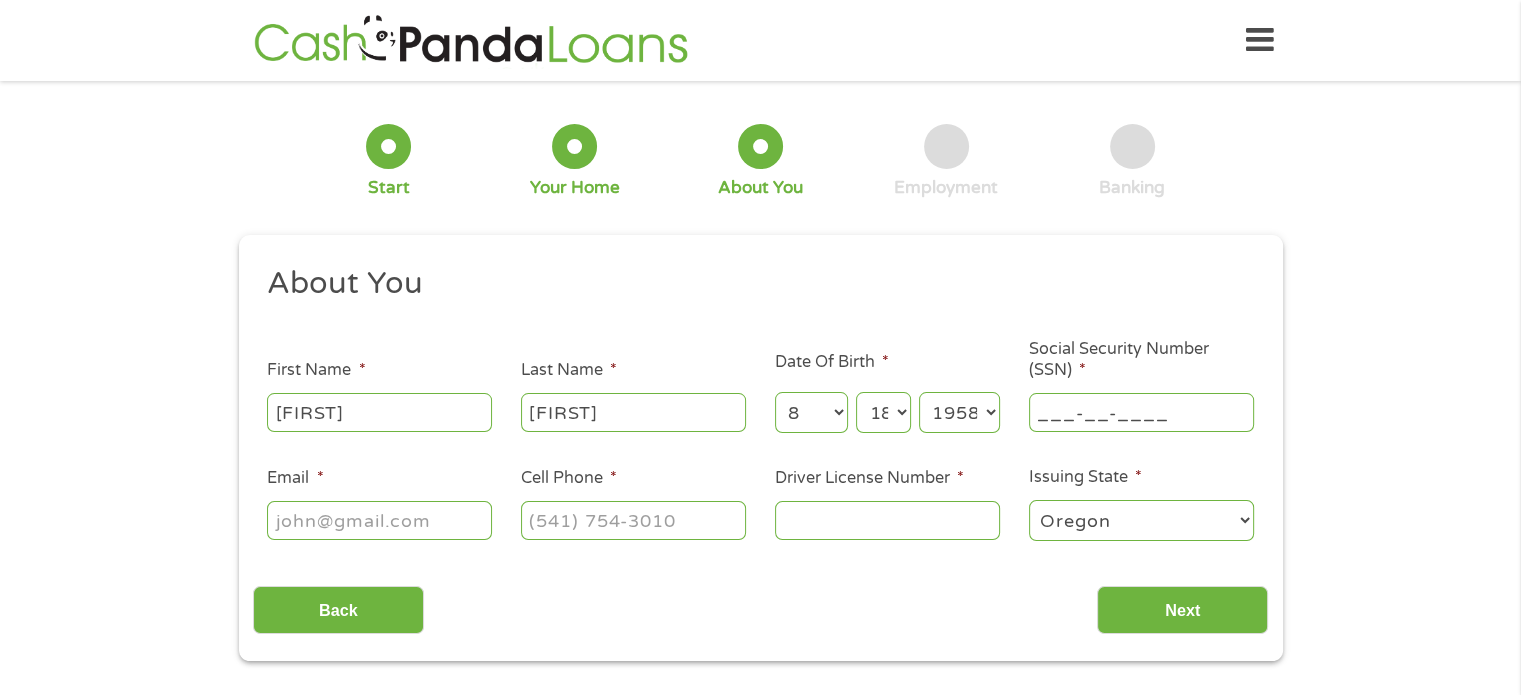 select on "California" 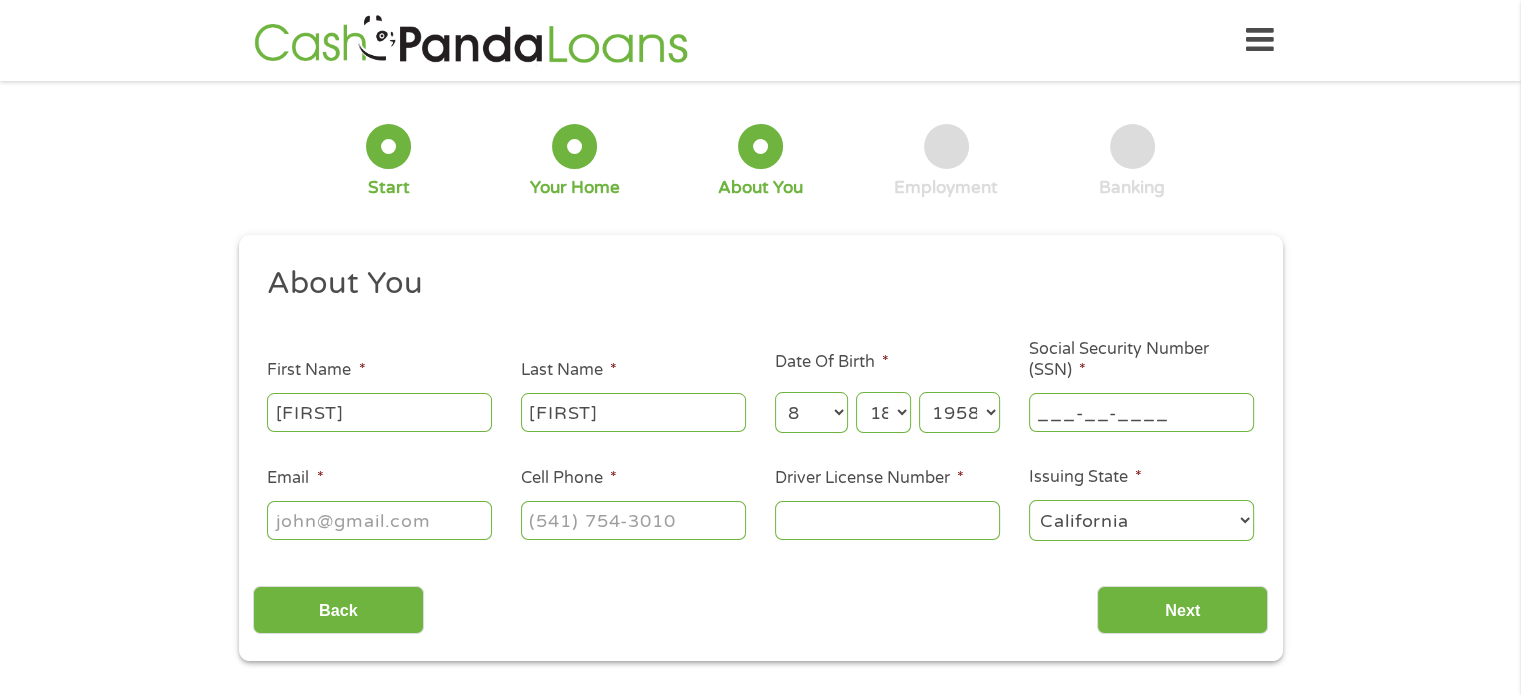 click on "Alabama Alaska Arizona Arkansas California Colorado Connecticut Delaware District of Columbia Florida Georgia Hawaii Idaho Illinois Indiana Iowa Kansas Kentucky Louisiana Maine Maryland Massachusetts Michigan Minnesota Mississippi Missouri Montana Nebraska Nevada New Hampshire New Jersey New Mexico New York North Carolina North Dakota Ohio Oklahoma Oregon Pennsylvania Rhode Island South Carolina South Dakota Tennessee Texas Utah Vermont Virginia Washington West Virginia Wisconsin Wyoming" at bounding box center [1141, 520] 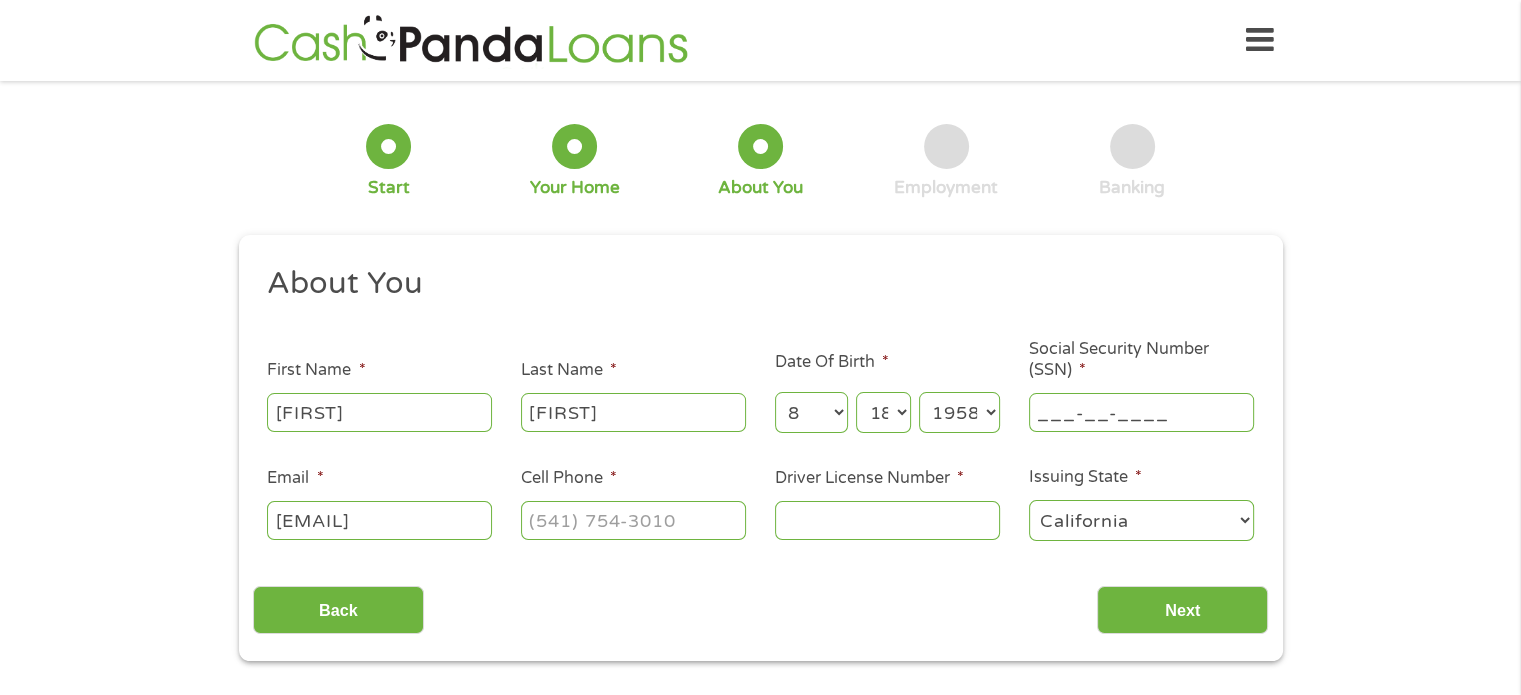 scroll, scrollTop: 0, scrollLeft: 15, axis: horizontal 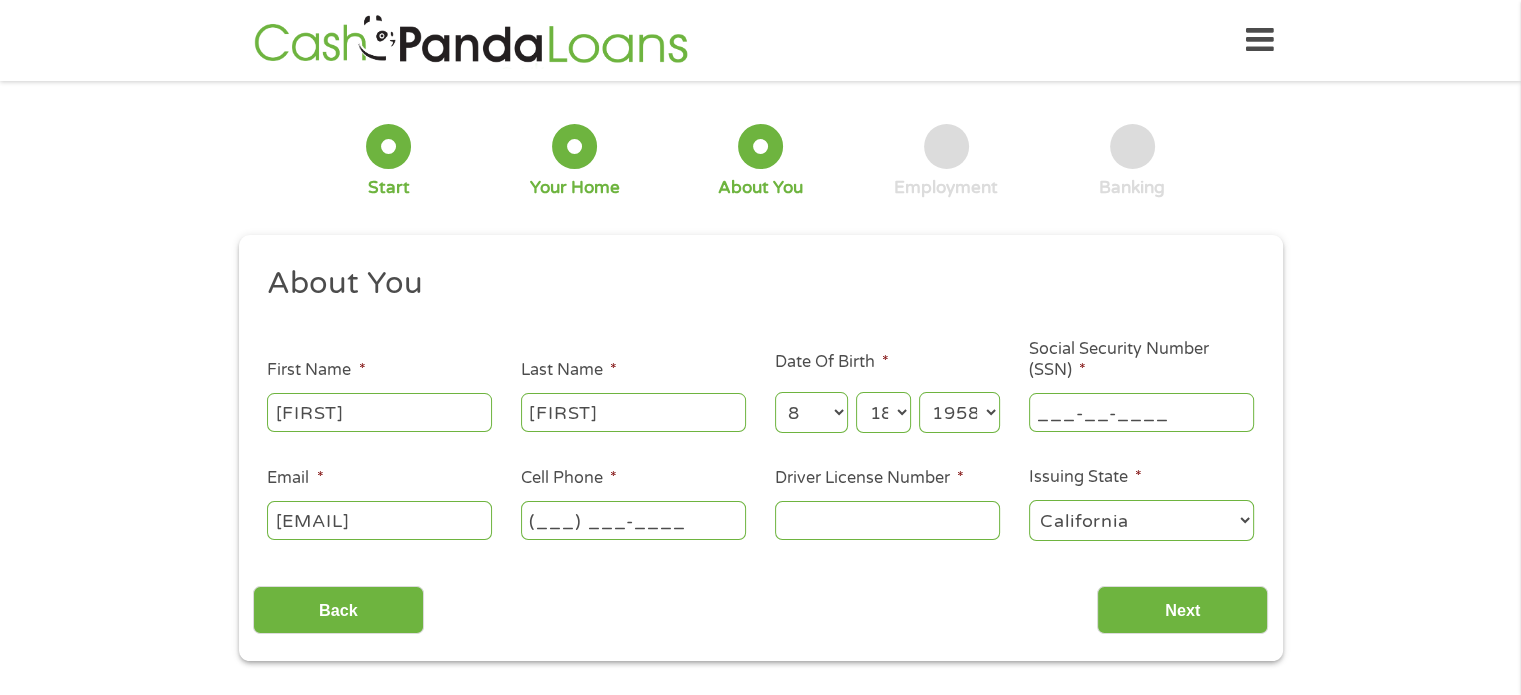 click on "(___) ___-____" at bounding box center [633, 520] 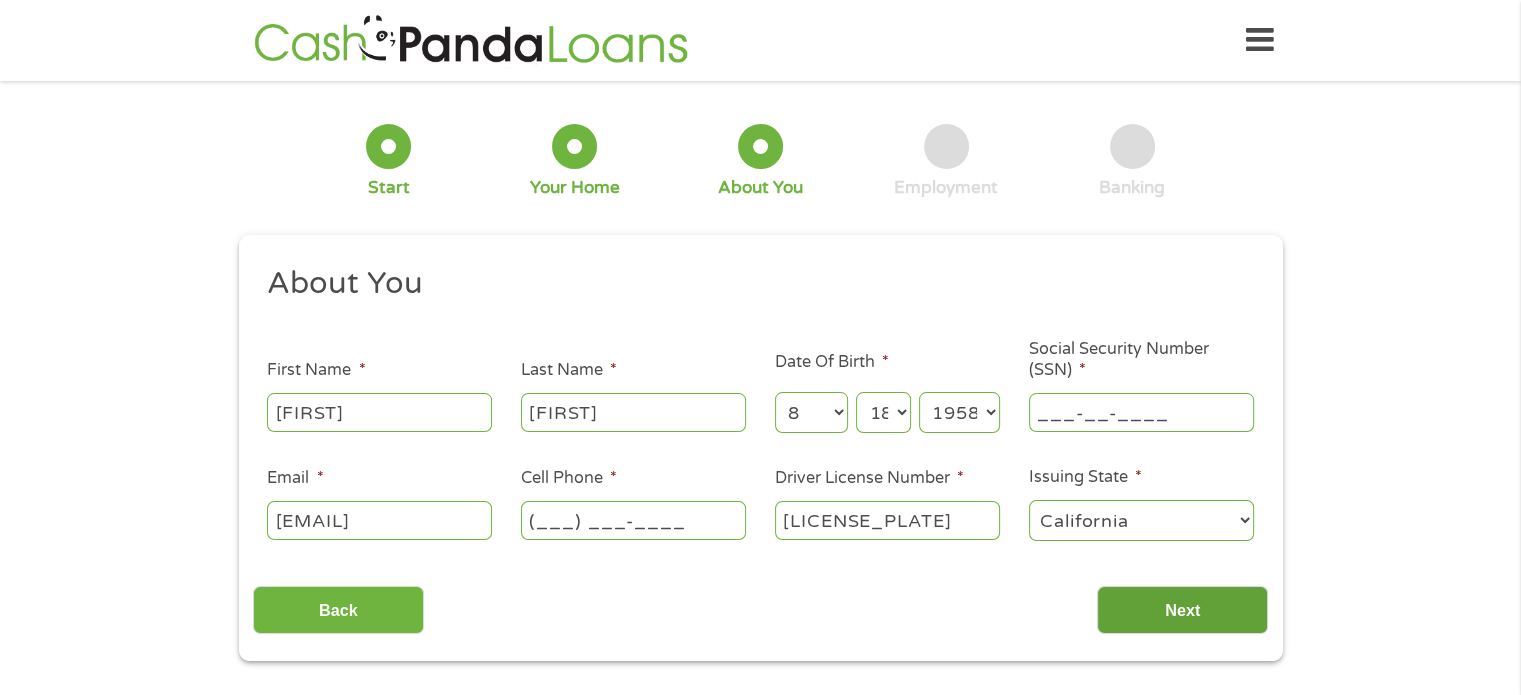 type on "A1094914" 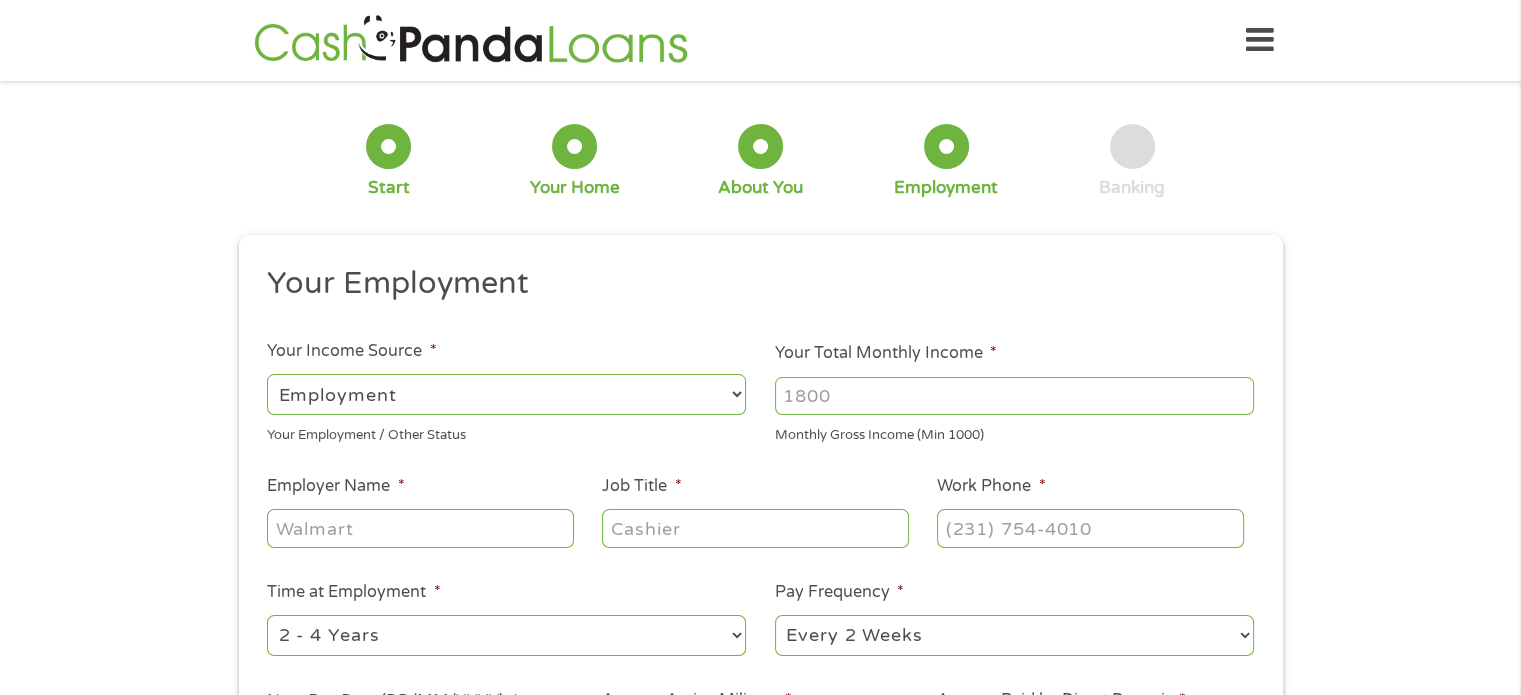 scroll, scrollTop: 8, scrollLeft: 8, axis: both 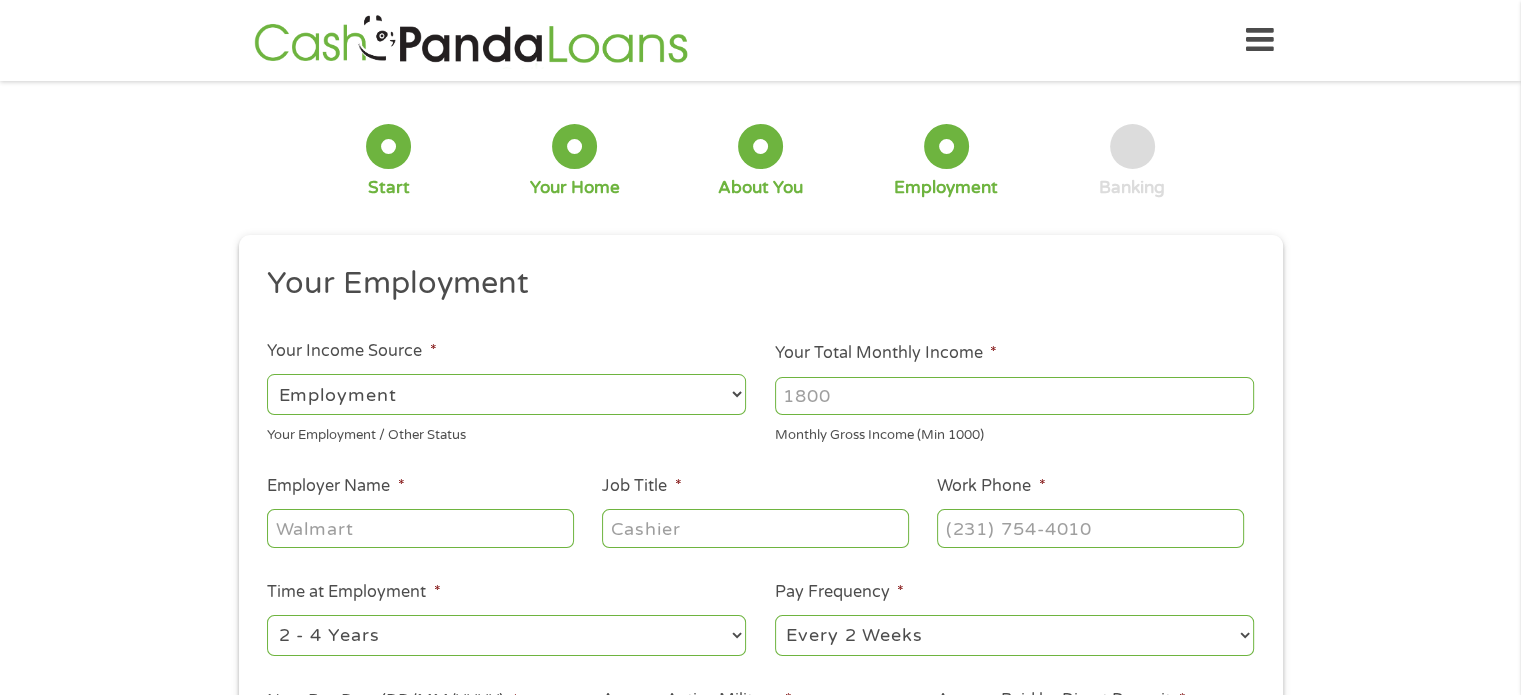 click on "Your Total Monthly Income *" at bounding box center (1014, 396) 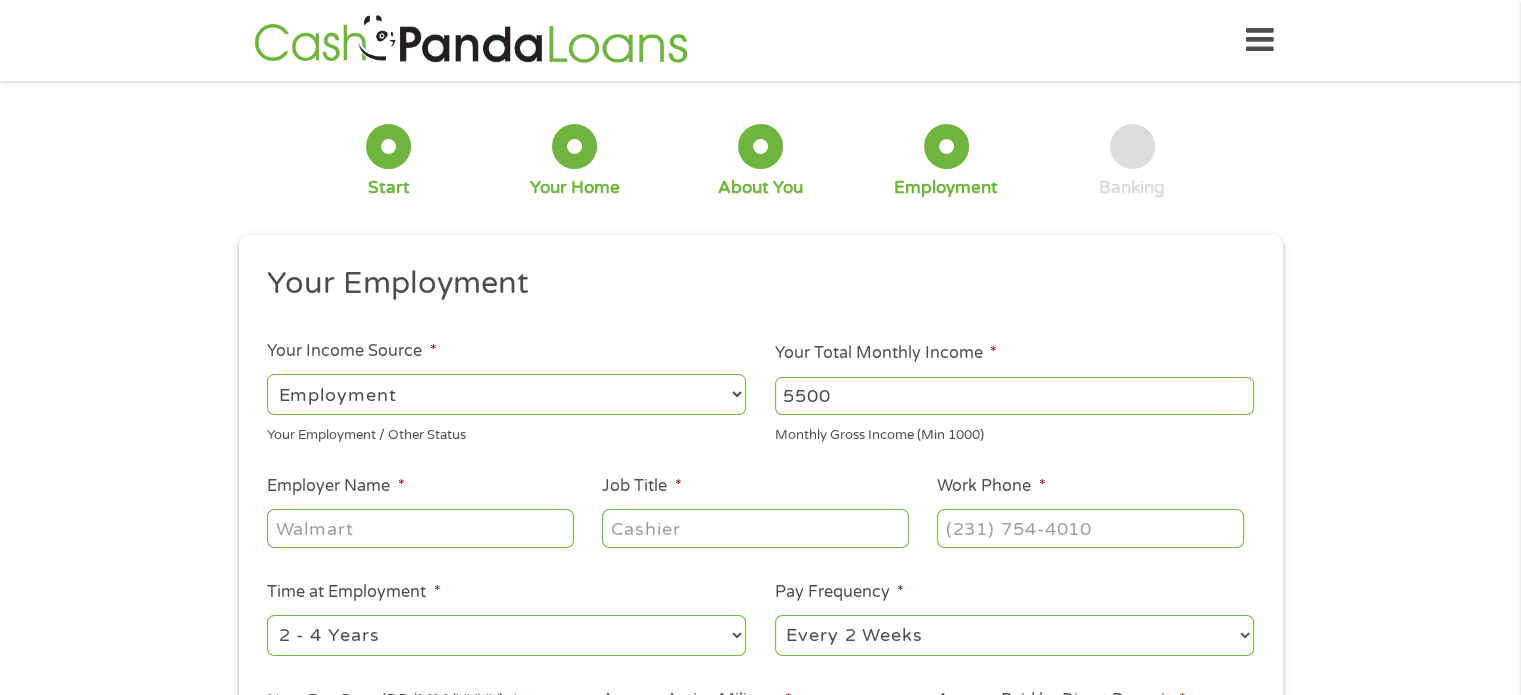 type on "5500" 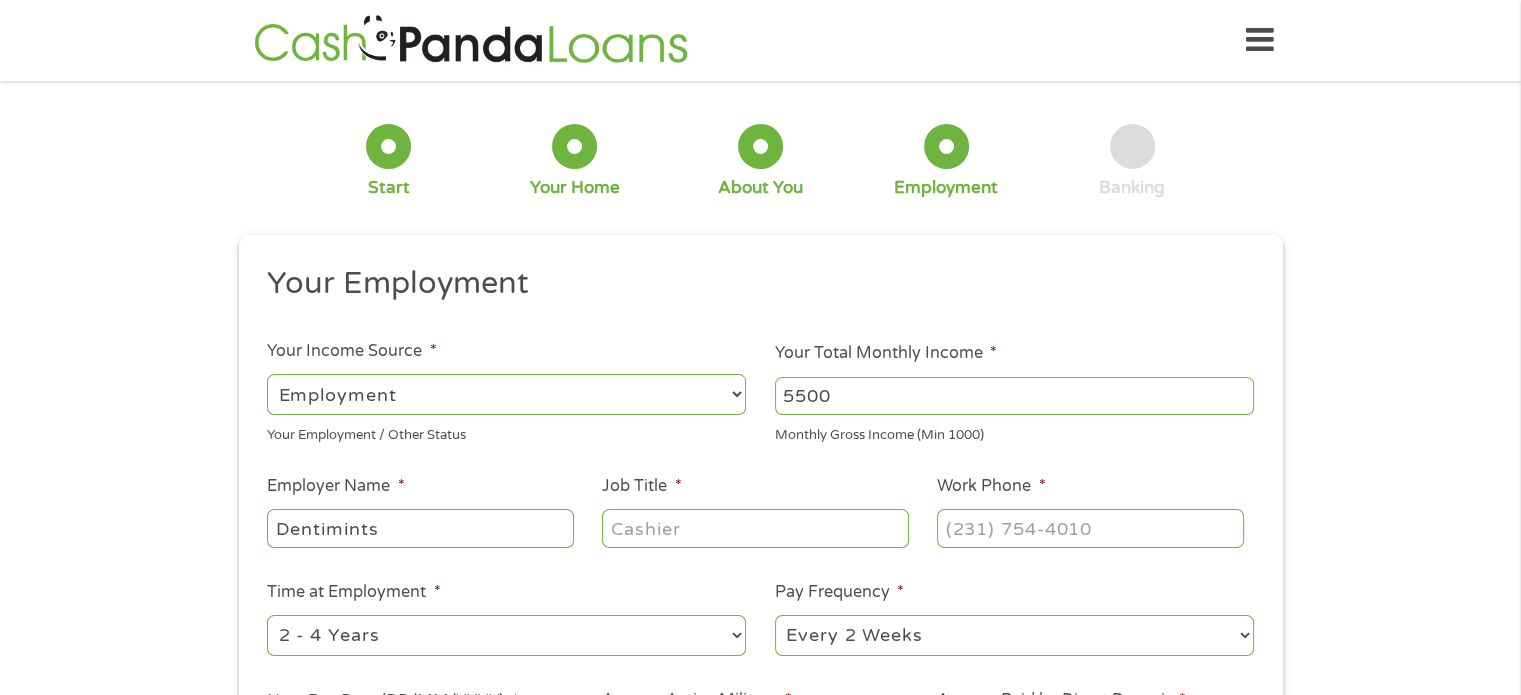type on "Dentimints" 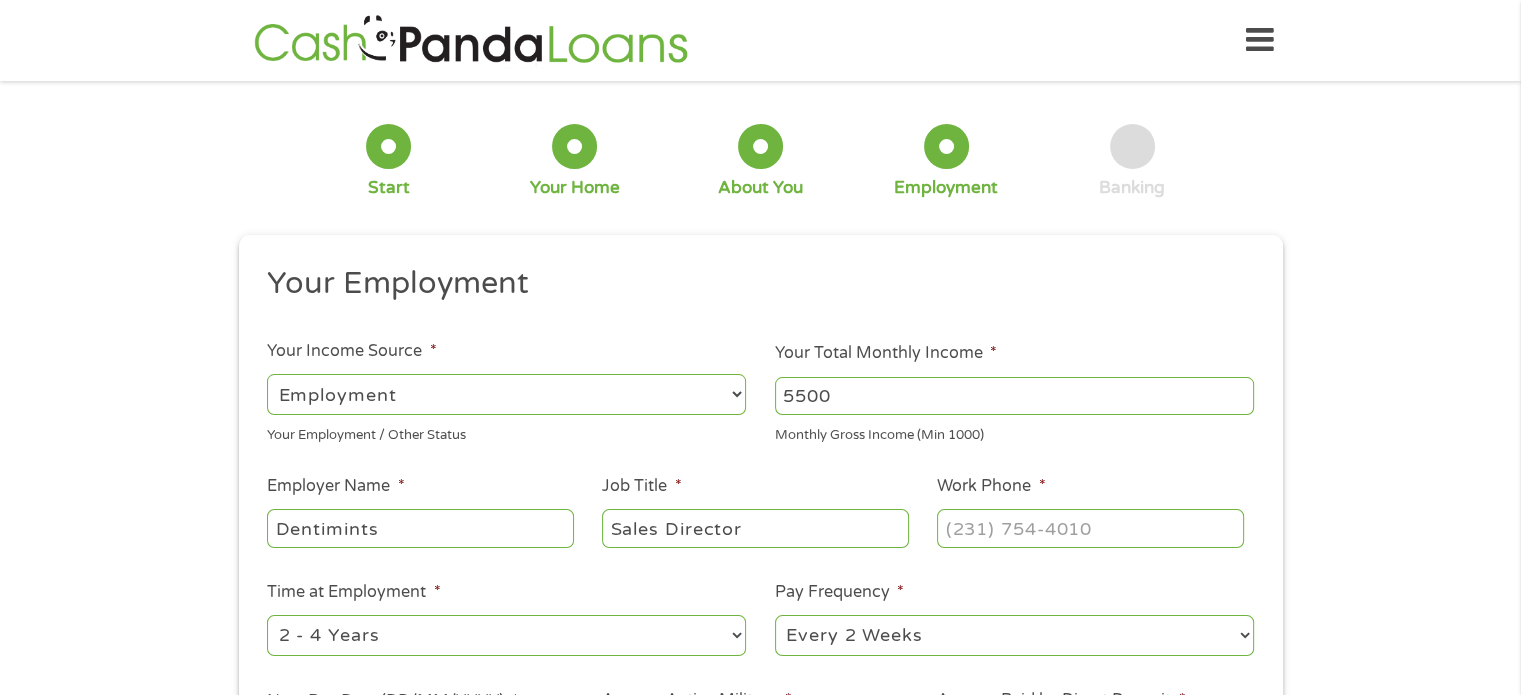 type on "Sales Director" 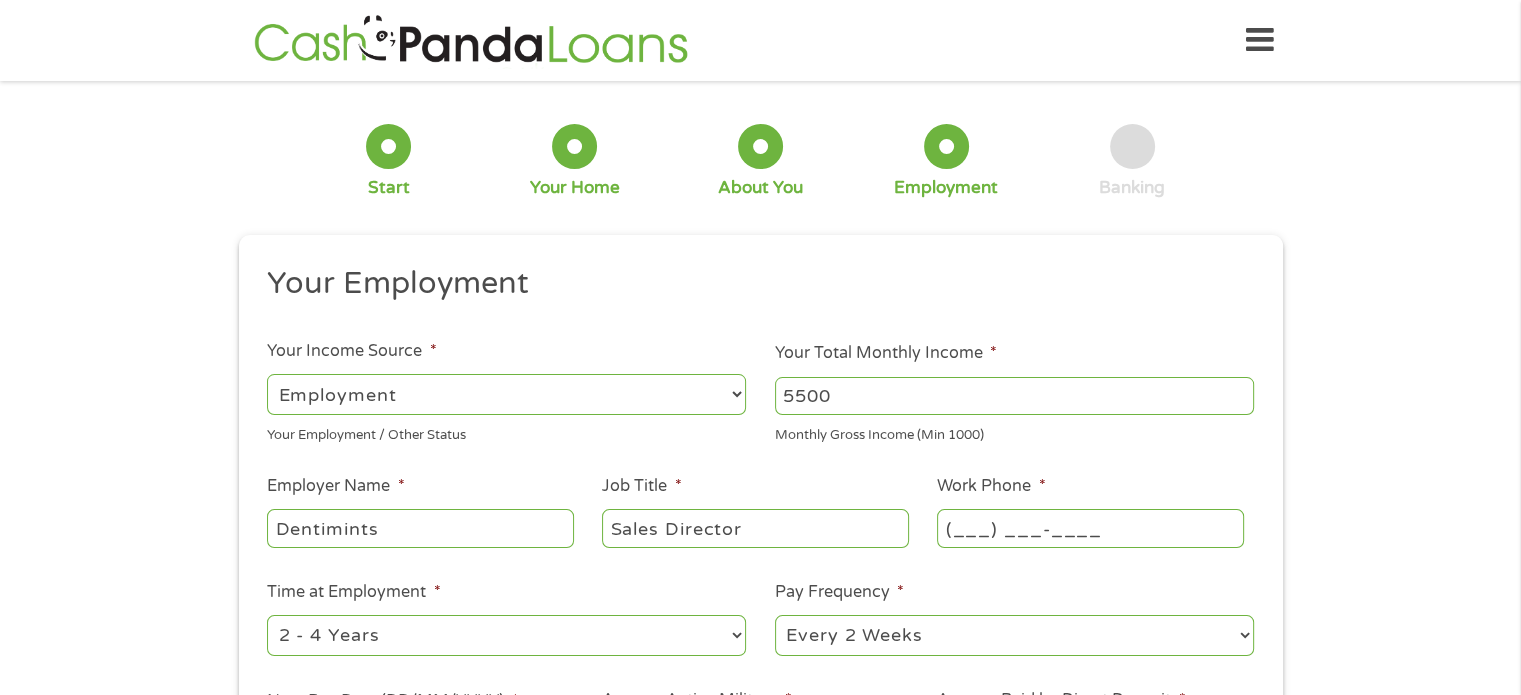 click on "(___) ___-____" at bounding box center [1090, 528] 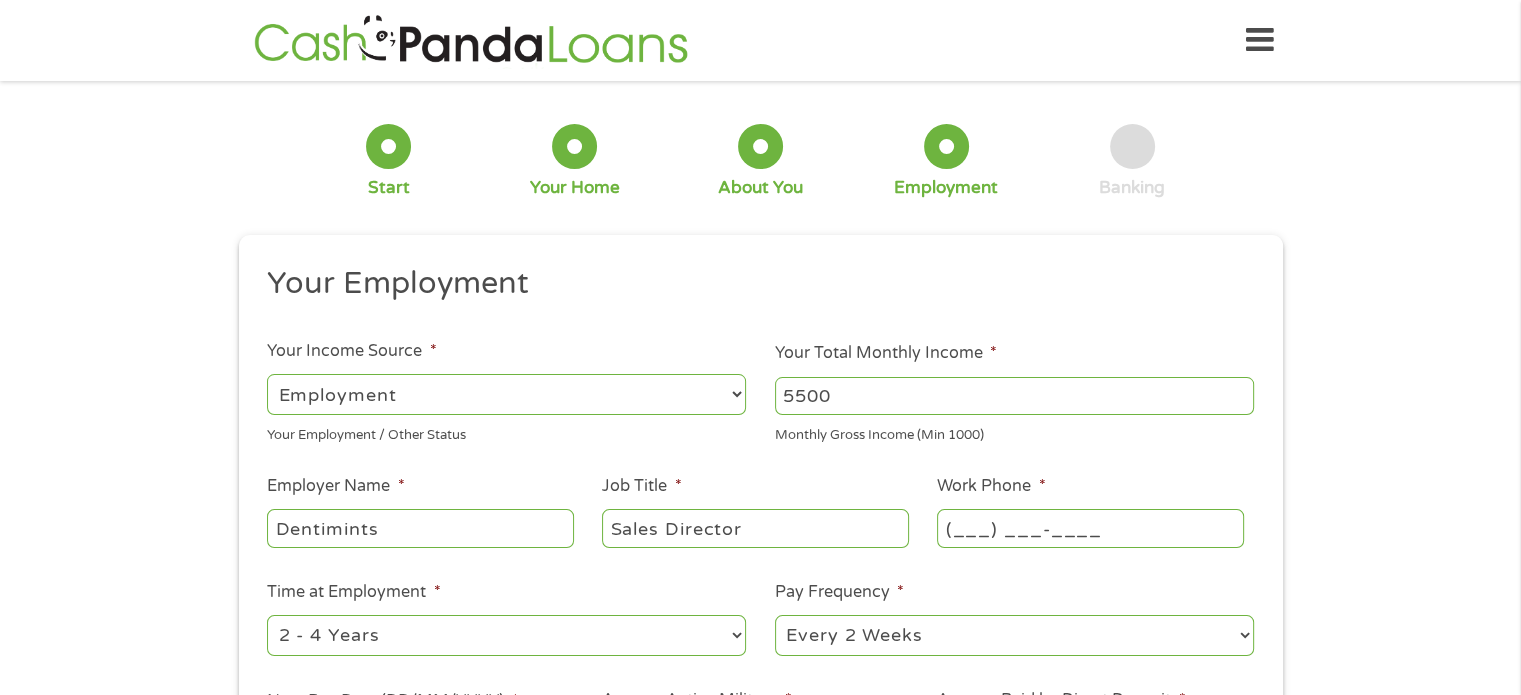 type on "(801) 949-8279" 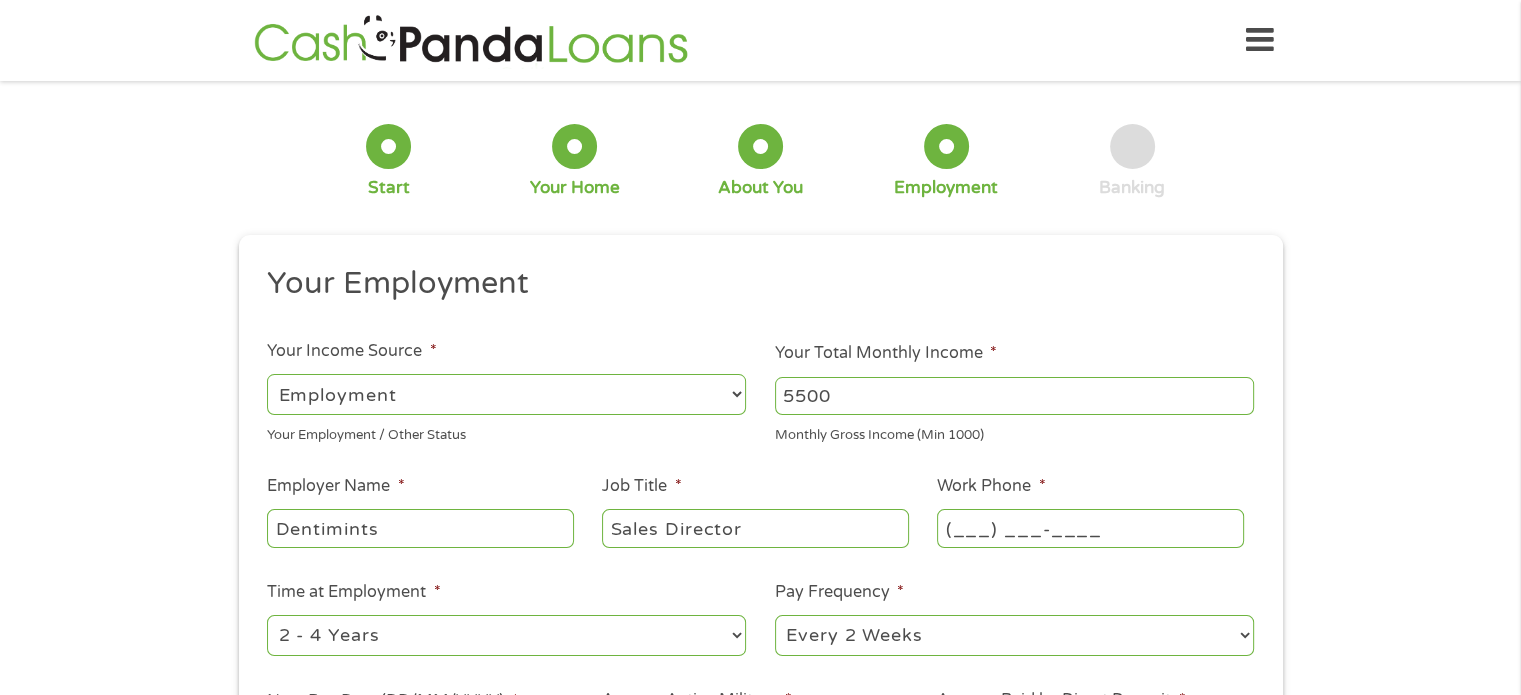 click on "--- Choose one --- Every 2 Weeks Every Week Monthly Semi-Monthly" at bounding box center [1014, 635] 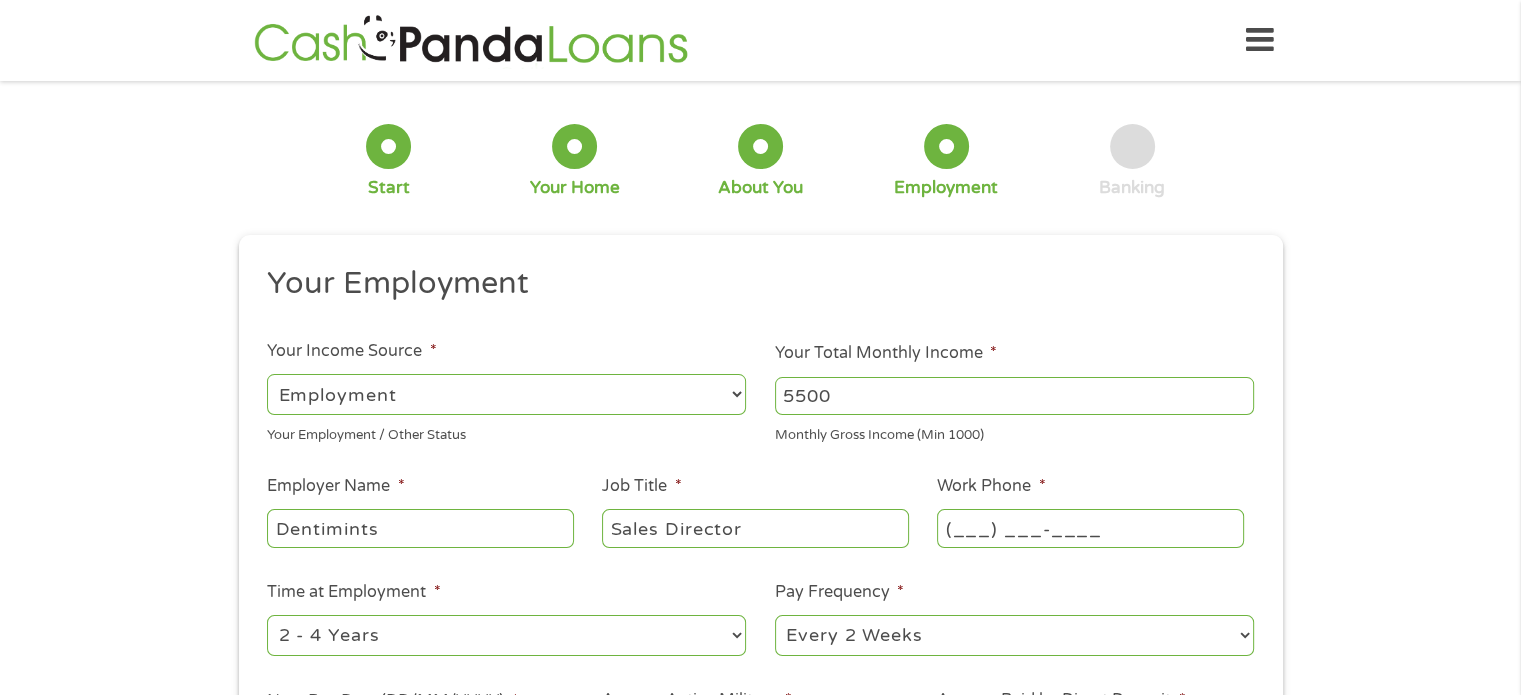 select on "monthly" 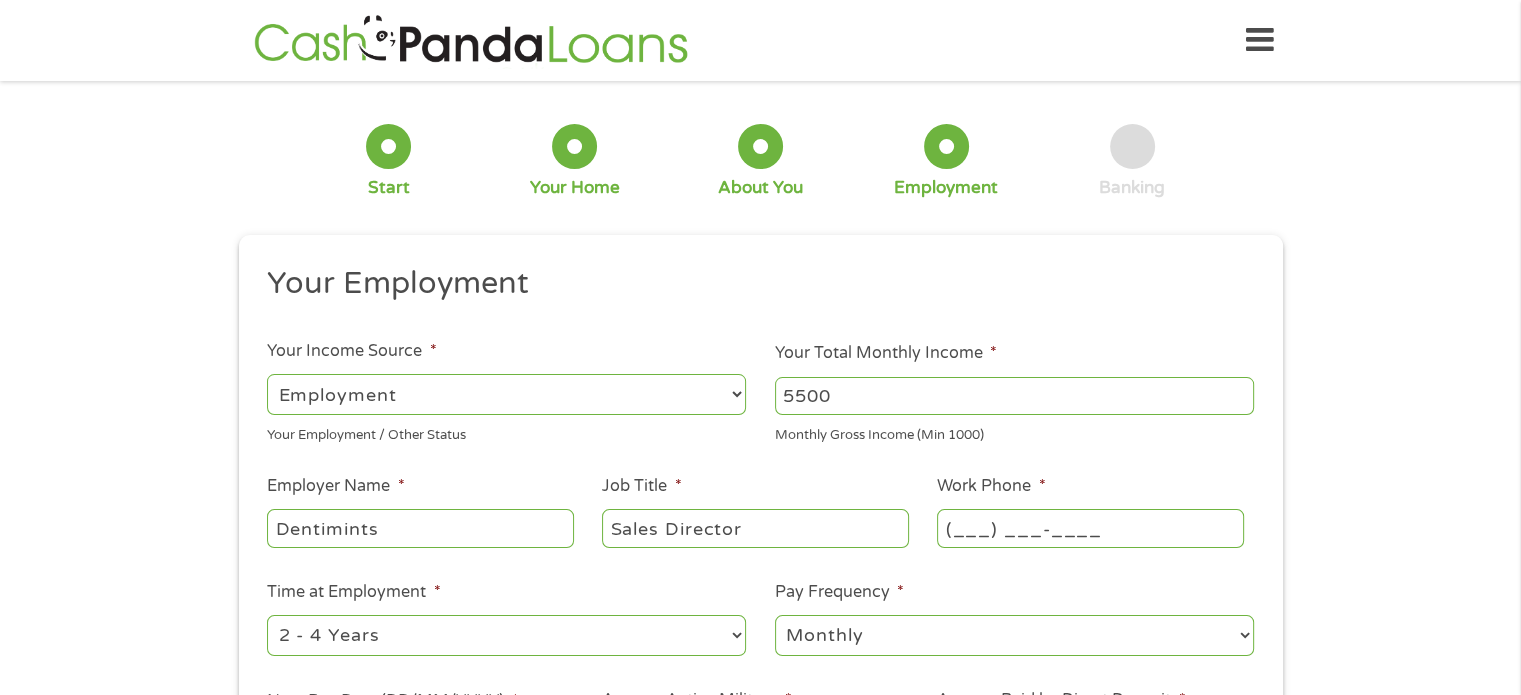 click on "--- Choose one --- Every 2 Weeks Every Week Monthly Semi-Monthly" at bounding box center [1014, 635] 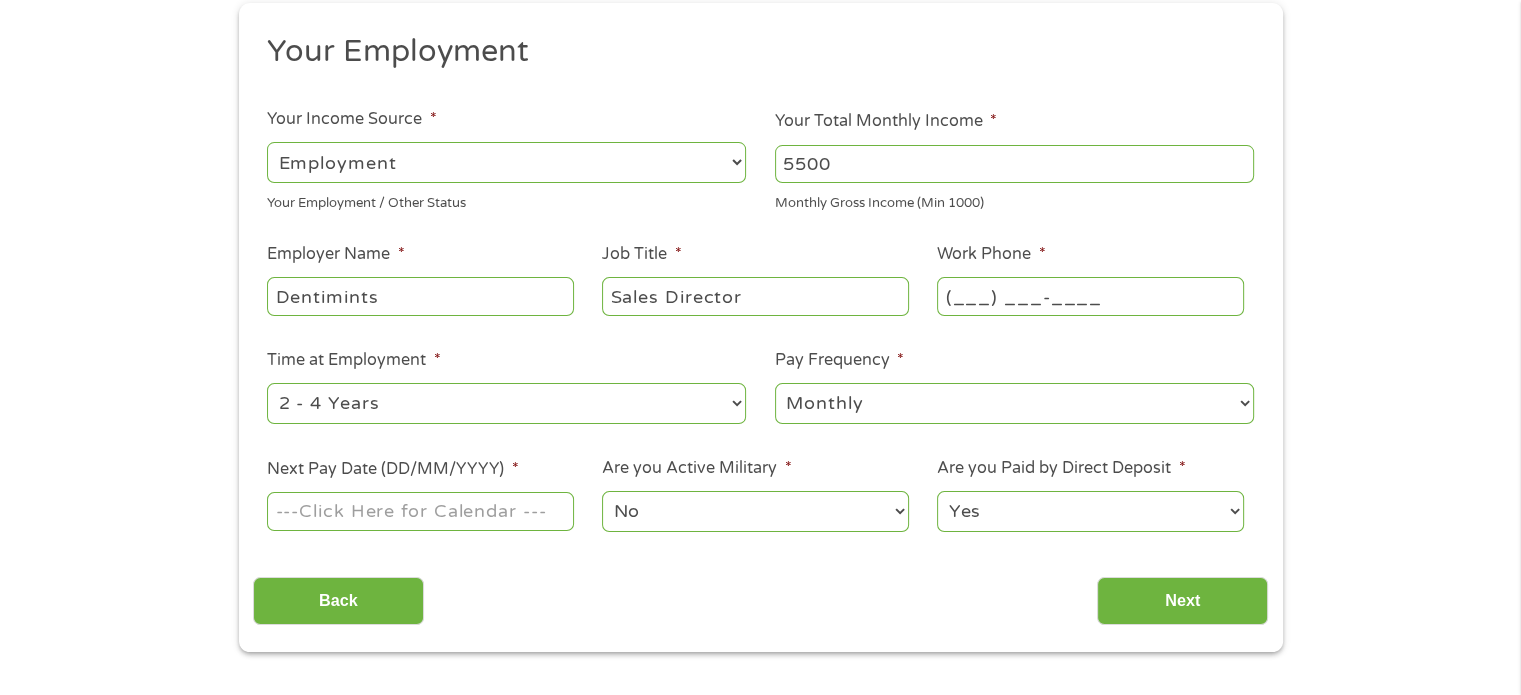 click on "Next Pay Date (DD/MM/YYYY) *" at bounding box center (420, 495) 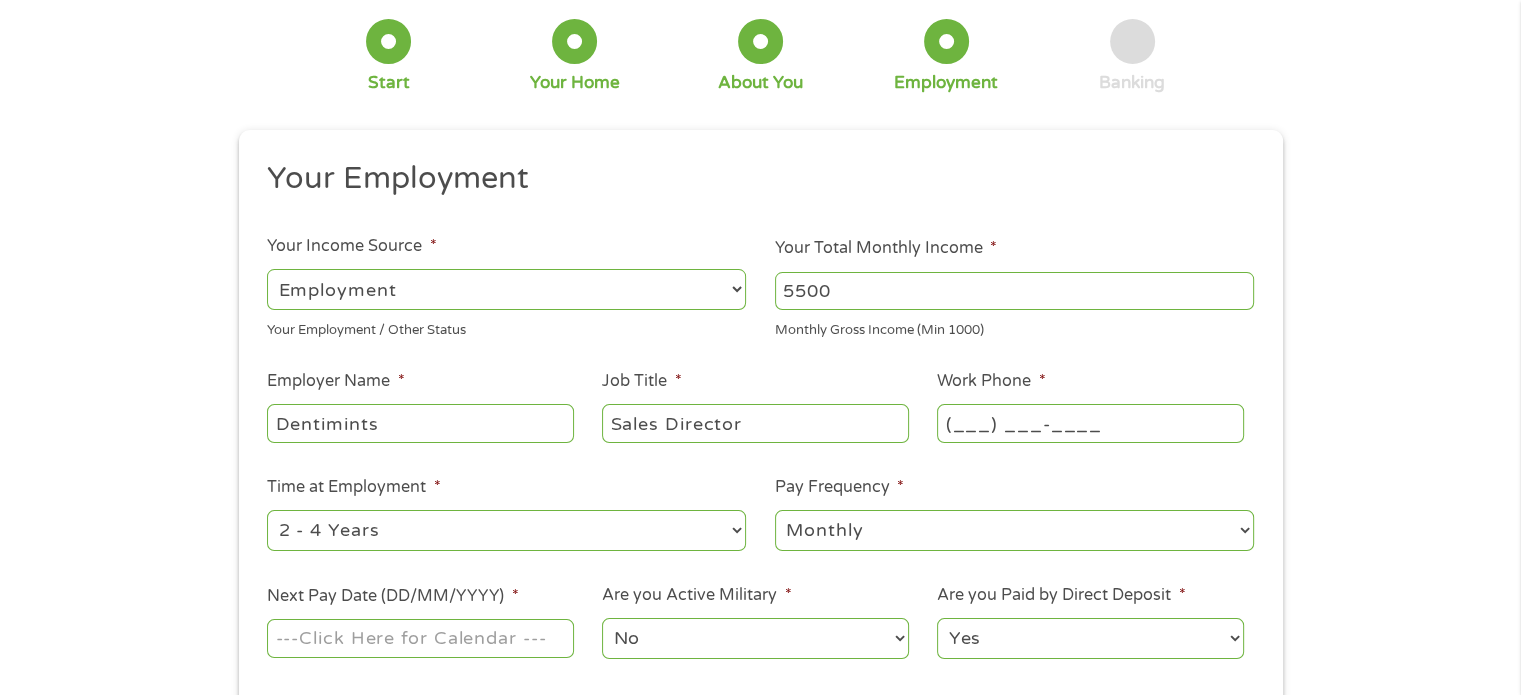 click on "Next Pay Date (DD/MM/YYYY) *" at bounding box center (420, 622) 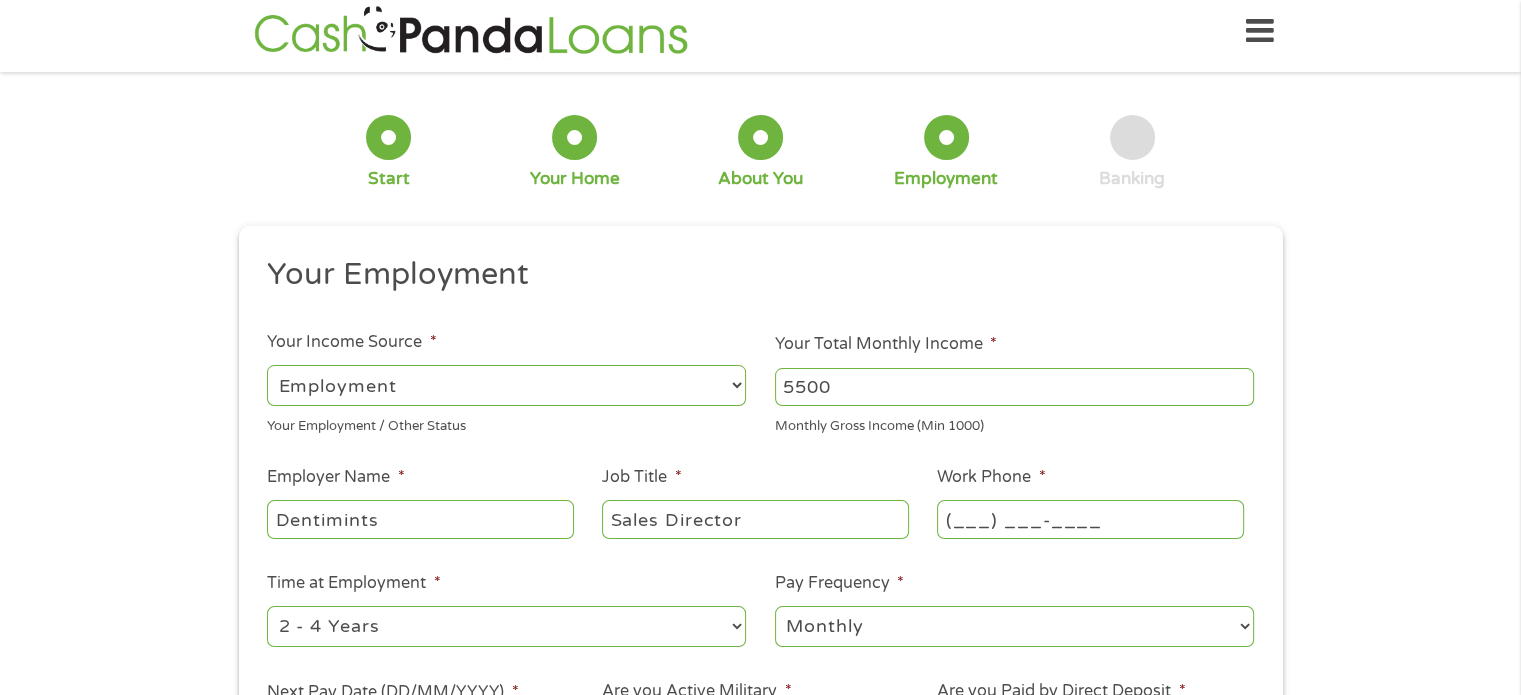 scroll, scrollTop: 0, scrollLeft: 0, axis: both 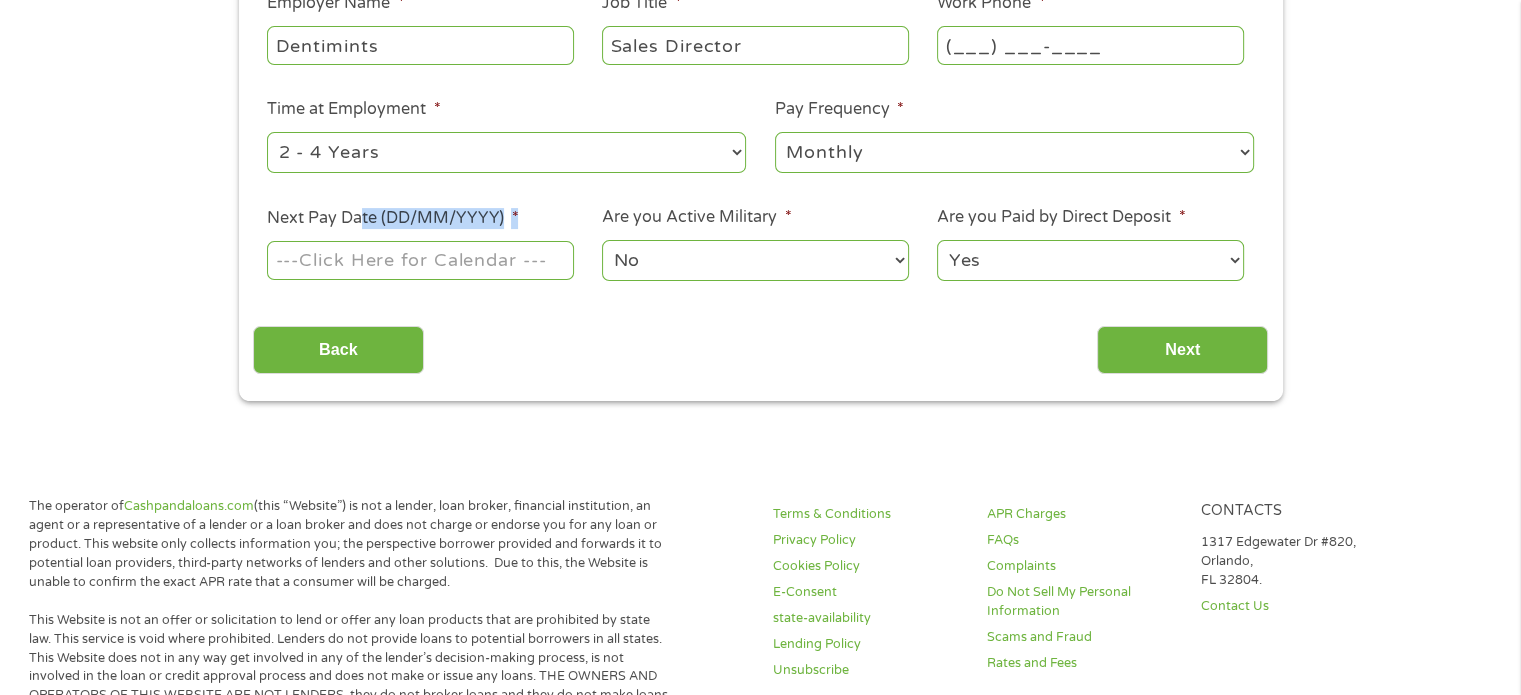 click on "Next Pay Date (DD/MM/YYYY) *" at bounding box center (420, 244) 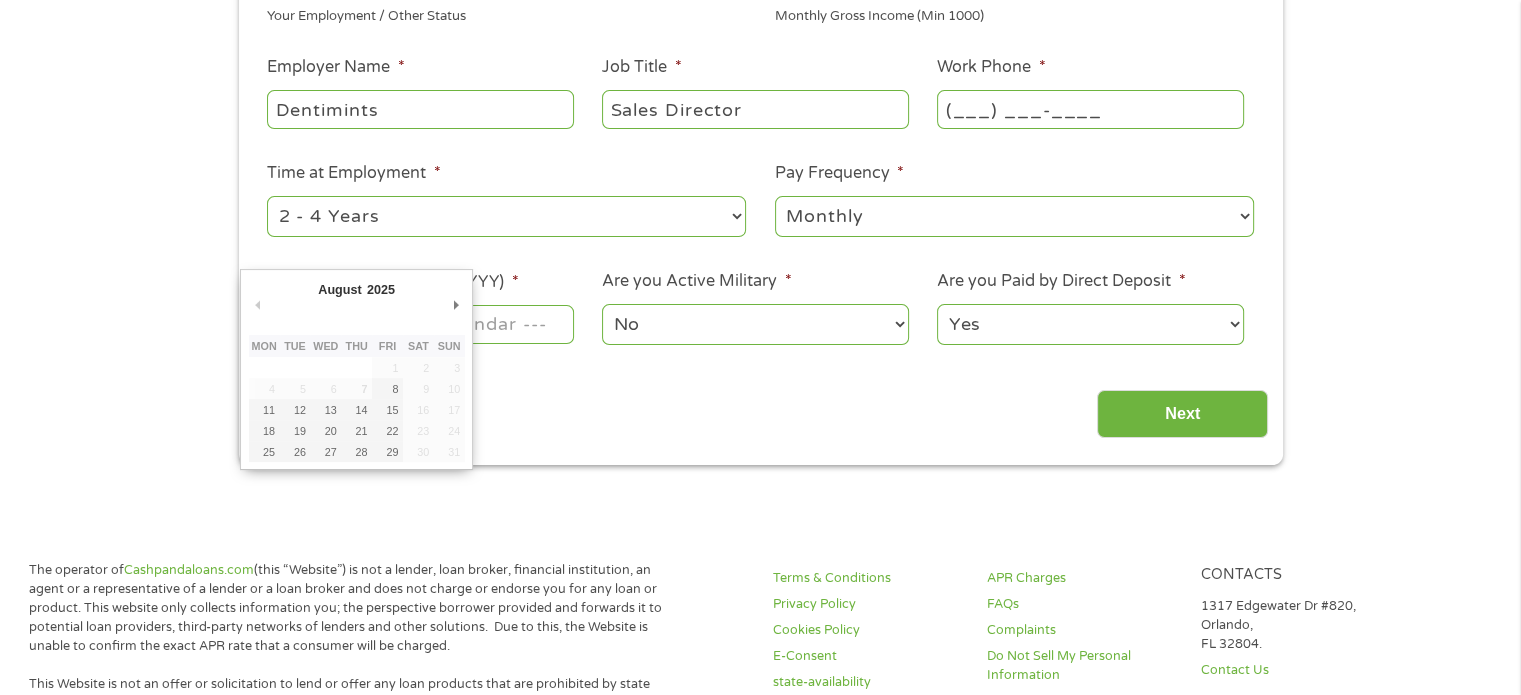 drag, startPoint x: 358, startPoint y: 297, endPoint x: 355, endPoint y: 347, distance: 50.08992 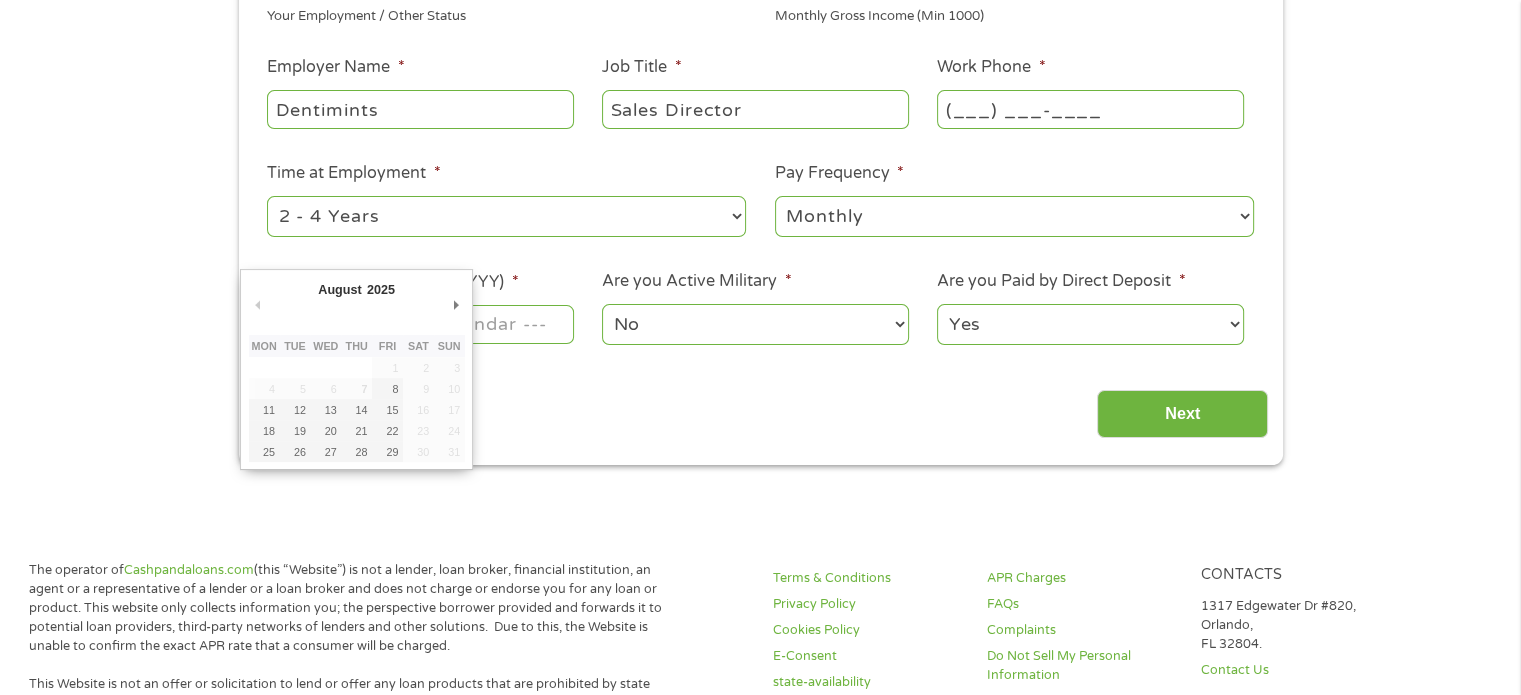 click on "Home   Get Loan Offer   How it works   FAQs   Blog   Cash Loans   Quick Loans   Online Loans   Payday Loans   Cash Advances   Préstamos   Paycheck Loans Near Me   Artificial Intelligence Loans   Contact Us
1         Start   2         Your Home   3         About You   4         Employment   5         Banking   6
This field is hidden when viewing the form gclid Cj0KCQjwndHEBhDVARIsAGh0g3CpsZNMotHzPGkxZdZAFDteG8-NdMSbaDvjoyIcUTGp9uF5kLqvJOwaAt98EALw_wcB This field is hidden when viewing the form Referrer https://www.cashpandaloans.com/payday-loans/?medium=adwords&source=adwords&campaign=21629027925&adgroup=170114955281&creative=711057811183&position=&keyword=cash%20advance%20loans&utm_term=searchterm&matchtype=e&device=c&network=g&gad_source=1&gad_campaignid=21629027925&gbraid=0AAAAABxw2IhRiaJZXc4OyHkB4-Dd8uJk3&gclid=Cj0KCQjwndHEBhDVARIsAGh0g3CpsZNMotHzPGkxZdZAFDteG8-NdMSbaDvjoyIcUTGp9uF5kLqvJOwaAt98EALw_wcB Source e c" at bounding box center (760, 765) 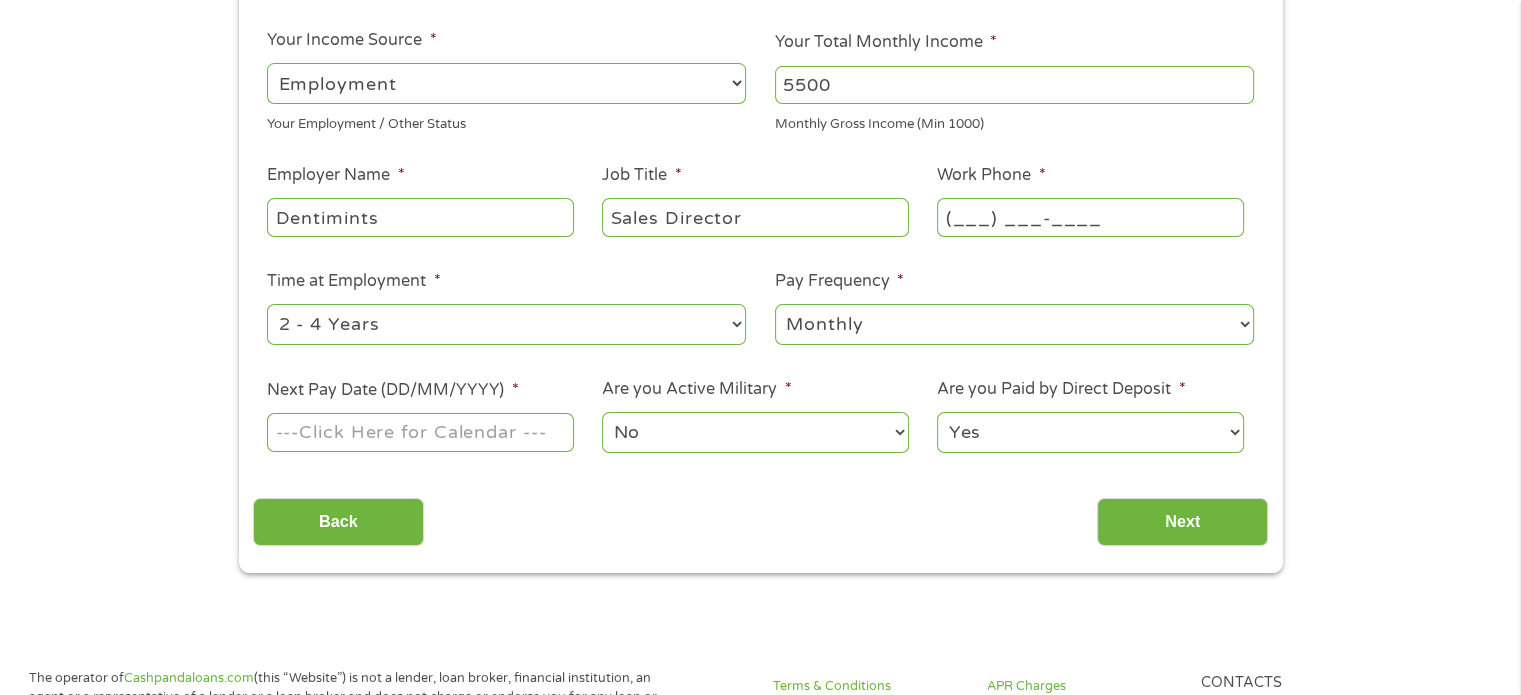click on "Next Pay Date (DD/MM/YYYY) *" at bounding box center [420, 416] 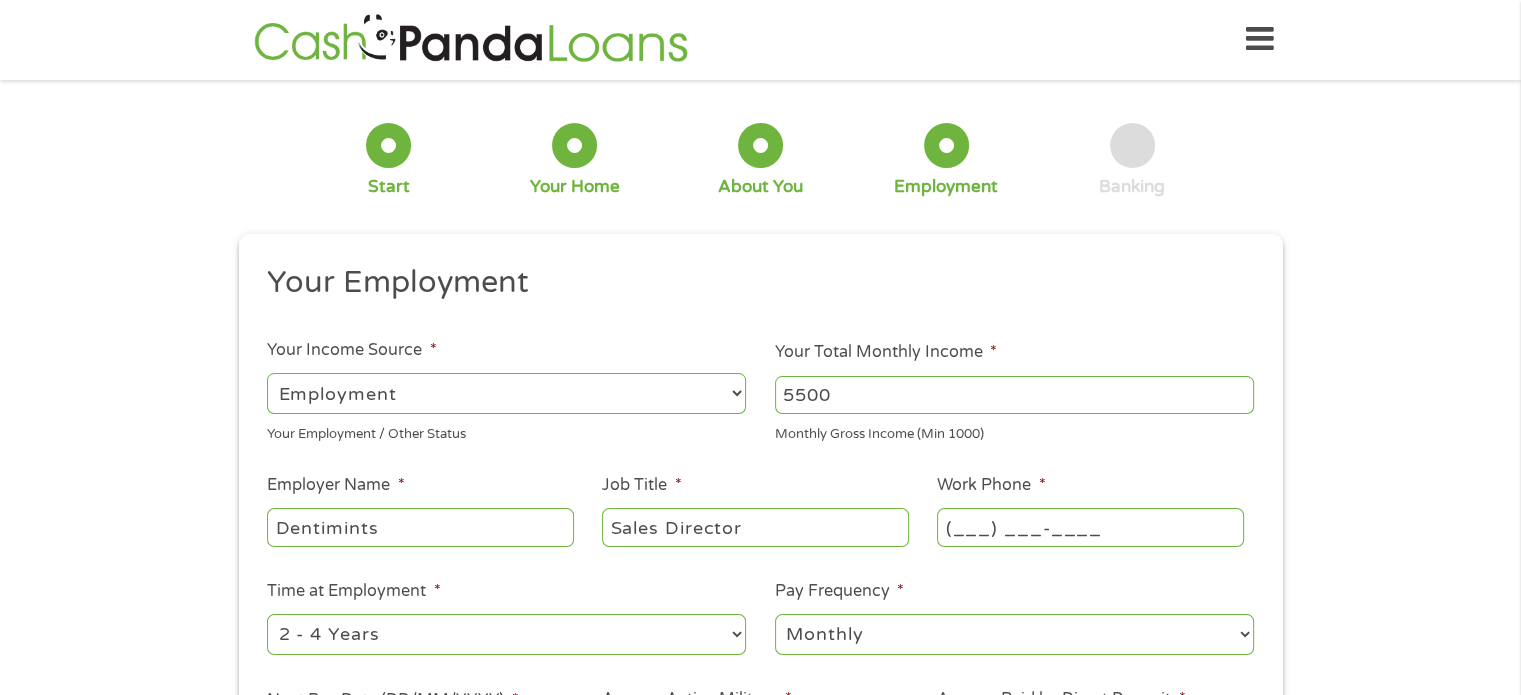 scroll, scrollTop: 0, scrollLeft: 0, axis: both 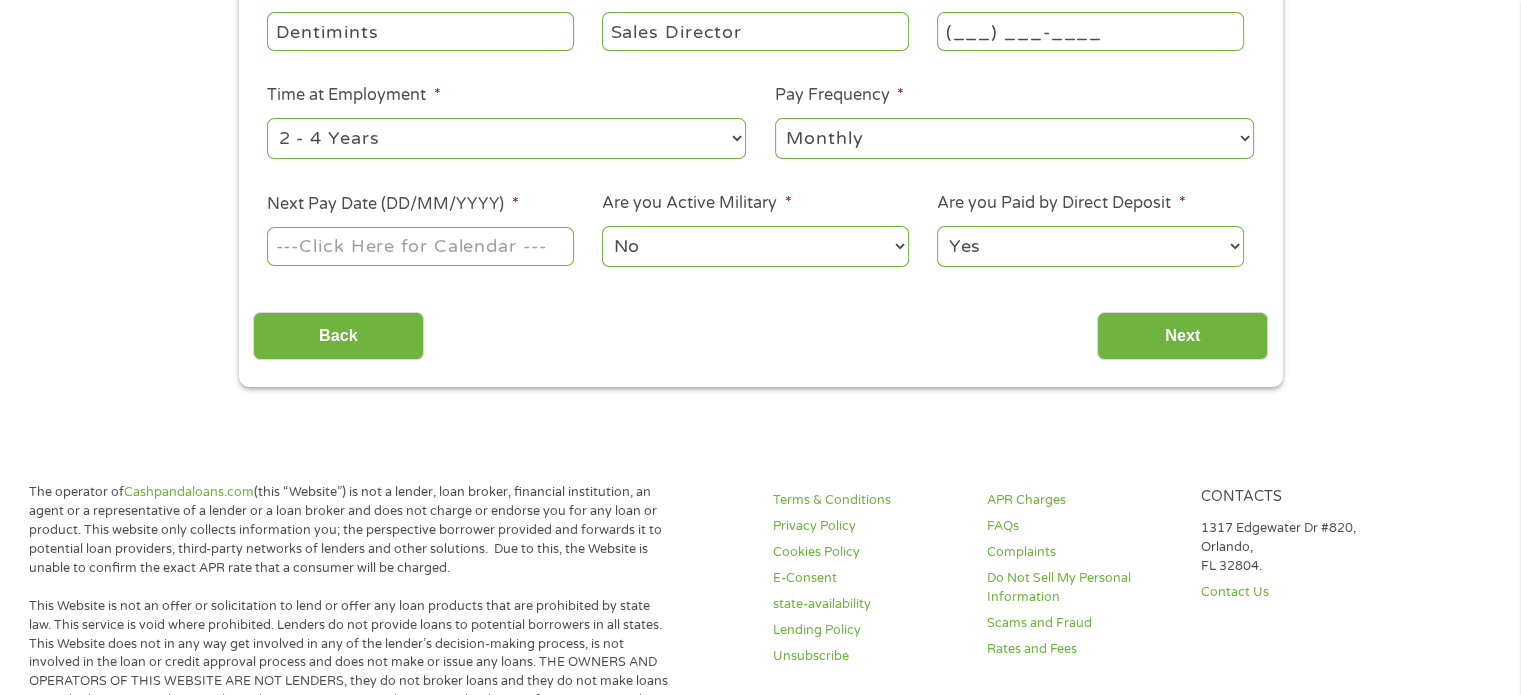 click on "Next Pay Date (DD/MM/YYYY) *" at bounding box center [420, 230] 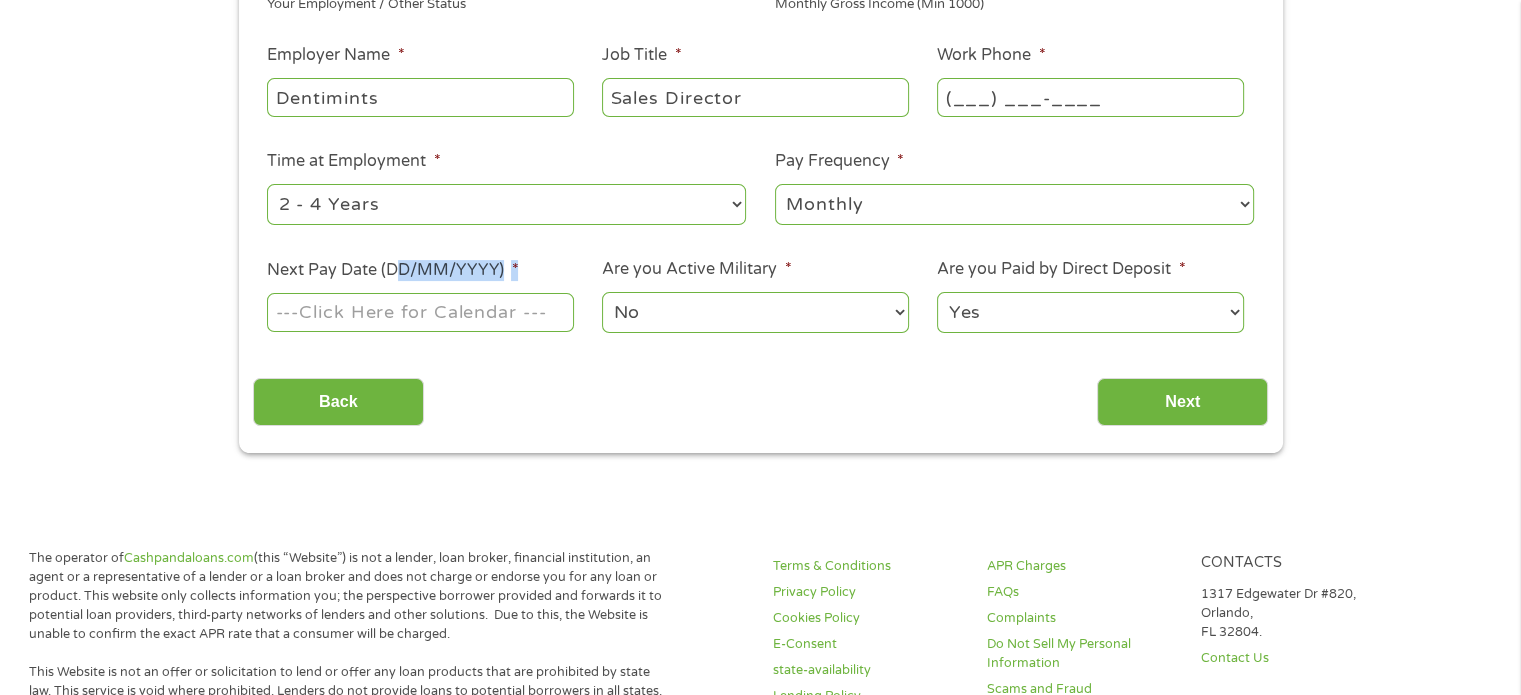 drag, startPoint x: 393, startPoint y: 244, endPoint x: 387, endPoint y: 285, distance: 41.4367 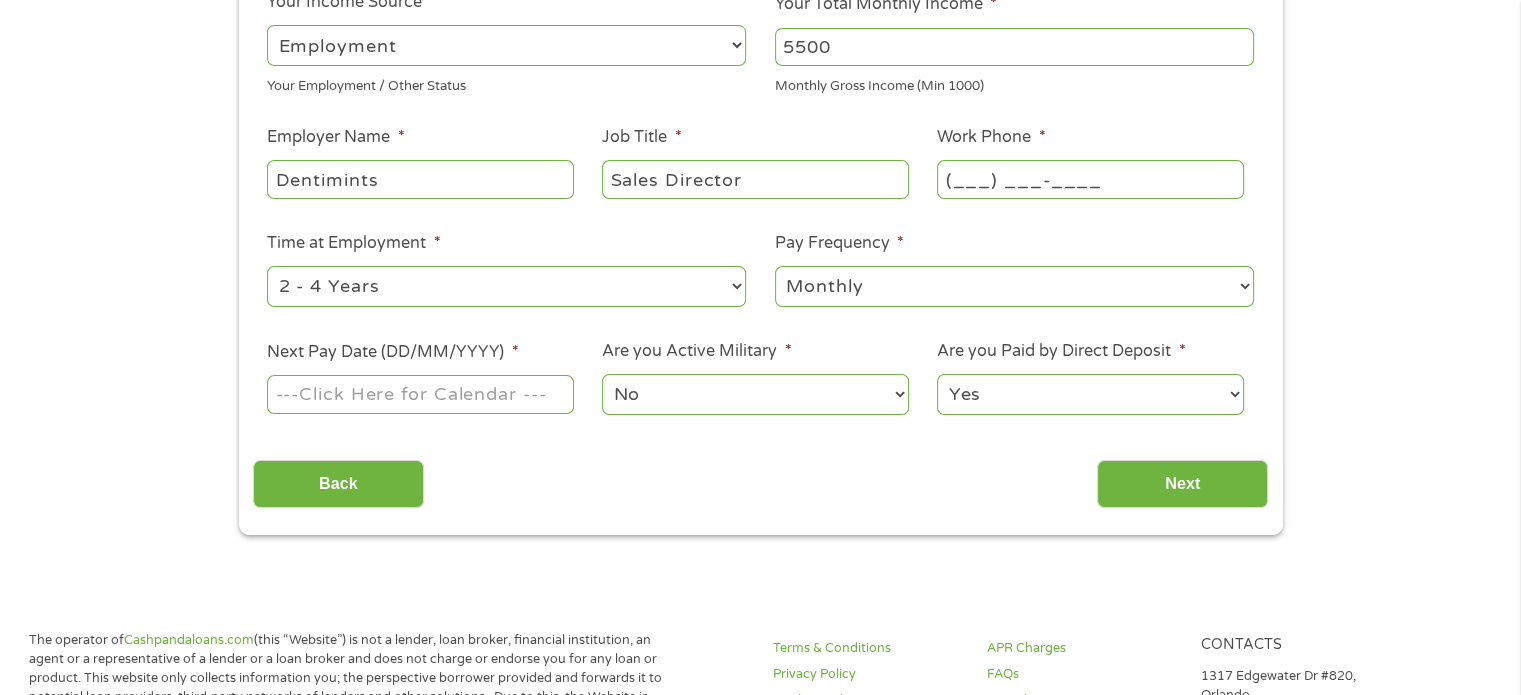 click on "Home   Get Loan Offer   How it works   FAQs   Blog   Cash Loans   Quick Loans   Online Loans   Payday Loans   Cash Advances   Préstamos   Paycheck Loans Near Me   Artificial Intelligence Loans   Contact Us
1         Start   2         Your Home   3         About You   4         Employment   5         Banking   6
This field is hidden when viewing the form gclid Cj0KCQjwndHEBhDVARIsAGh0g3CpsZNMotHzPGkxZdZAFDteG8-NdMSbaDvjoyIcUTGp9uF5kLqvJOwaAt98EALw_wcB This field is hidden when viewing the form Referrer https://www.cashpandaloans.com/payday-loans/?medium=adwords&source=adwords&campaign=21629027925&adgroup=170114955281&creative=711057811183&position=&keyword=cash%20advance%20loans&utm_term=searchterm&matchtype=e&device=c&network=g&gad_source=1&gad_campaignid=21629027925&gbraid=0AAAAABxw2IhRiaJZXc4OyHkB4-Dd8uJk3&gclid=Cj0KCQjwndHEBhDVARIsAGh0g3CpsZNMotHzPGkxZdZAFDteG8-NdMSbaDvjoyIcUTGp9uF5kLqvJOwaAt98EALw_wcB Source e c" at bounding box center (760, 837) 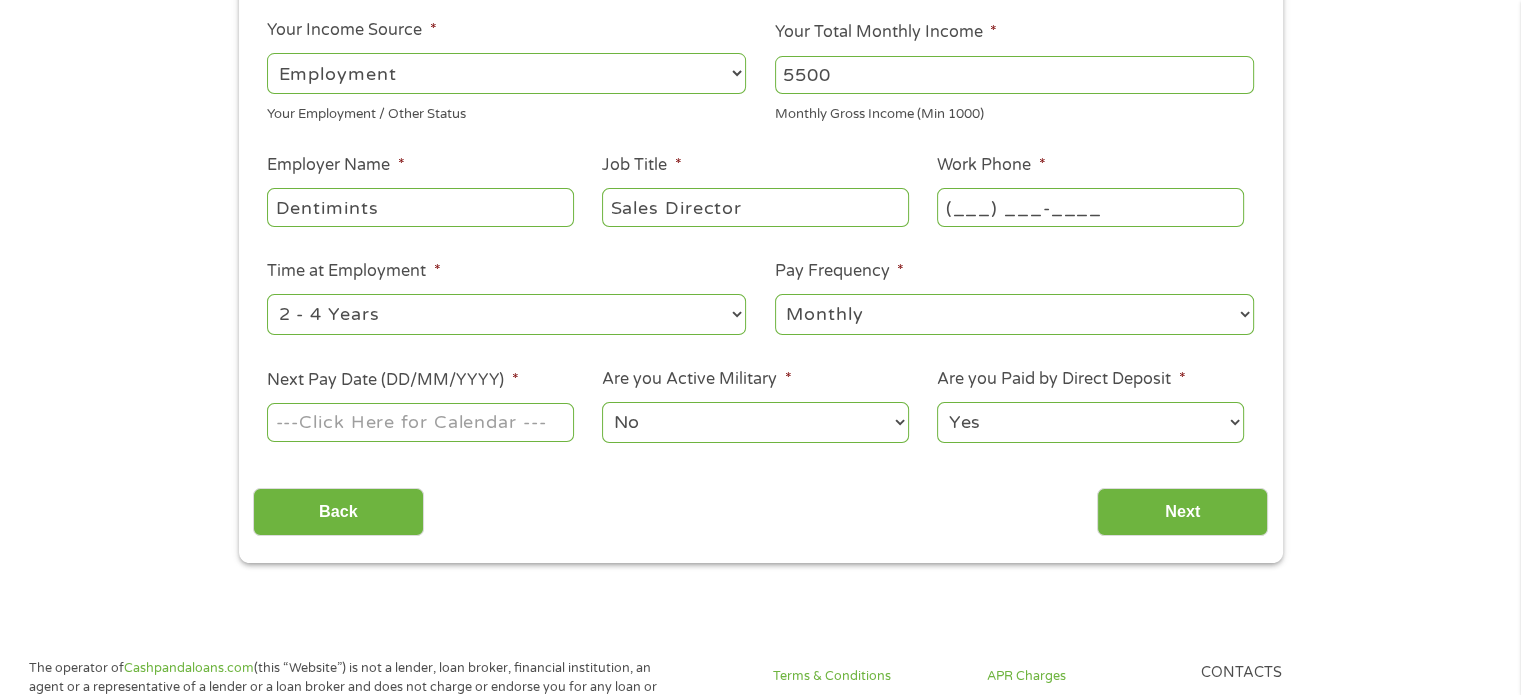 click on "Next Pay Date (DD/MM/YYYY) *" at bounding box center [420, 406] 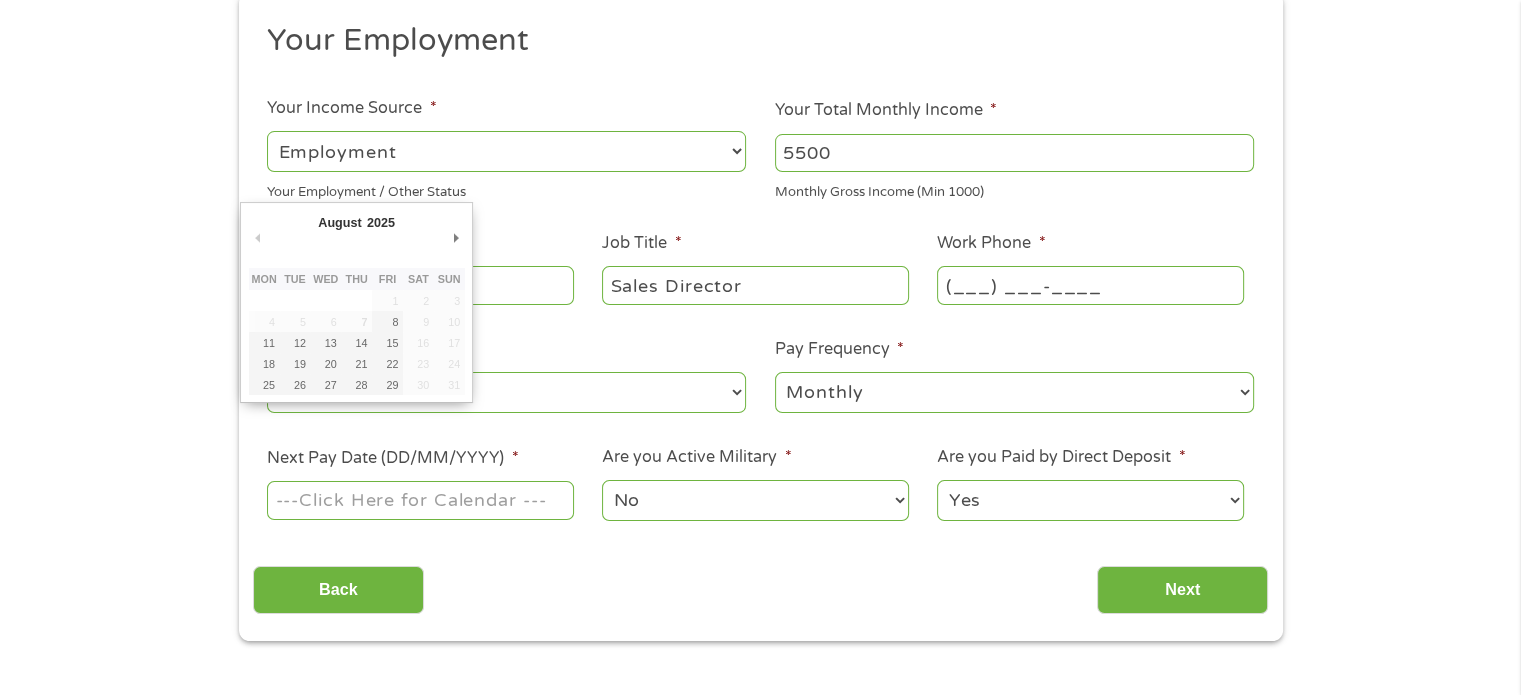 click on "Next Pay Date (DD/MM/YYYY) *" at bounding box center (420, 484) 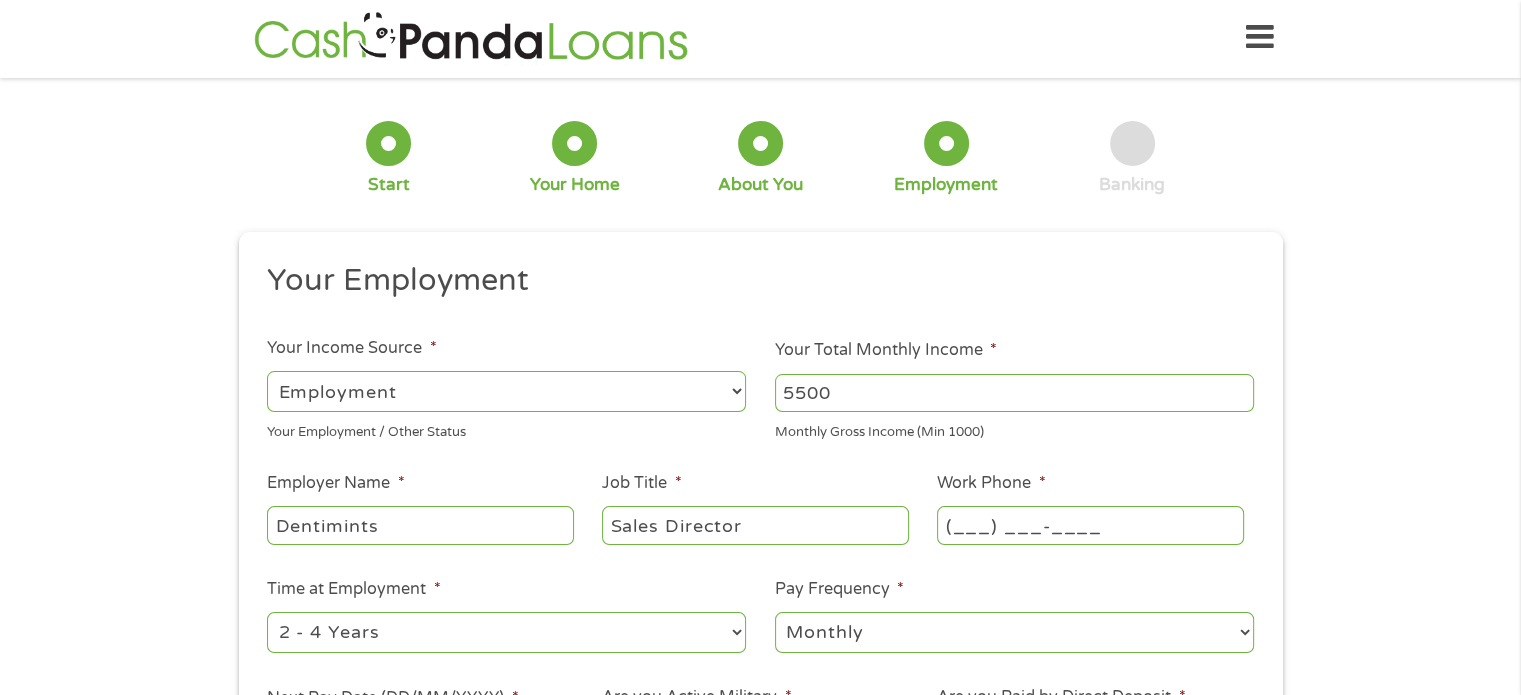 scroll, scrollTop: 0, scrollLeft: 0, axis: both 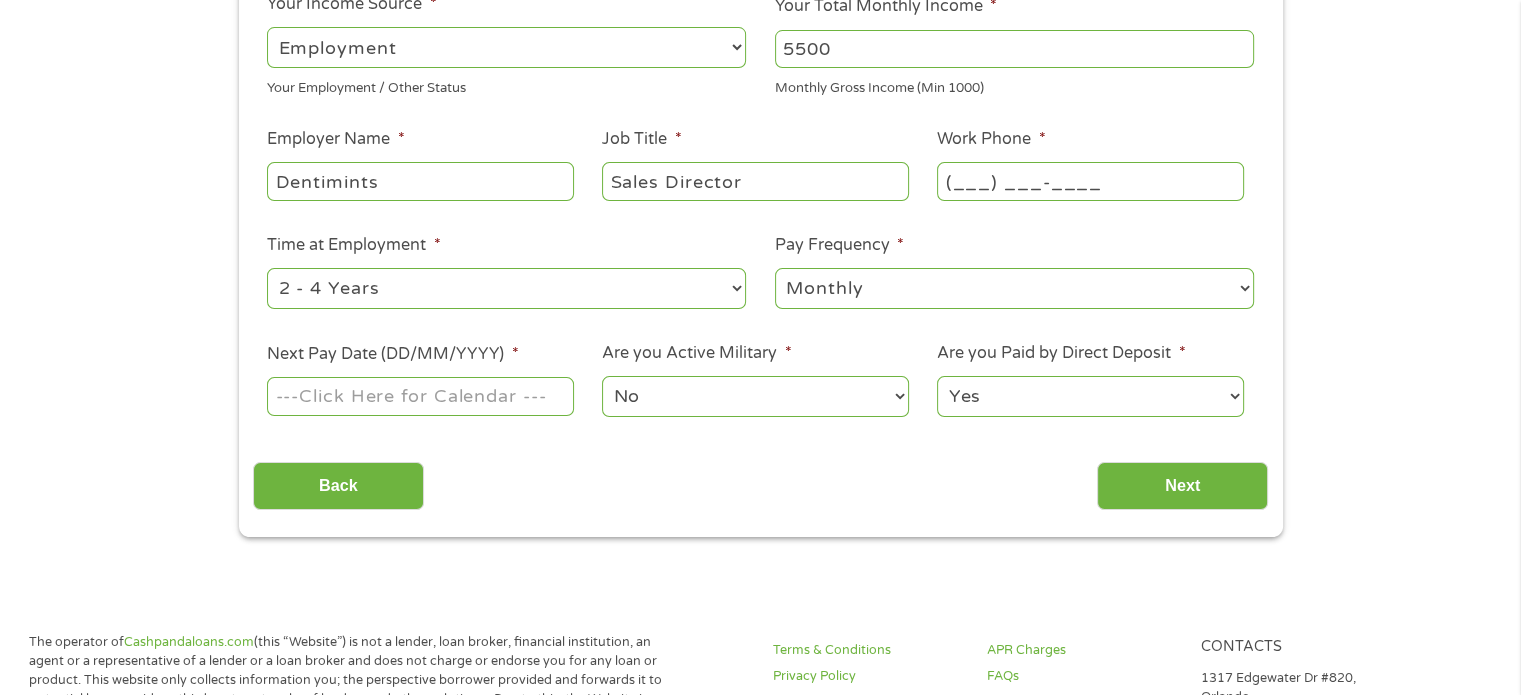 drag, startPoint x: 362, startPoint y: 356, endPoint x: 341, endPoint y: 394, distance: 43.416588 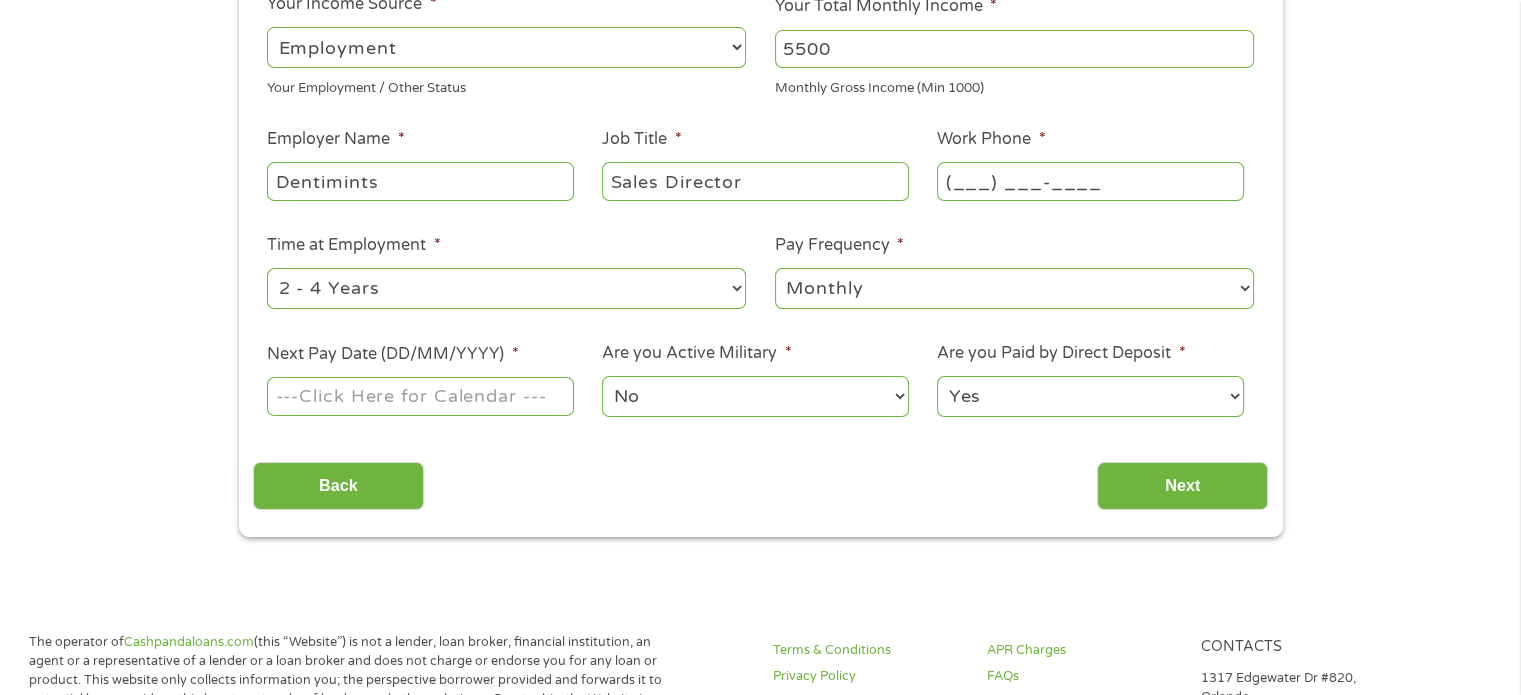 click at bounding box center [420, 397] 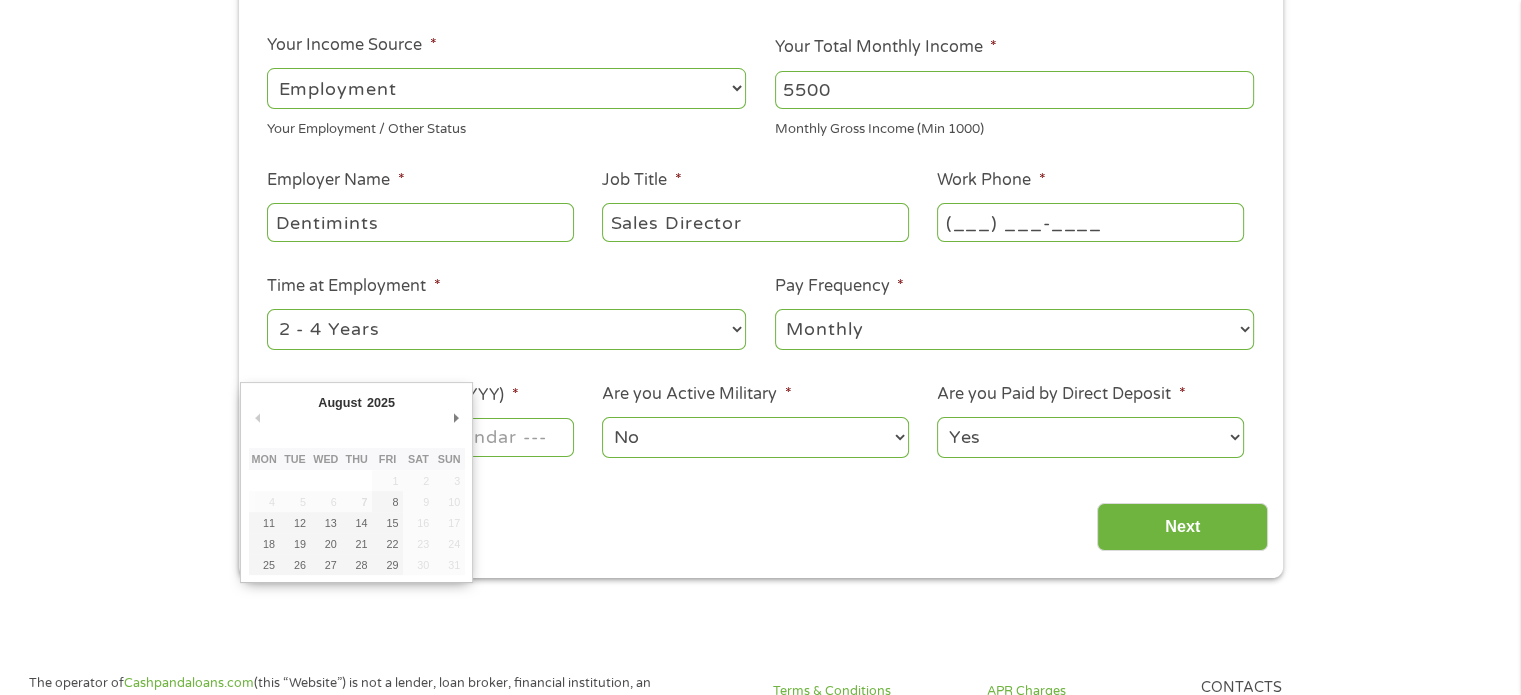 click on "Home   Get Loan Offer   How it works   FAQs   Blog   Cash Loans   Quick Loans   Online Loans   Payday Loans   Cash Advances   Préstamos   Paycheck Loans Near Me   Artificial Intelligence Loans   Contact Us
1         Start   2         Your Home   3         About You   4         Employment   5         Banking   6
This field is hidden when viewing the form gclid Cj0KCQjwndHEBhDVARIsAGh0g3CpsZNMotHzPGkxZdZAFDteG8-NdMSbaDvjoyIcUTGp9uF5kLqvJOwaAt98EALw_wcB This field is hidden when viewing the form Referrer https://www.cashpandaloans.com/payday-loans/?medium=adwords&source=adwords&campaign=21629027925&adgroup=170114955281&creative=711057811183&position=&keyword=cash%20advance%20loans&utm_term=searchterm&matchtype=e&device=c&network=g&gad_source=1&gad_campaignid=21629027925&gbraid=0AAAAABxw2IhRiaJZXc4OyHkB4-Dd8uJk3&gclid=Cj0KCQjwndHEBhDVARIsAGh0g3CpsZNMotHzPGkxZdZAFDteG8-NdMSbaDvjoyIcUTGp9uF5kLqvJOwaAt98EALw_wcB Source e c" at bounding box center [760, 880] 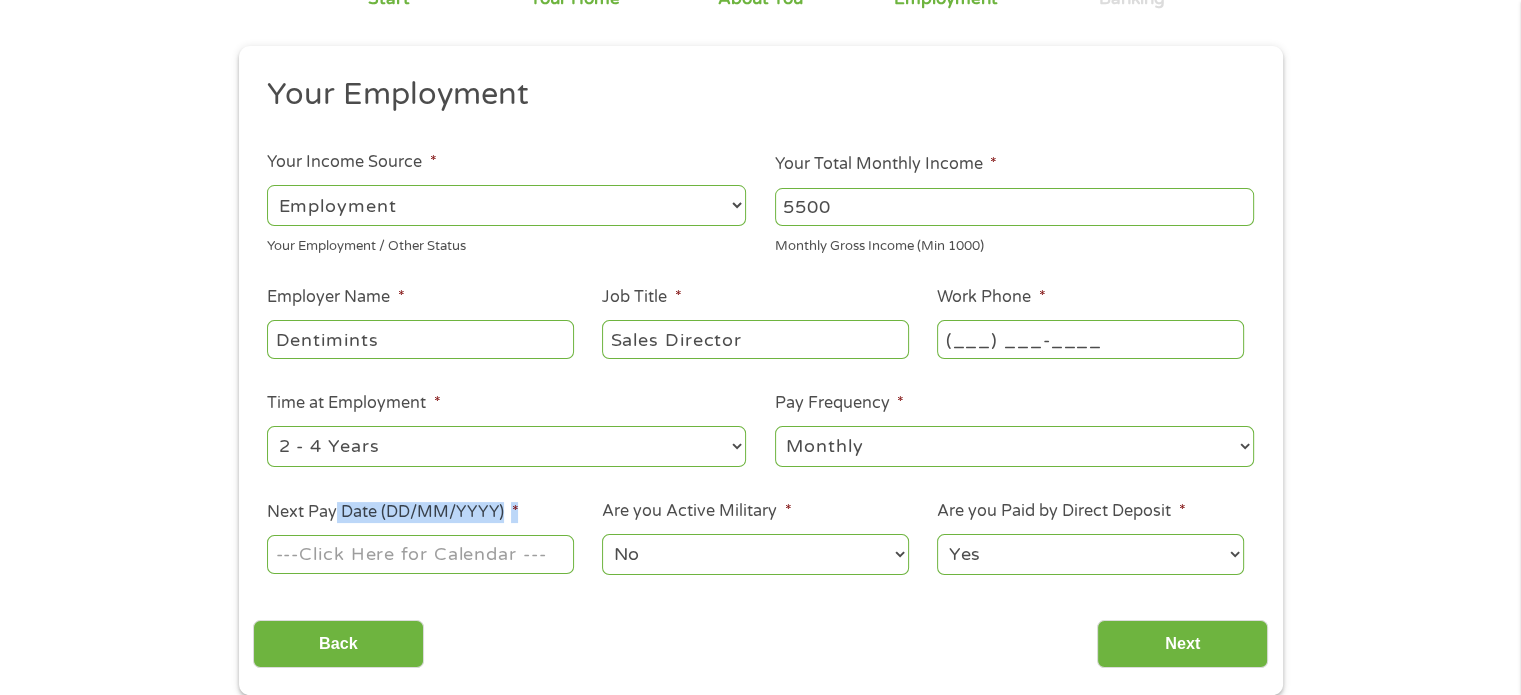 drag, startPoint x: 338, startPoint y: 506, endPoint x: 336, endPoint y: 553, distance: 47.042534 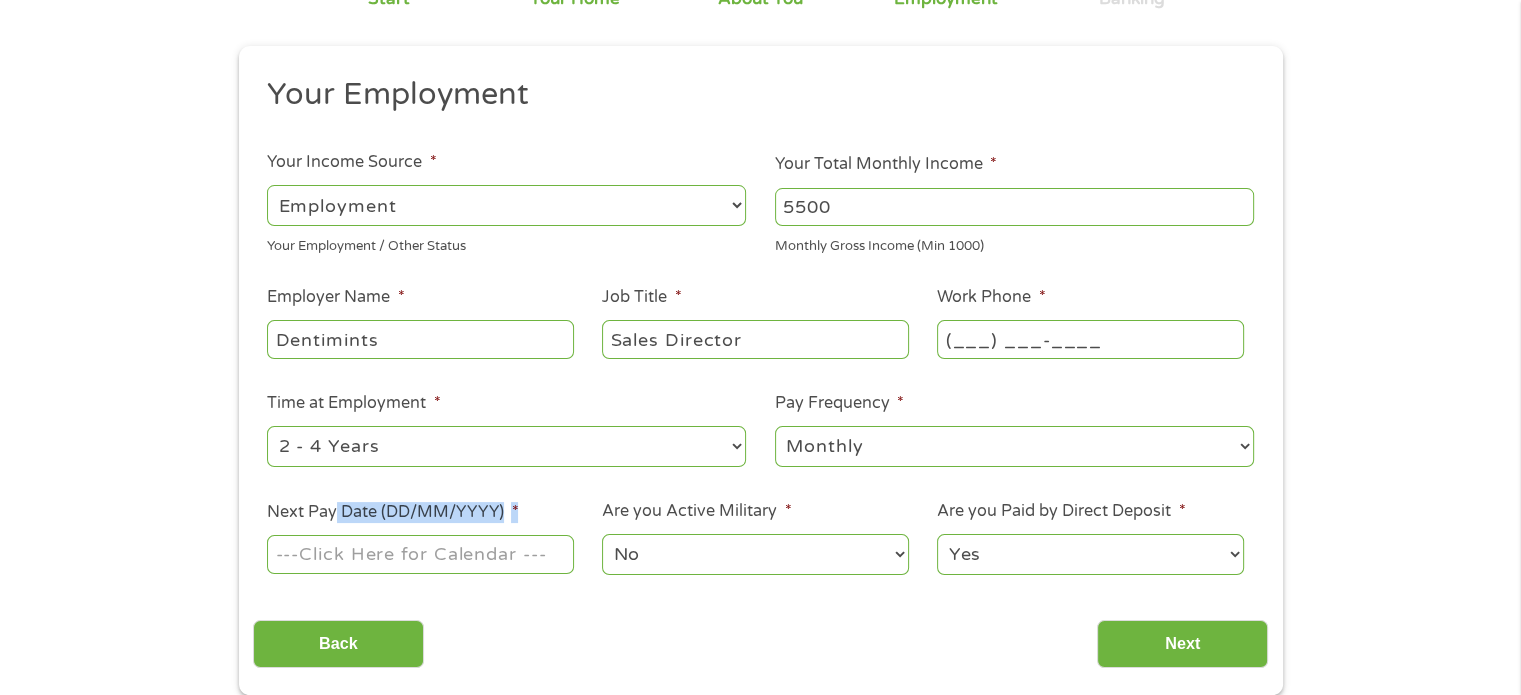 click on "Next Pay Date (DD/MM/YYYY) *" at bounding box center [420, 538] 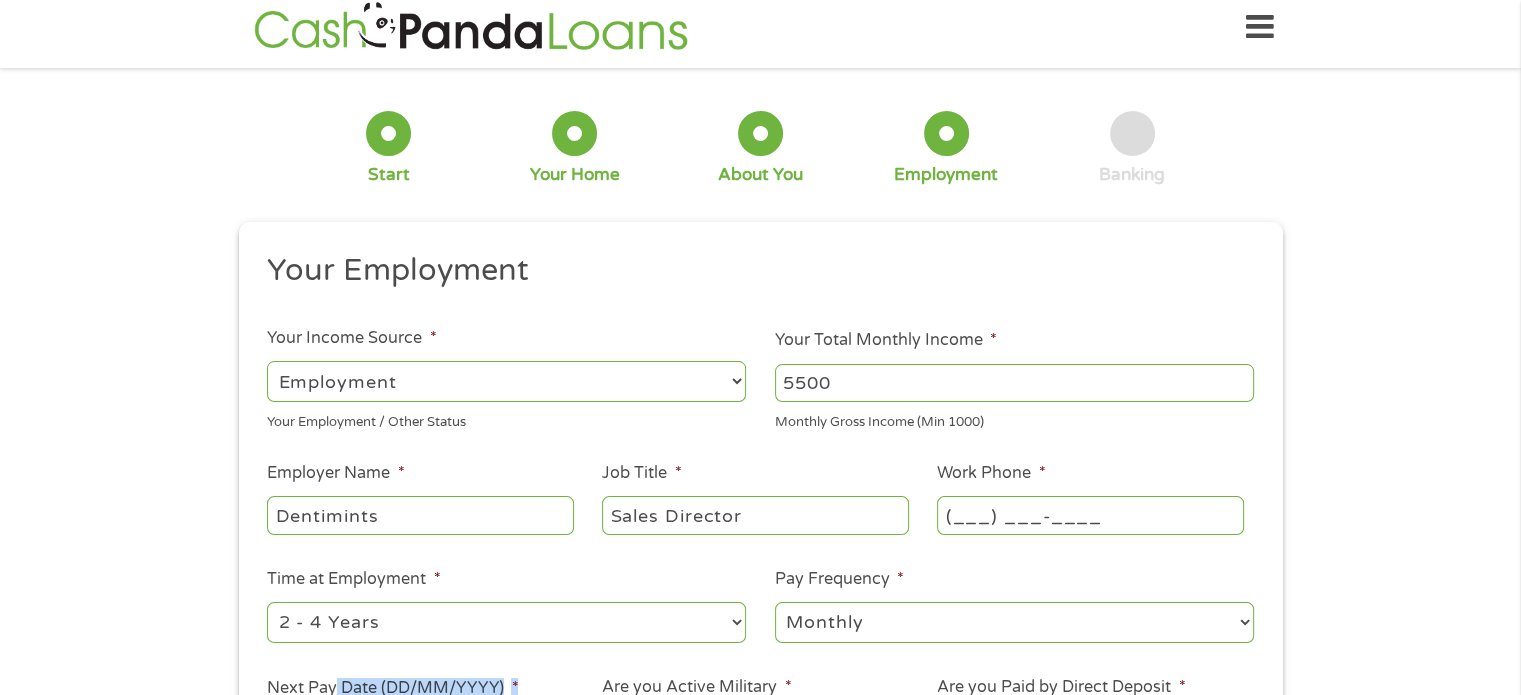 scroll, scrollTop: 0, scrollLeft: 0, axis: both 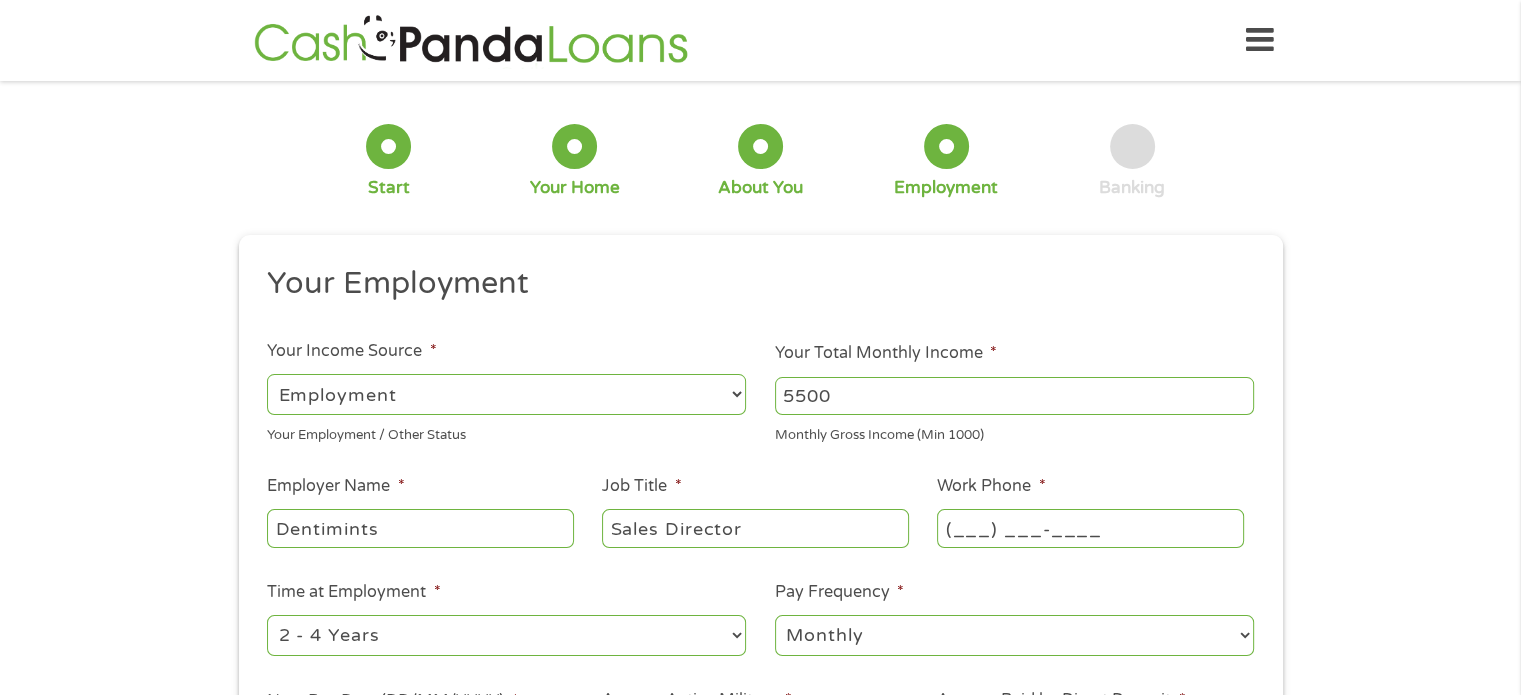 drag, startPoint x: 1518, startPoint y: 54, endPoint x: 1519, endPoint y: 77, distance: 23.021729 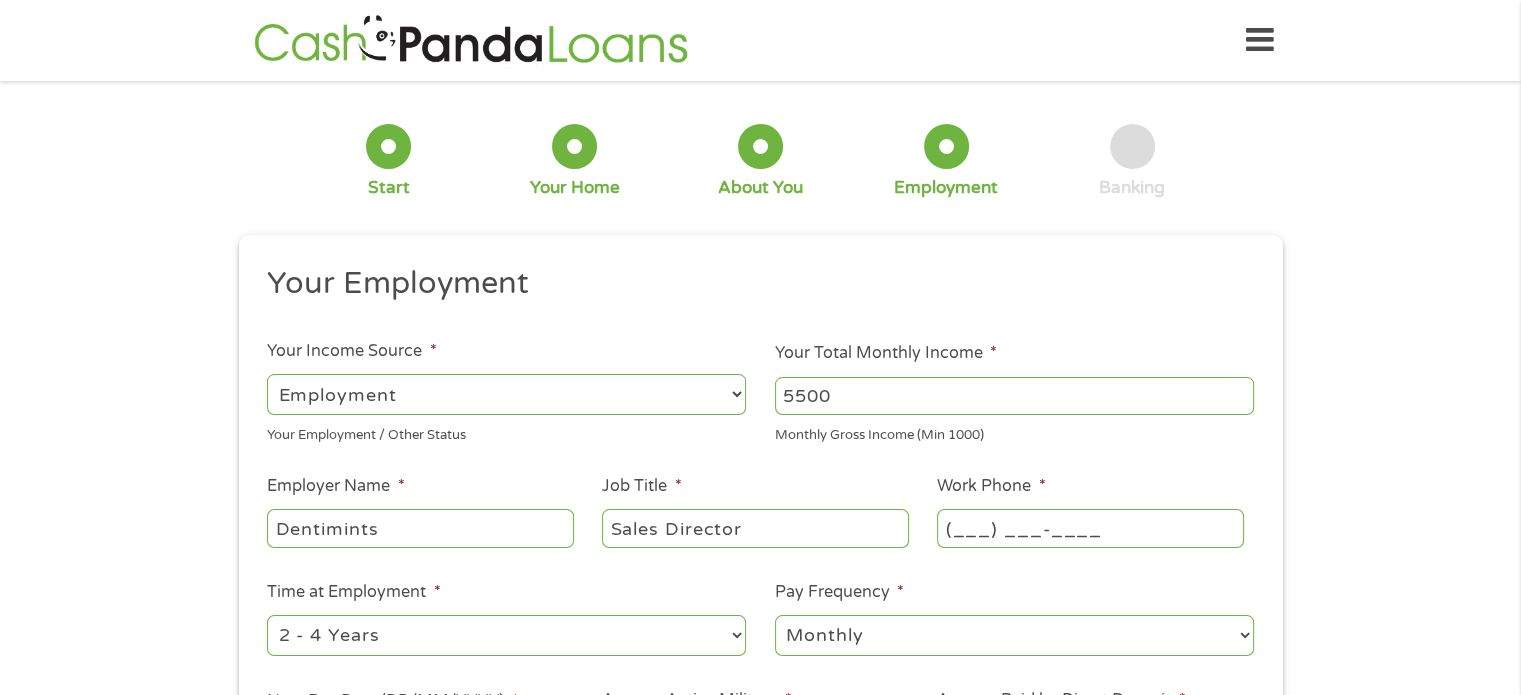 click on "Home   Get Loan Offer   How it works   FAQs   Blog   Cash Loans   Quick Loans   Online Loans   Payday Loans   Cash Advances   Préstamos   Paycheck Loans Near Me   Artificial Intelligence Loans   Contact Us" at bounding box center (760, 40) 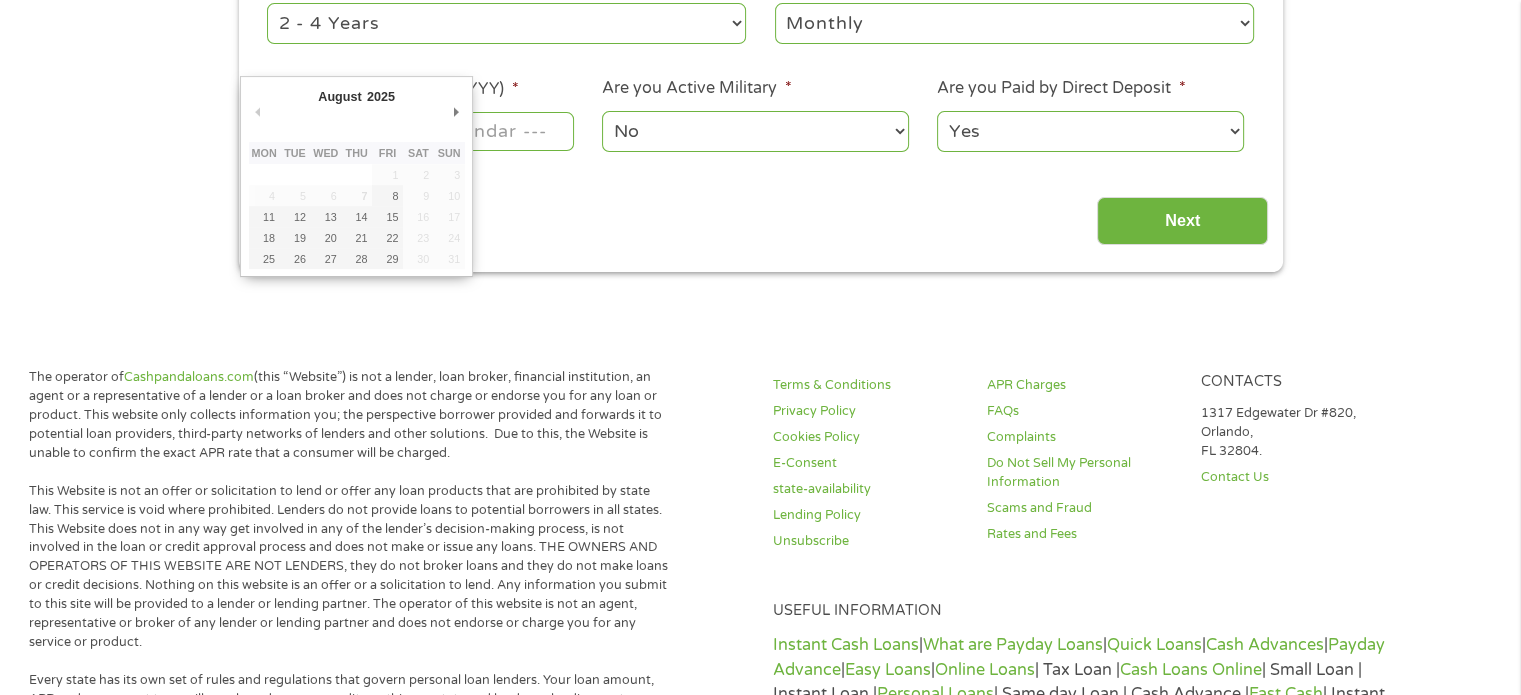 drag, startPoint x: 323, startPoint y: 90, endPoint x: 311, endPoint y: 123, distance: 35.1141 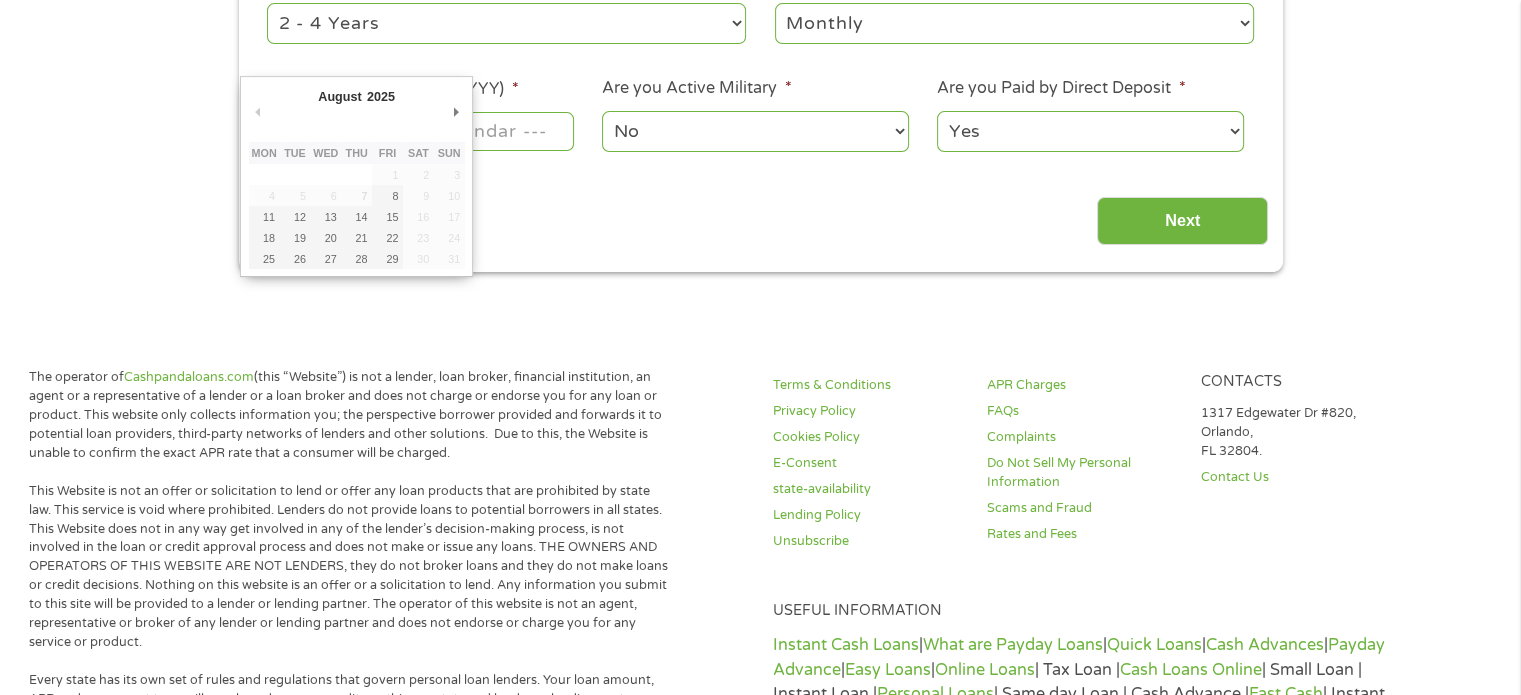 click on "Home   Get Loan Offer   How it works   FAQs   Blog   Cash Loans   Quick Loans   Online Loans   Payday Loans   Cash Advances   Préstamos   Paycheck Loans Near Me   Artificial Intelligence Loans   Contact Us
1         Start   2         Your Home   3         About You   4         Employment   5         Banking   6
This field is hidden when viewing the form gclid Cj0KCQjwndHEBhDVARIsAGh0g3CpsZNMotHzPGkxZdZAFDteG8-NdMSbaDvjoyIcUTGp9uF5kLqvJOwaAt98EALw_wcB This field is hidden when viewing the form Referrer https://www.cashpandaloans.com/payday-loans/?medium=adwords&source=adwords&campaign=21629027925&adgroup=170114955281&creative=711057811183&position=&keyword=cash%20advance%20loans&utm_term=searchterm&matchtype=e&device=c&network=g&gad_source=1&gad_campaignid=21629027925&gbraid=0AAAAABxw2IhRiaJZXc4OyHkB4-Dd8uJk3&gclid=Cj0KCQjwndHEBhDVARIsAGh0g3CpsZNMotHzPGkxZdZAFDteG8-NdMSbaDvjoyIcUTGp9uF5kLqvJOwaAt98EALw_wcB Source e c" at bounding box center [760, 574] 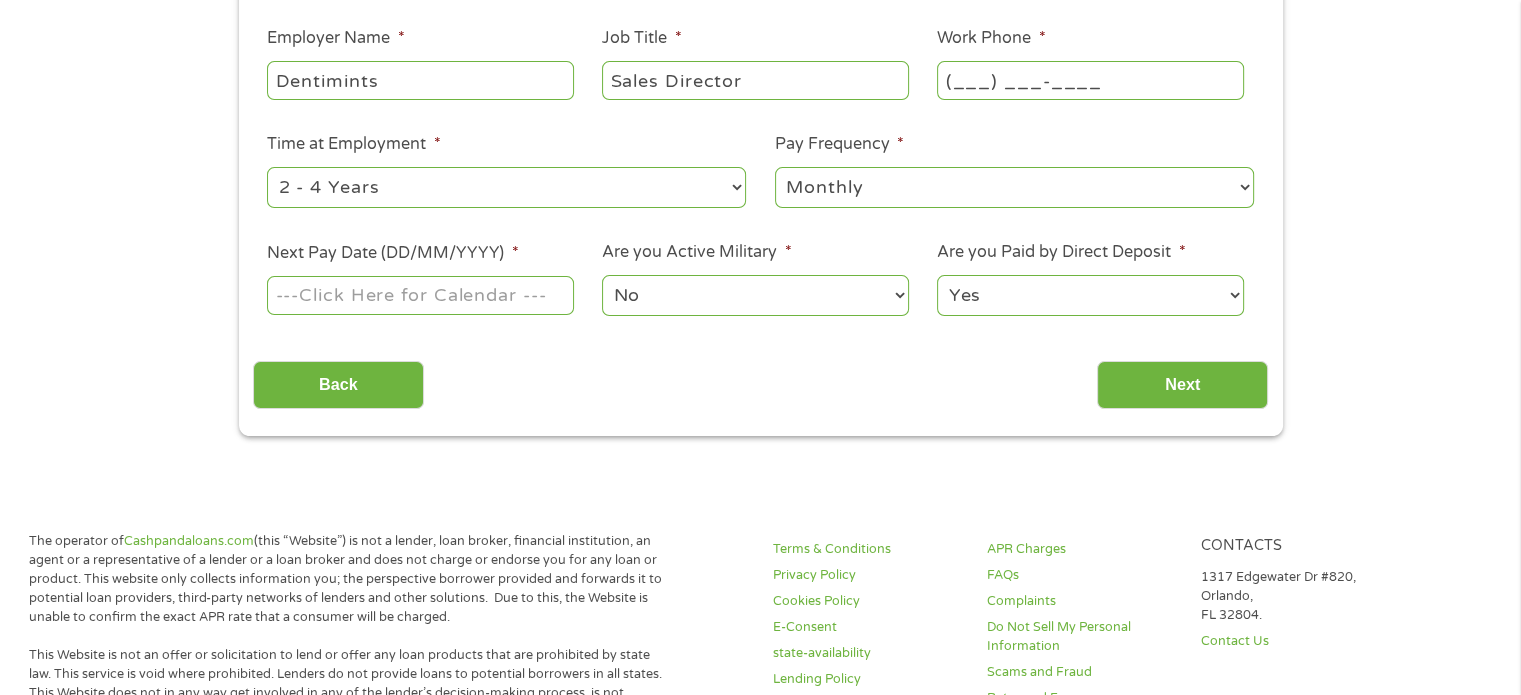 drag, startPoint x: 424, startPoint y: 220, endPoint x: 425, endPoint y: 246, distance: 26.019224 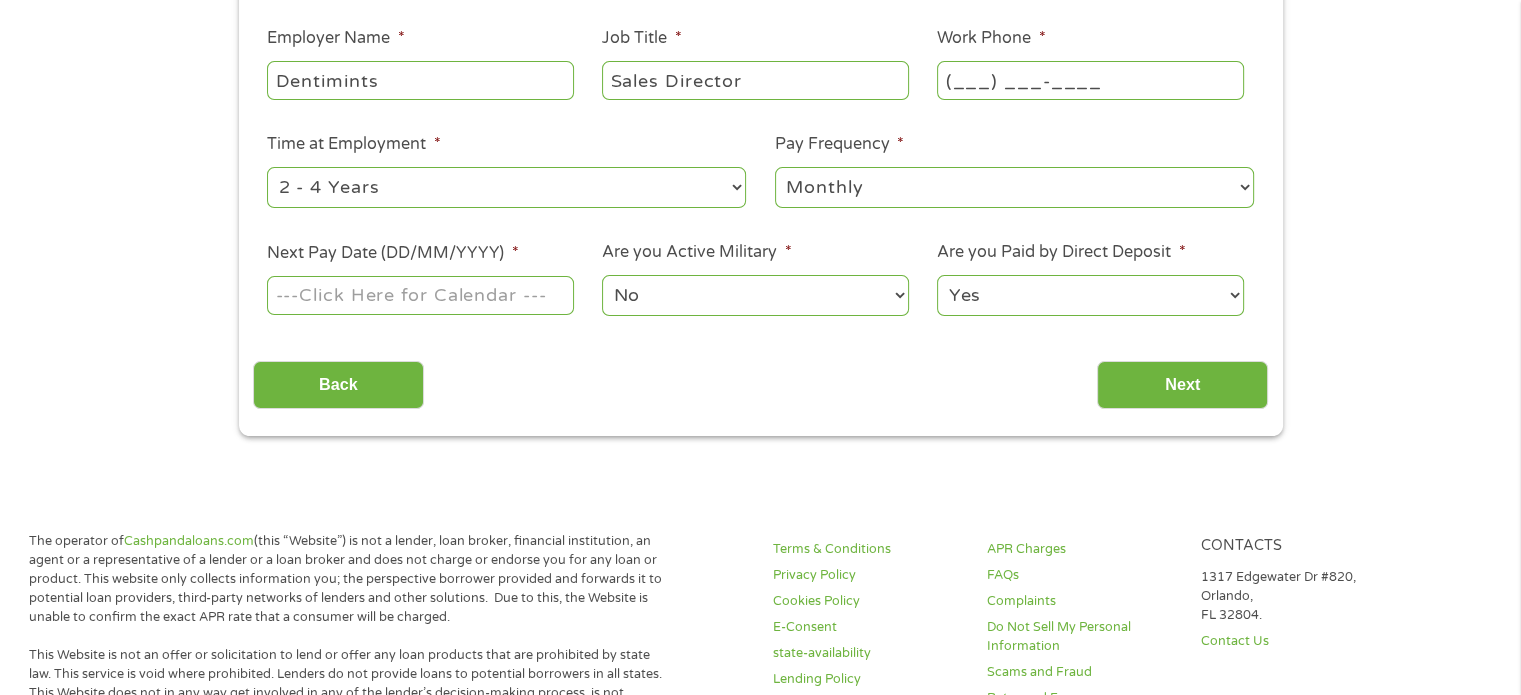 click on "Your Employment Your Income Source * --- Choose one --- Employment Self Employed Benefits Your Employment / Other Status Your Total Monthly Income * 5500 Monthly Gross Income (Min 1000) This field is hidden when viewing the form Other Income * 0 Pension, Spouse & any Other Income Employer Name * Dentimints Job Title * Sales Director Work Phone * (801) 949-8279 Time at Employment * --- Choose one --- 1 Year or less 1 - 2 Years 2 - 4 Years Over 4 Years Pay Frequency * --- Choose one --- Every 2 Weeks Every Week Monthly Semi-Monthly Next Pay Date (DD/MM/YYYY) * Are you Active Military * No Yes Are you Paid by Direct Deposit * Yes No" at bounding box center (760, 75) 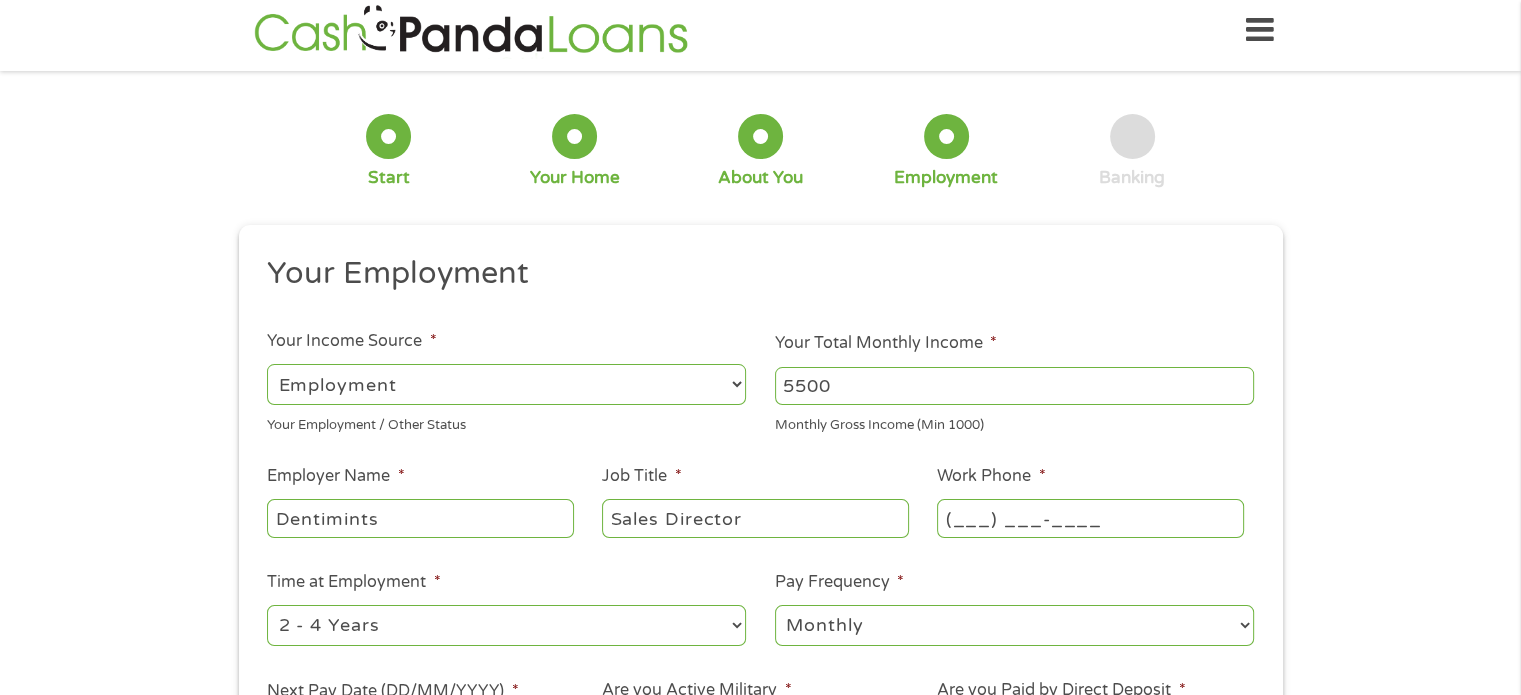 scroll, scrollTop: 0, scrollLeft: 0, axis: both 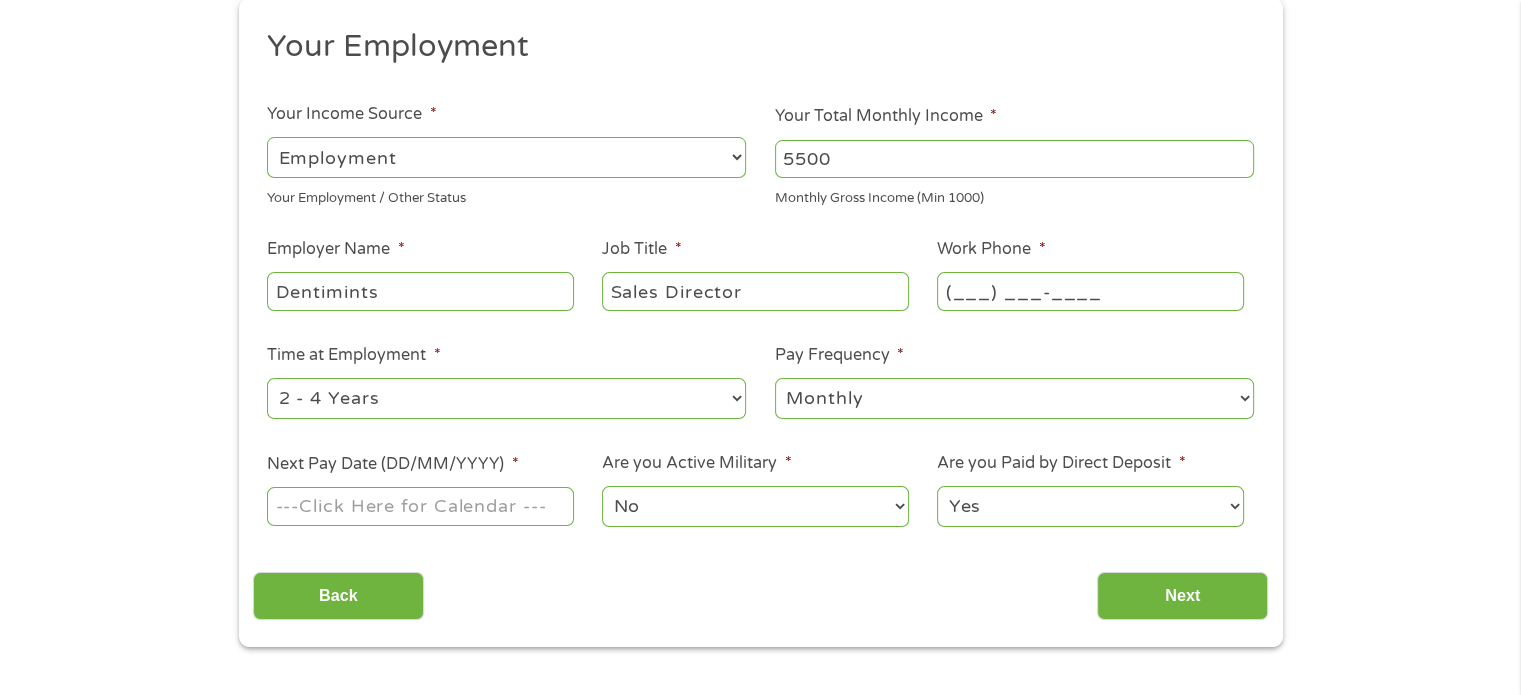 click on "Back   Next" at bounding box center (760, 588) 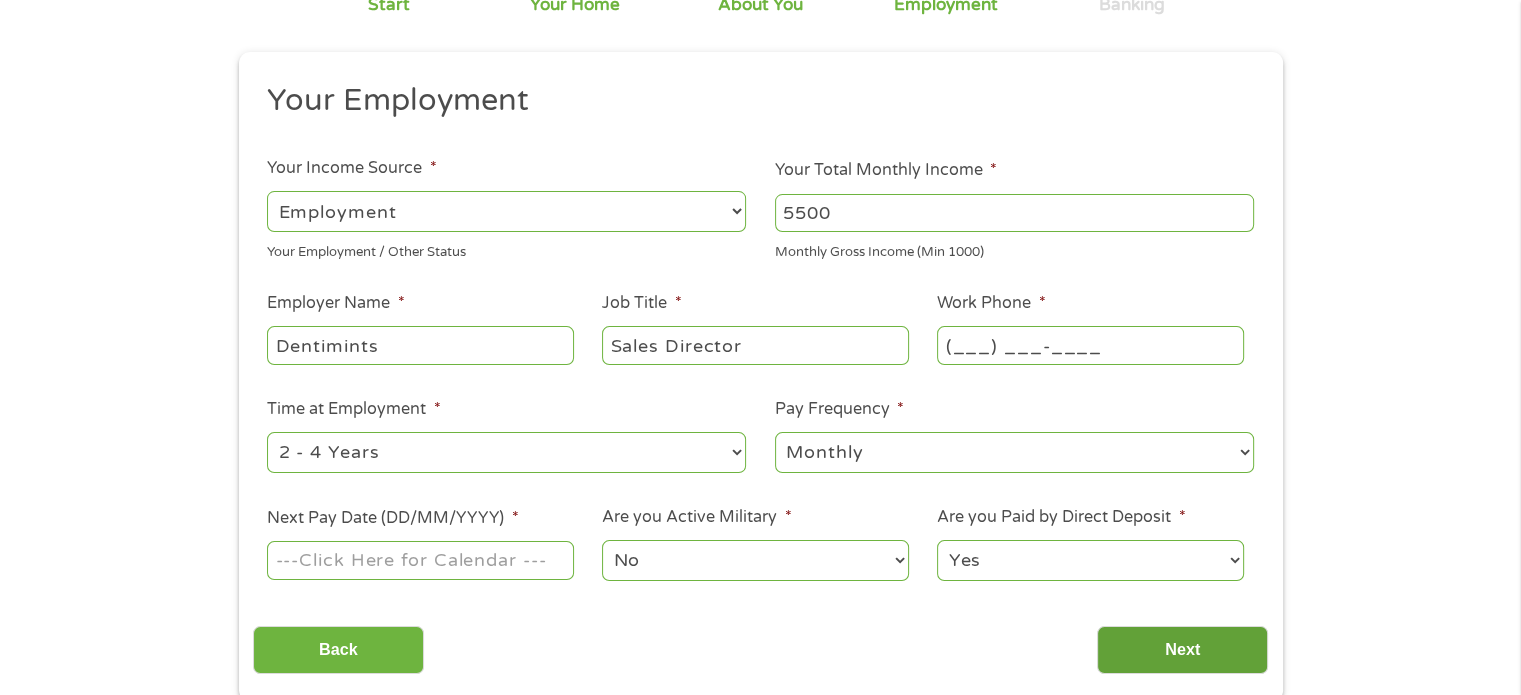 click on "Back   Next" at bounding box center (760, 642) 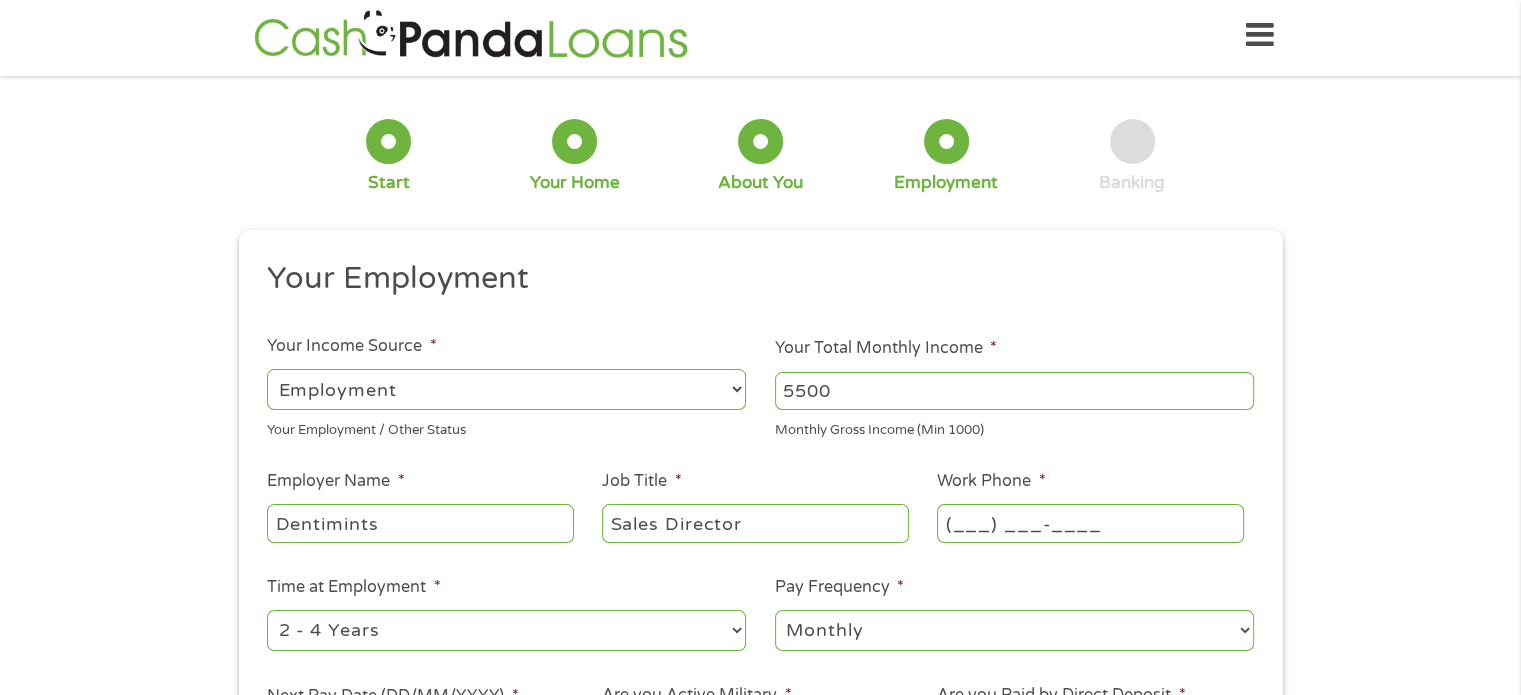 scroll, scrollTop: 0, scrollLeft: 0, axis: both 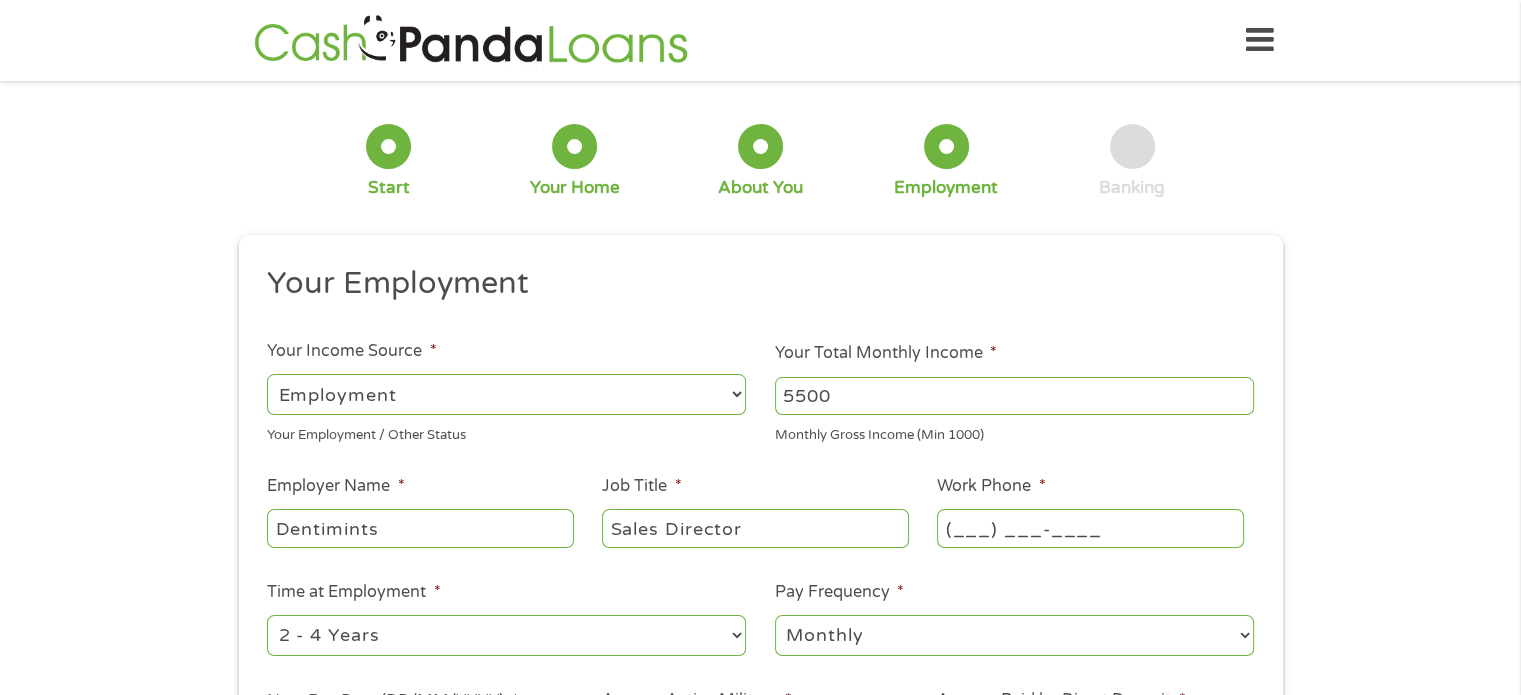 click on "--- Choose one --- Employment Self Employed Benefits" at bounding box center (506, 394) 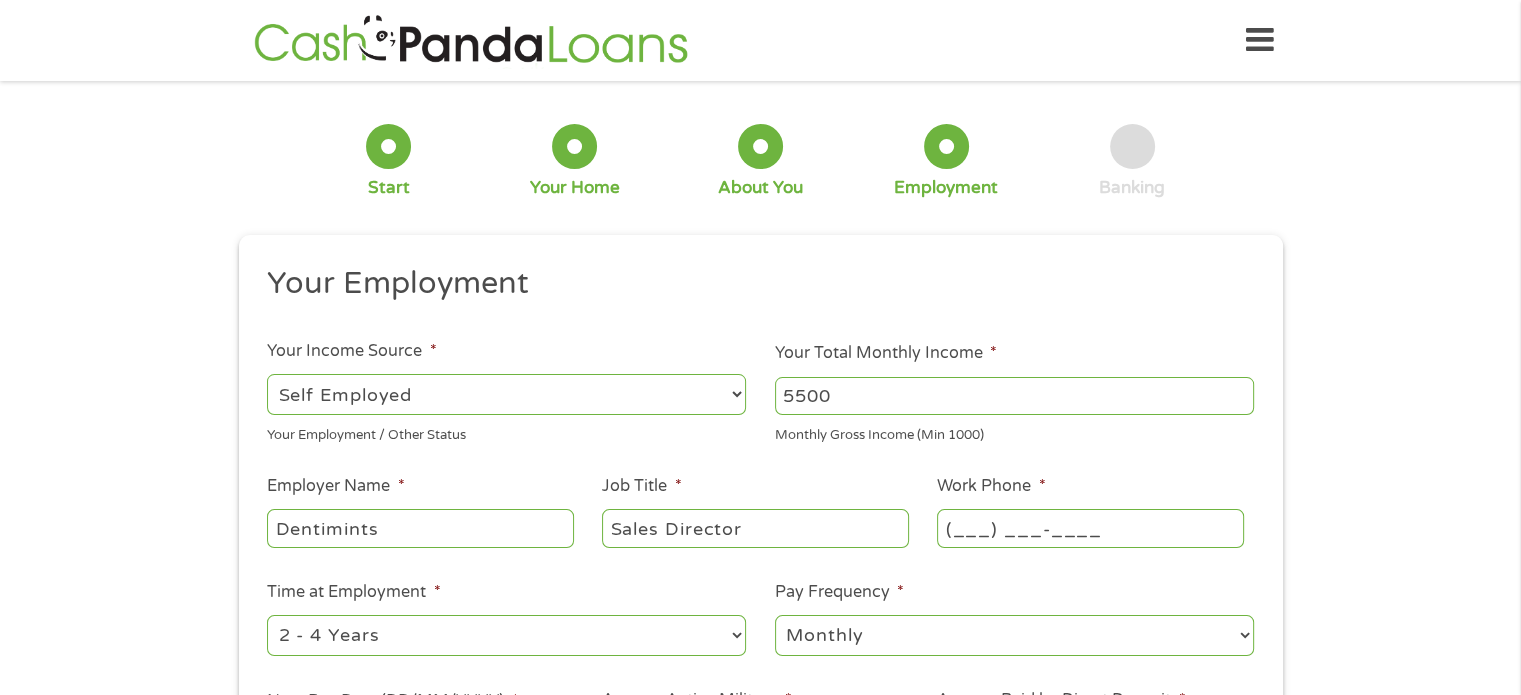 click on "--- Choose one --- Employment Self Employed Benefits" at bounding box center (506, 394) 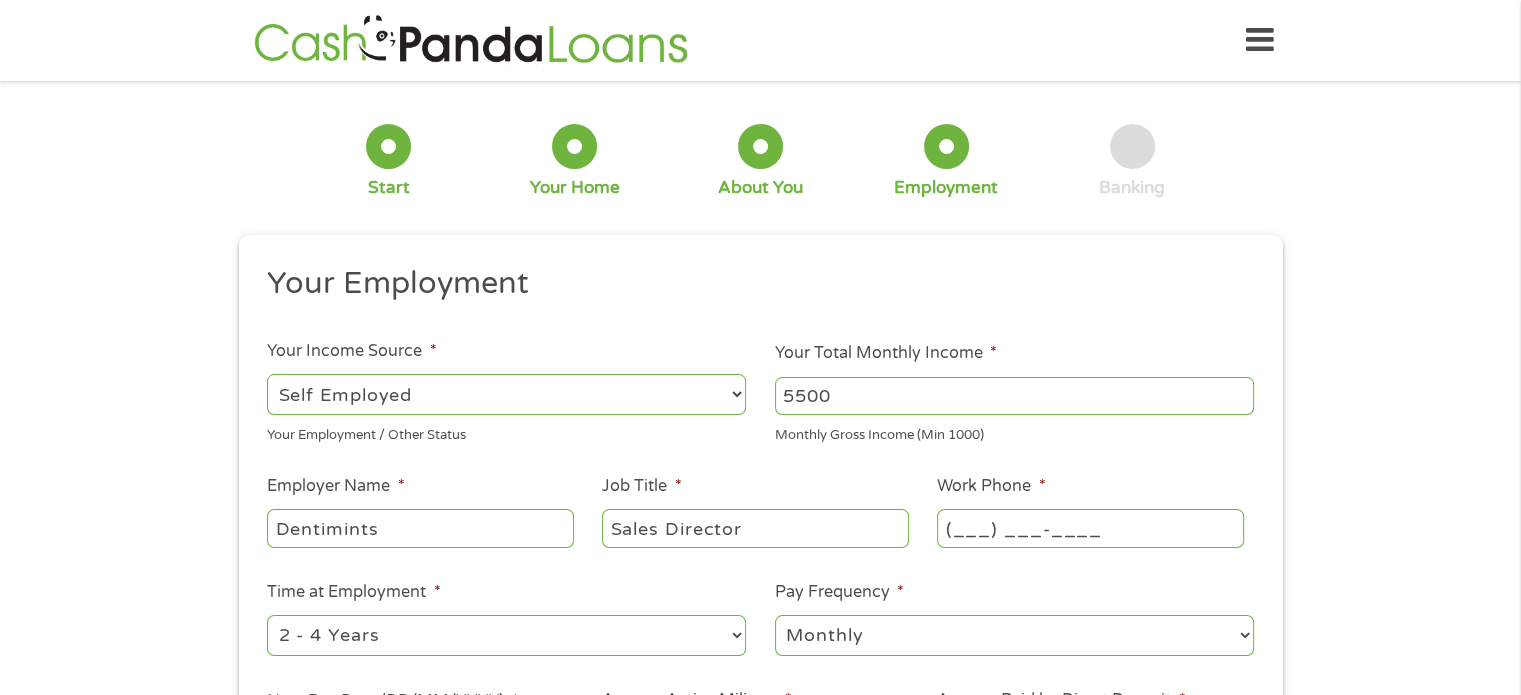 select on "fullTime" 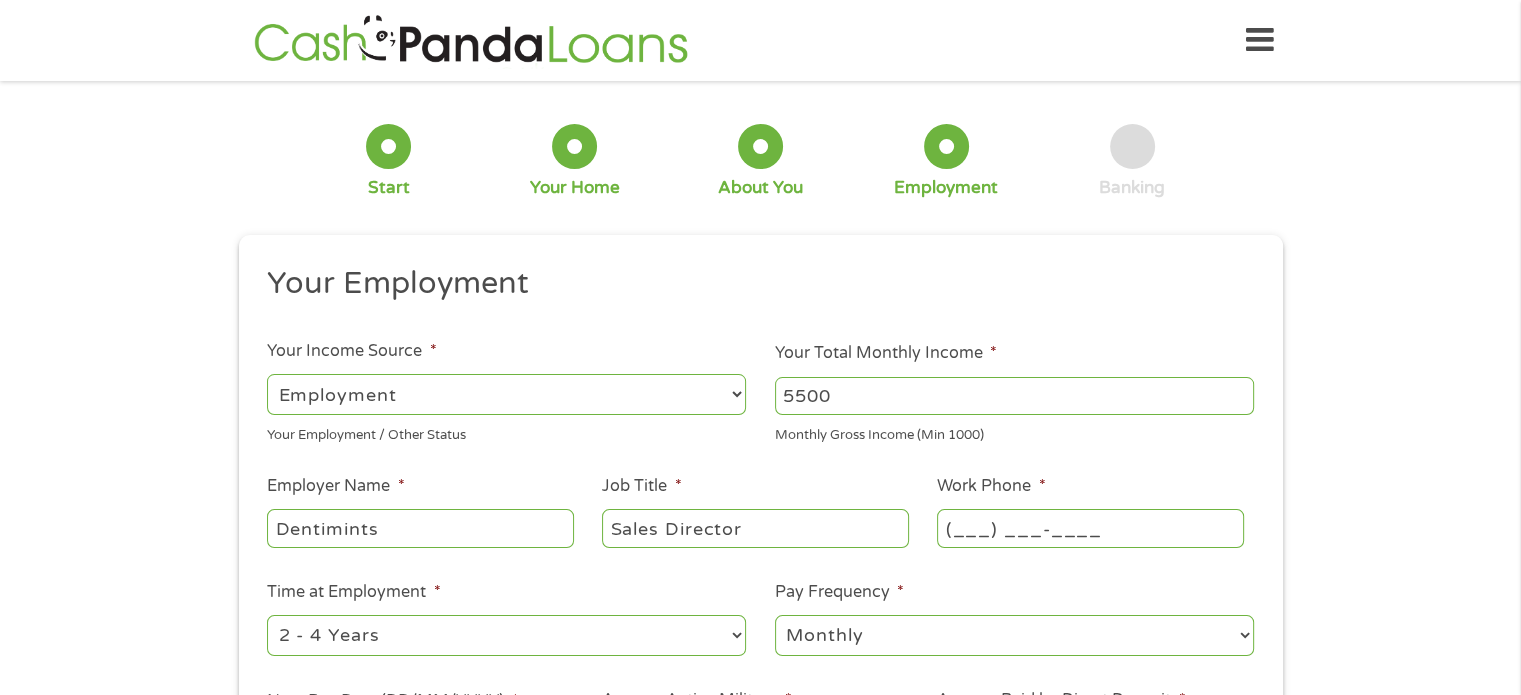 click on "--- Choose one --- Employment Self Employed Benefits" at bounding box center [506, 394] 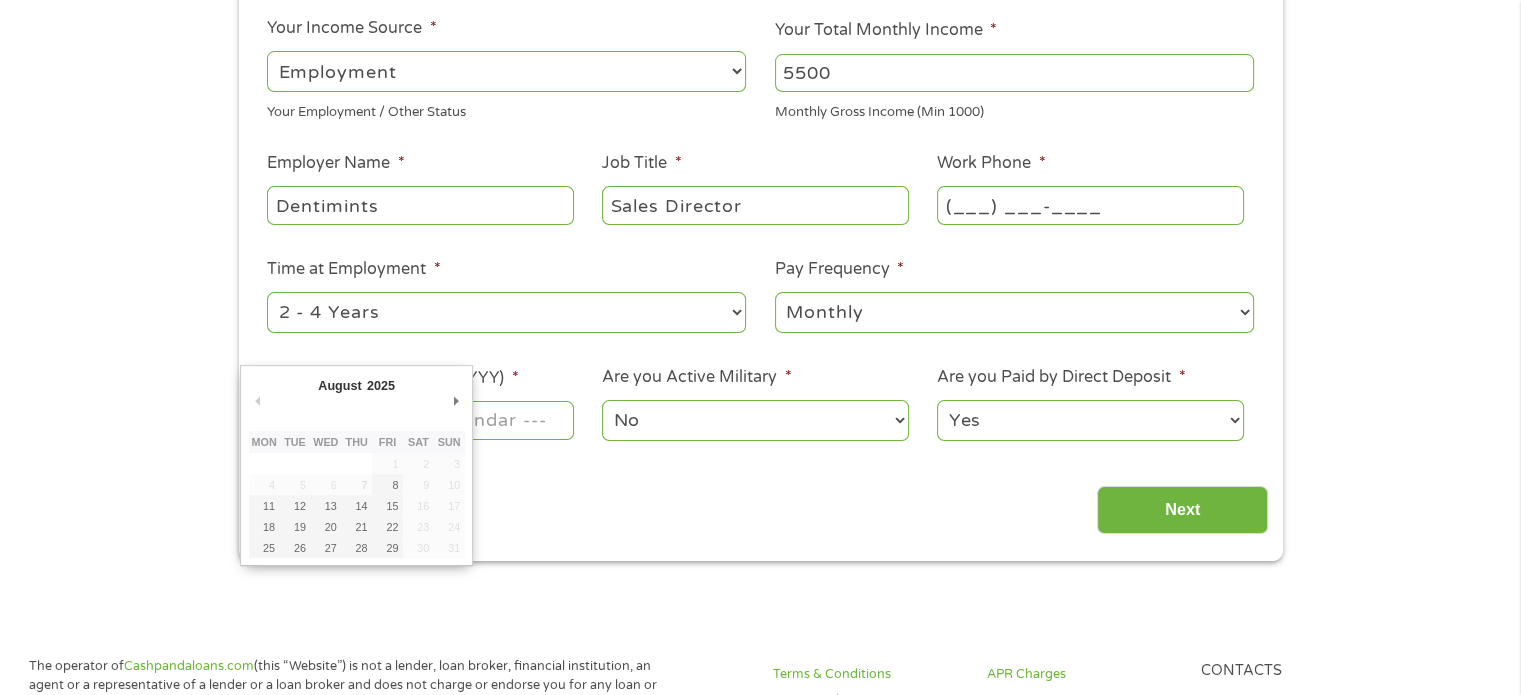 drag, startPoint x: 470, startPoint y: 390, endPoint x: 470, endPoint y: 403, distance: 13 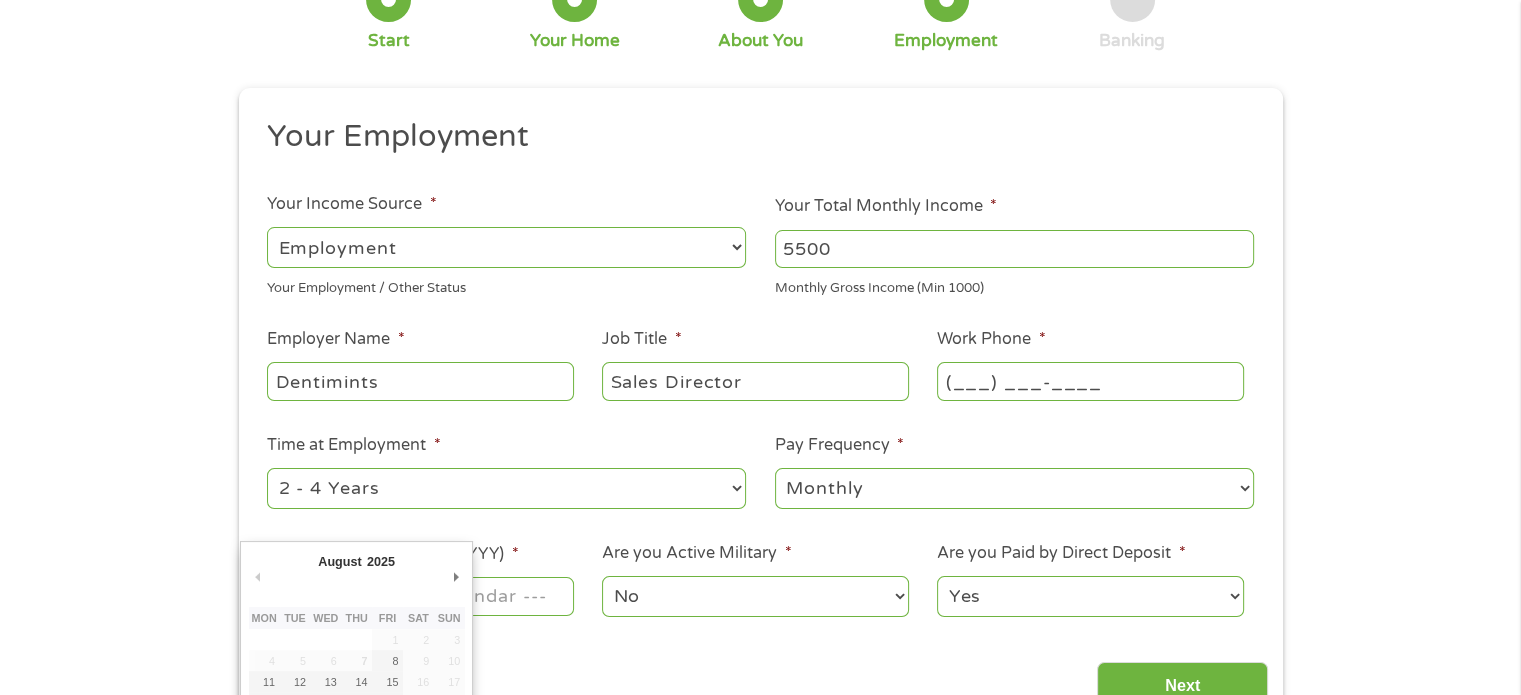drag, startPoint x: 470, startPoint y: 403, endPoint x: 388, endPoint y: 698, distance: 306.18457 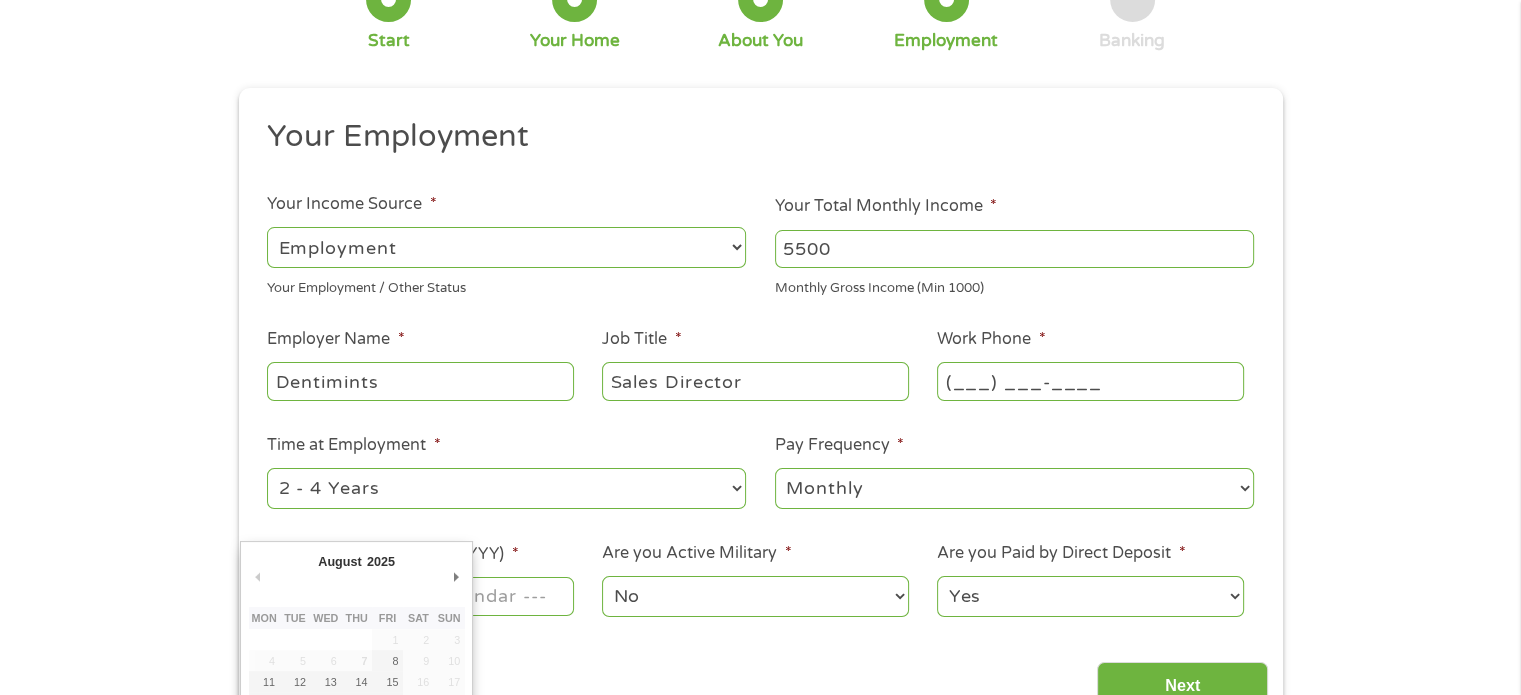 click on "Home   Get Loan Offer   How it works   FAQs   Blog   Cash Loans   Quick Loans   Online Loans   Payday Loans   Cash Advances   Préstamos   Paycheck Loans Near Me   Artificial Intelligence Loans   Contact Us
1         Start   2         Your Home   3         About You   4         Employment   5         Banking   6
This field is hidden when viewing the form gclid Cj0KCQjwndHEBhDVARIsAGh0g3CpsZNMotHzPGkxZdZAFDteG8-NdMSbaDvjoyIcUTGp9uF5kLqvJOwaAt98EALw_wcB This field is hidden when viewing the form Referrer https://www.cashpandaloans.com/payday-loans/?medium=adwords&source=adwords&campaign=21629027925&adgroup=170114955281&creative=711057811183&position=&keyword=cash%20advance%20loans&utm_term=searchterm&matchtype=e&device=c&network=g&gad_source=1&gad_campaignid=21629027925&gbraid=0AAAAABxw2IhRiaJZXc4OyHkB4-Dd8uJk3&gclid=Cj0KCQjwndHEBhDVARIsAGh0g3CpsZNMotHzPGkxZdZAFDteG8-NdMSbaDvjoyIcUTGp9uF5kLqvJOwaAt98EALw_wcB Source e c" at bounding box center (760, 1039) 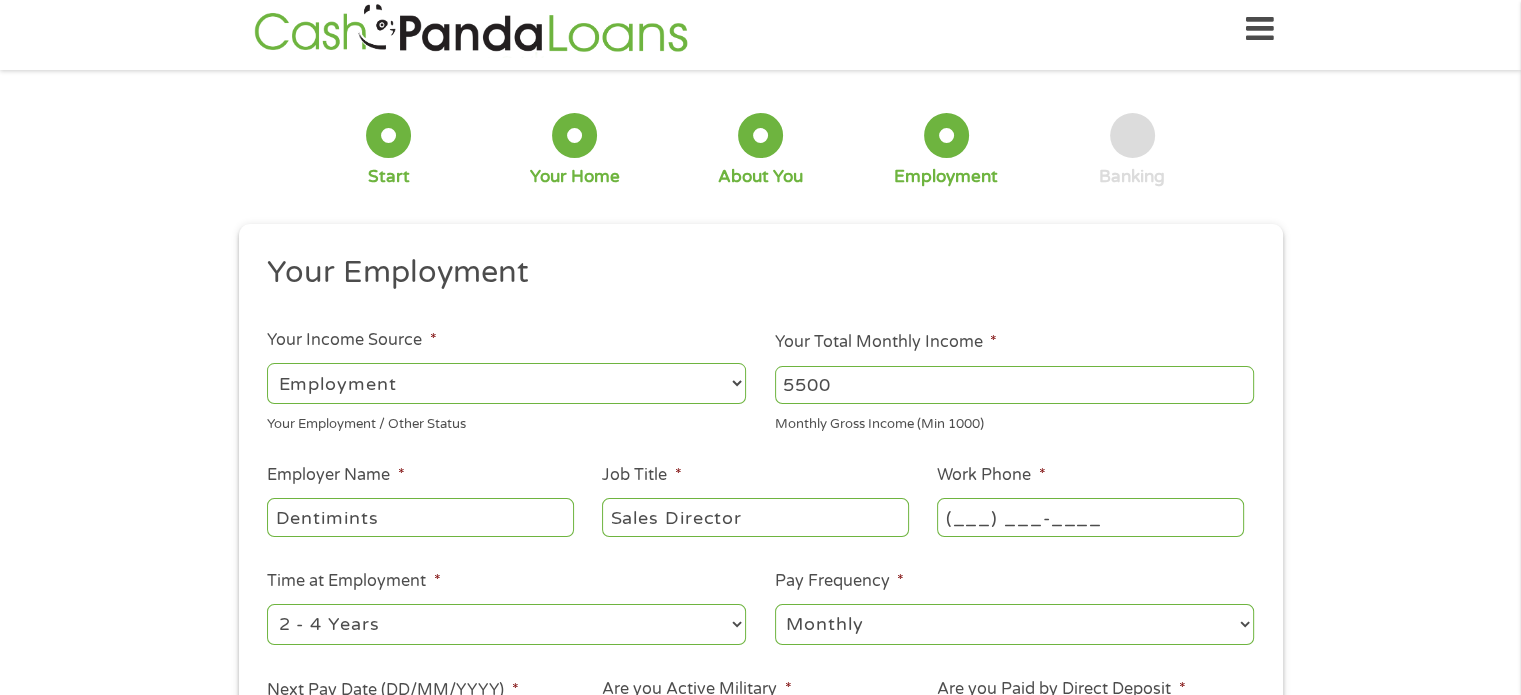 scroll, scrollTop: 0, scrollLeft: 0, axis: both 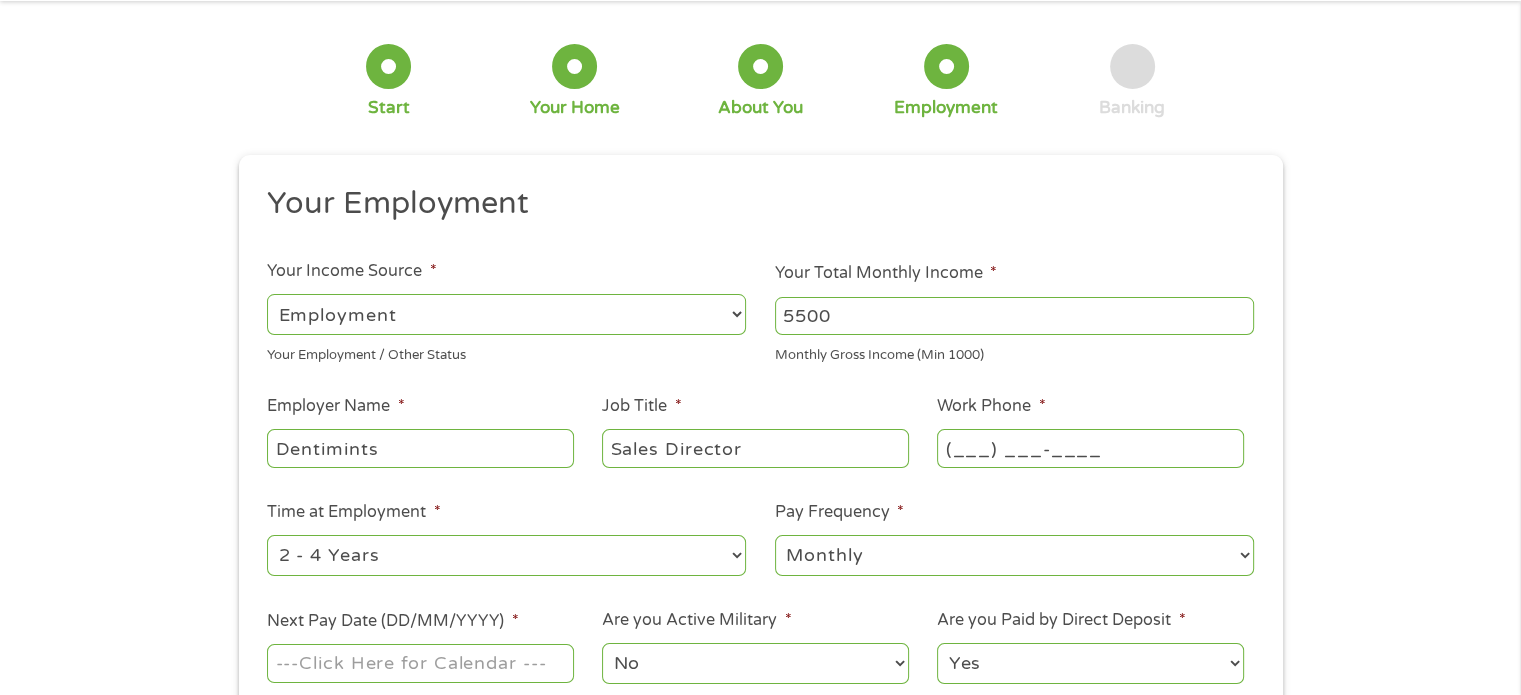 click on "Pay Frequency * --- Choose one --- Every 2 Weeks Every Week Monthly Semi-Monthly" at bounding box center (1015, 539) 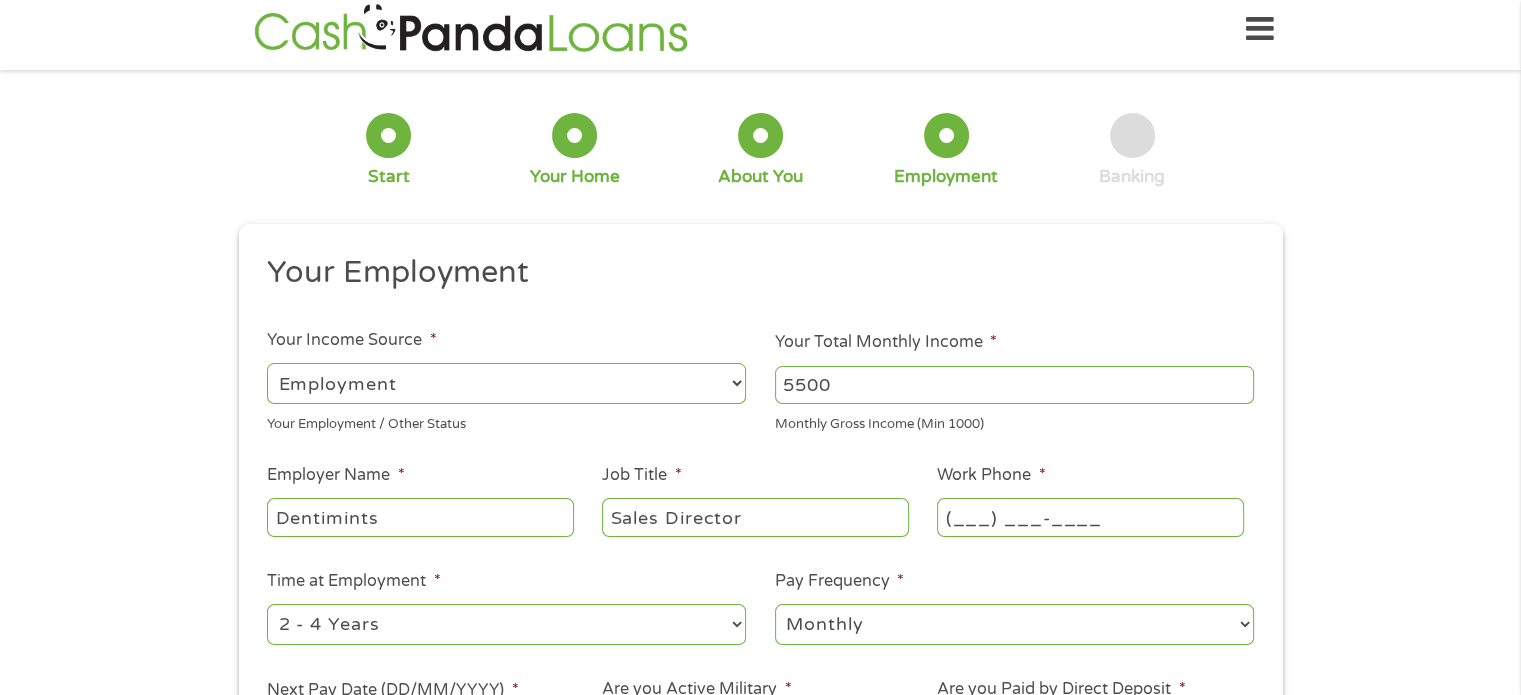 scroll, scrollTop: 0, scrollLeft: 0, axis: both 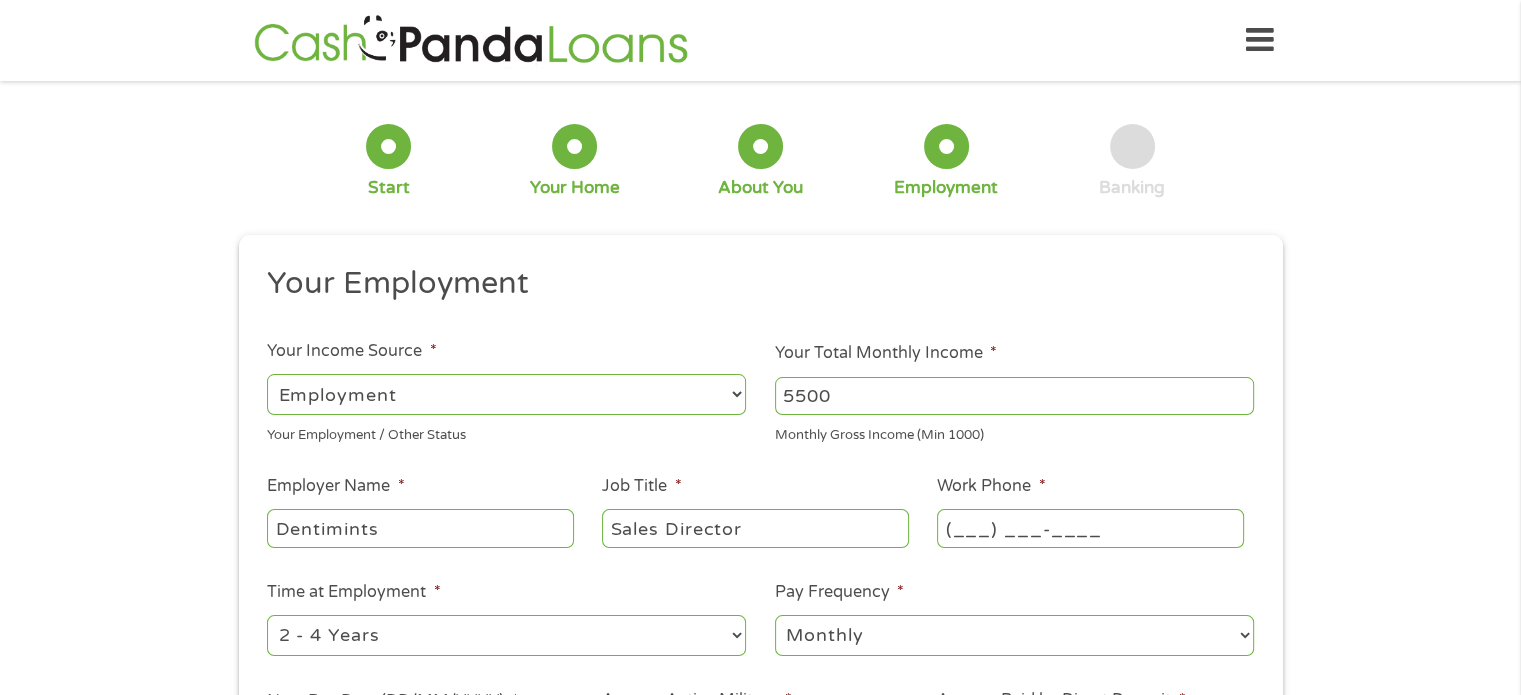 click on "--- Choose one --- Every 2 Weeks Every Week Monthly Semi-Monthly" at bounding box center [1014, 635] 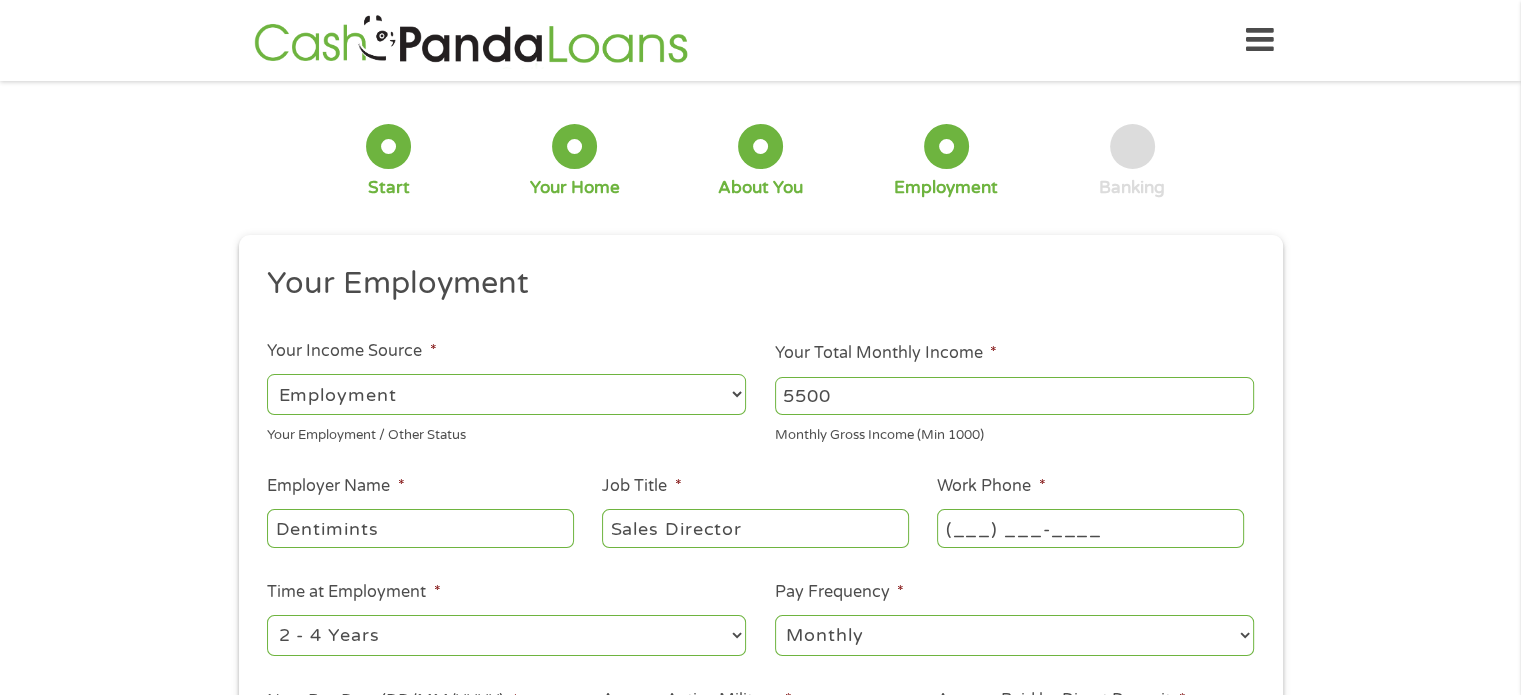 select on "biweekly" 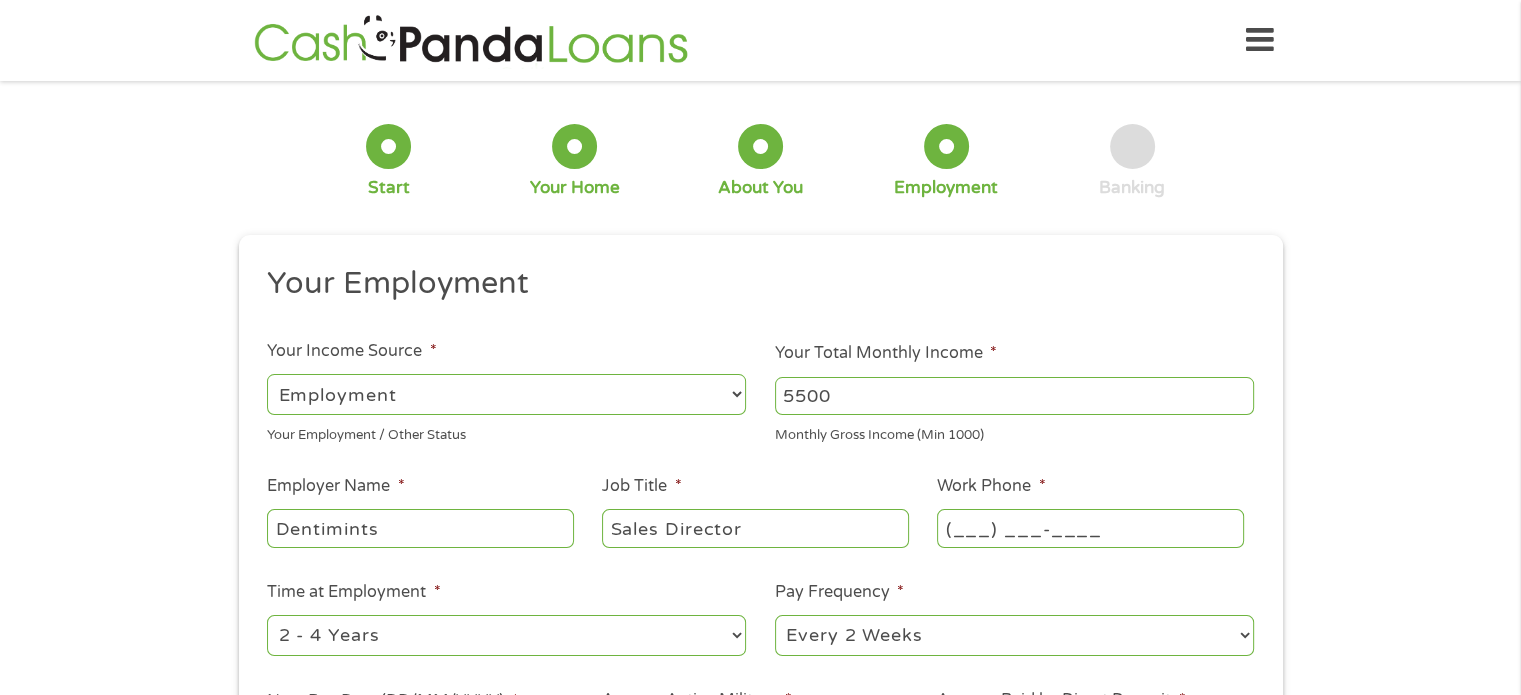 click on "--- Choose one --- Every 2 Weeks Every Week Monthly Semi-Monthly" at bounding box center (1014, 635) 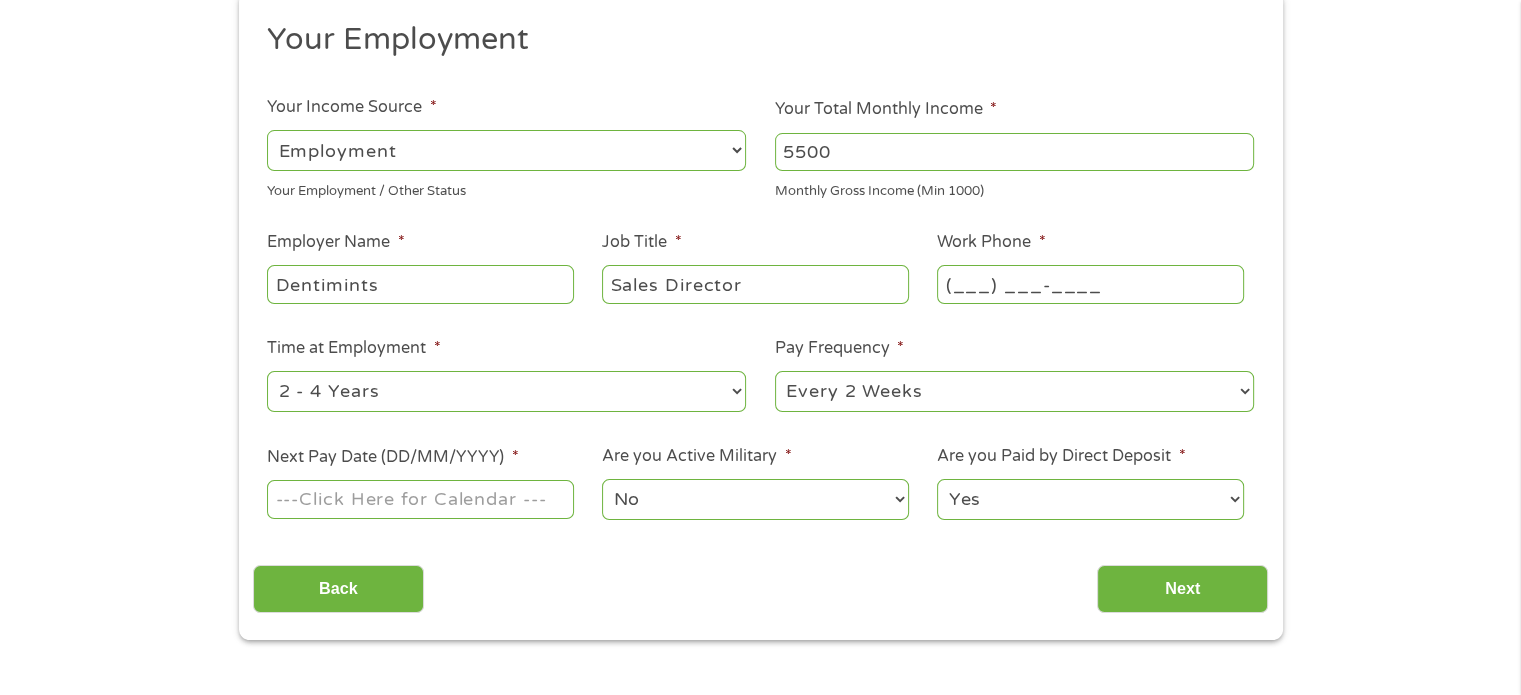 click on "Pay Frequency * --- Choose one --- Every 2 Weeks Every Week Monthly Semi-Monthly" at bounding box center (1015, 375) 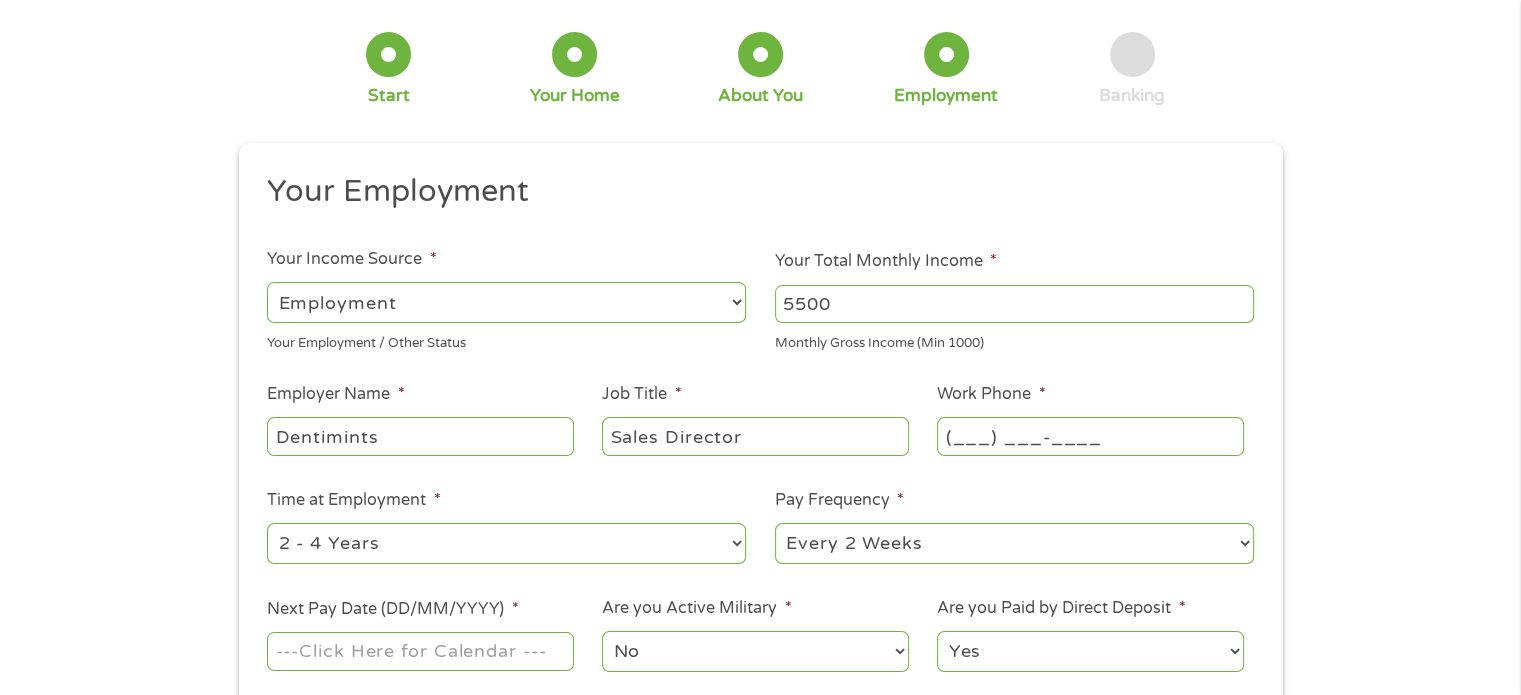 click on "No Yes" at bounding box center (755, 651) 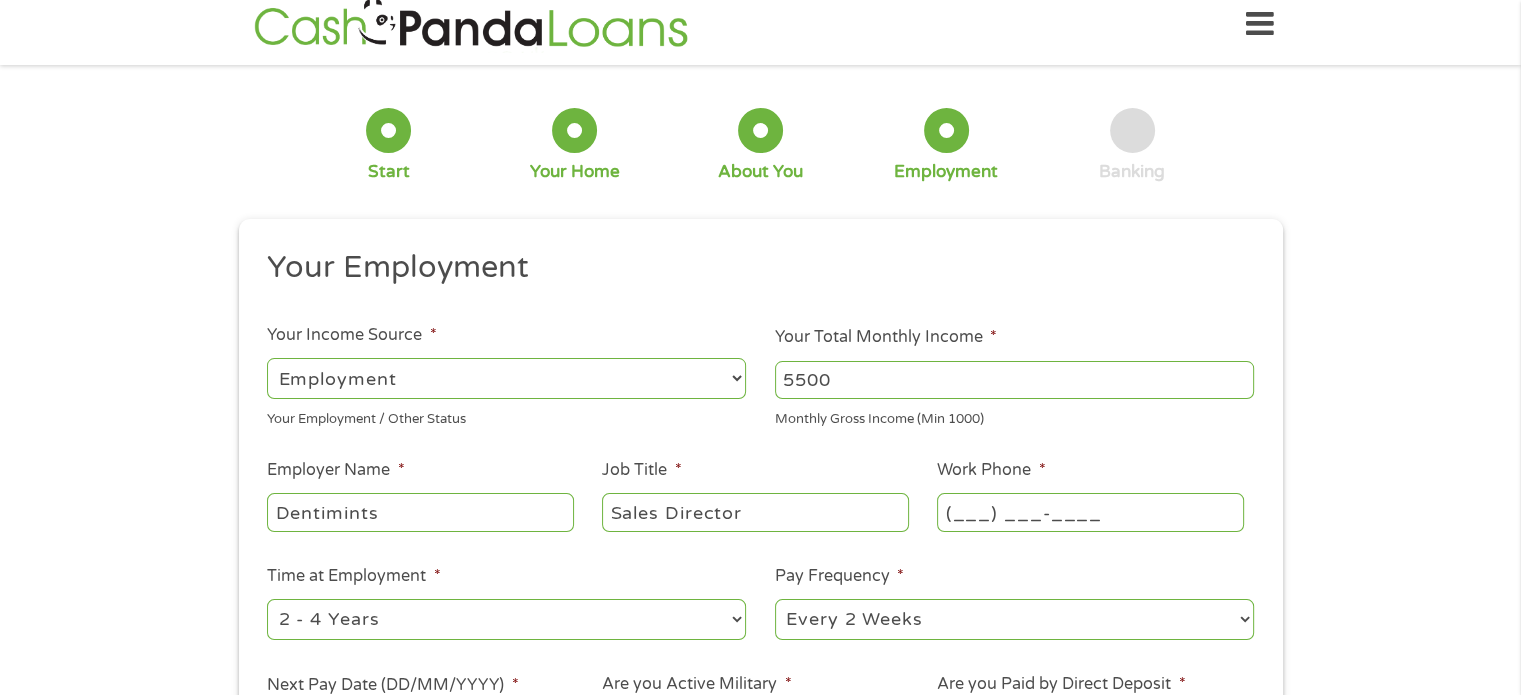 scroll, scrollTop: 0, scrollLeft: 0, axis: both 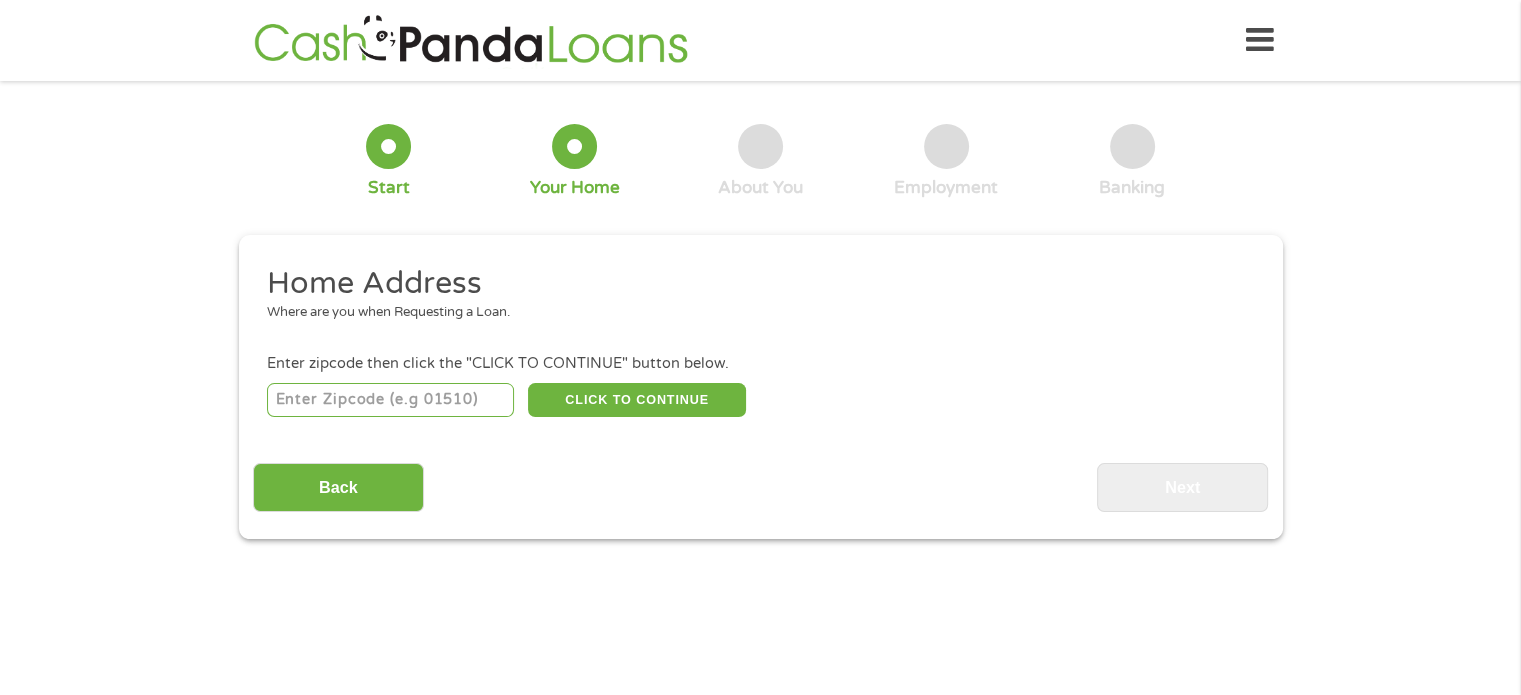 click at bounding box center [390, 400] 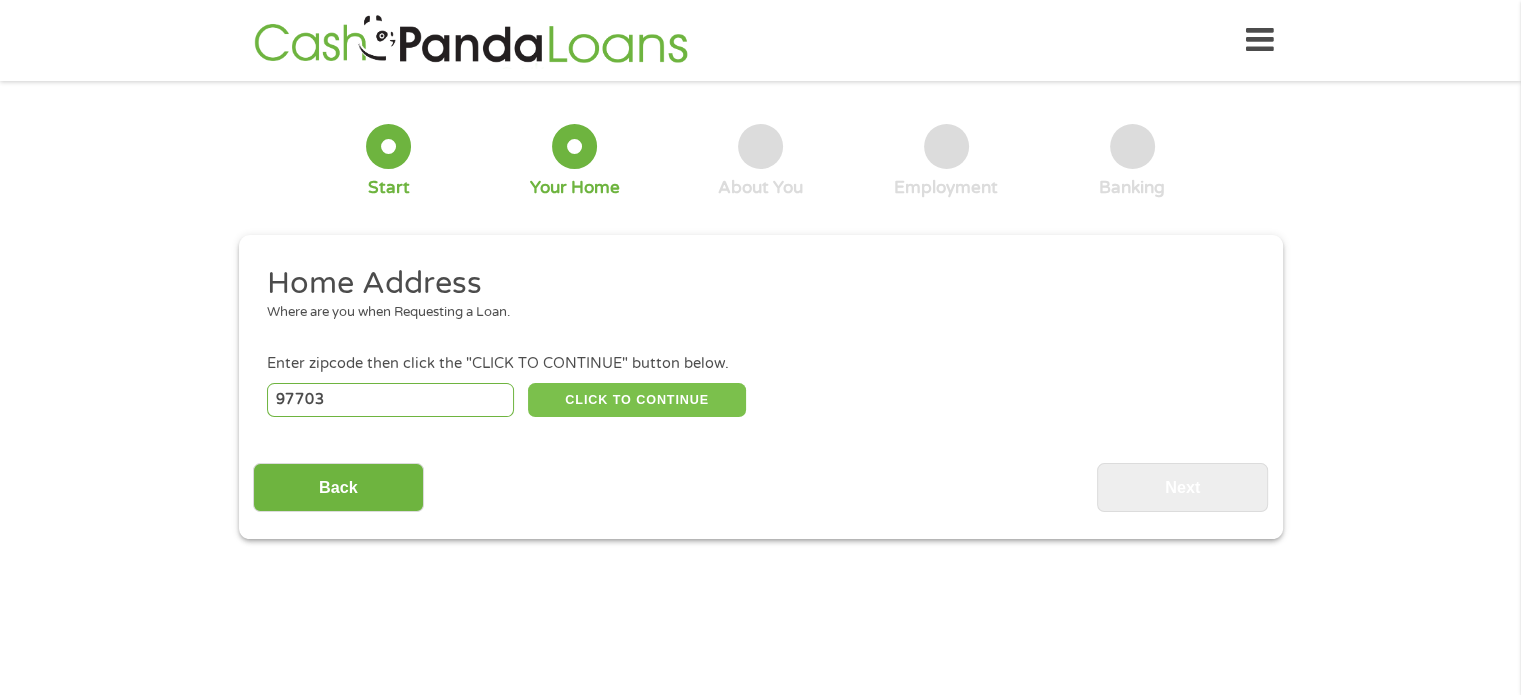 click on "CLICK TO CONTINUE" at bounding box center [637, 400] 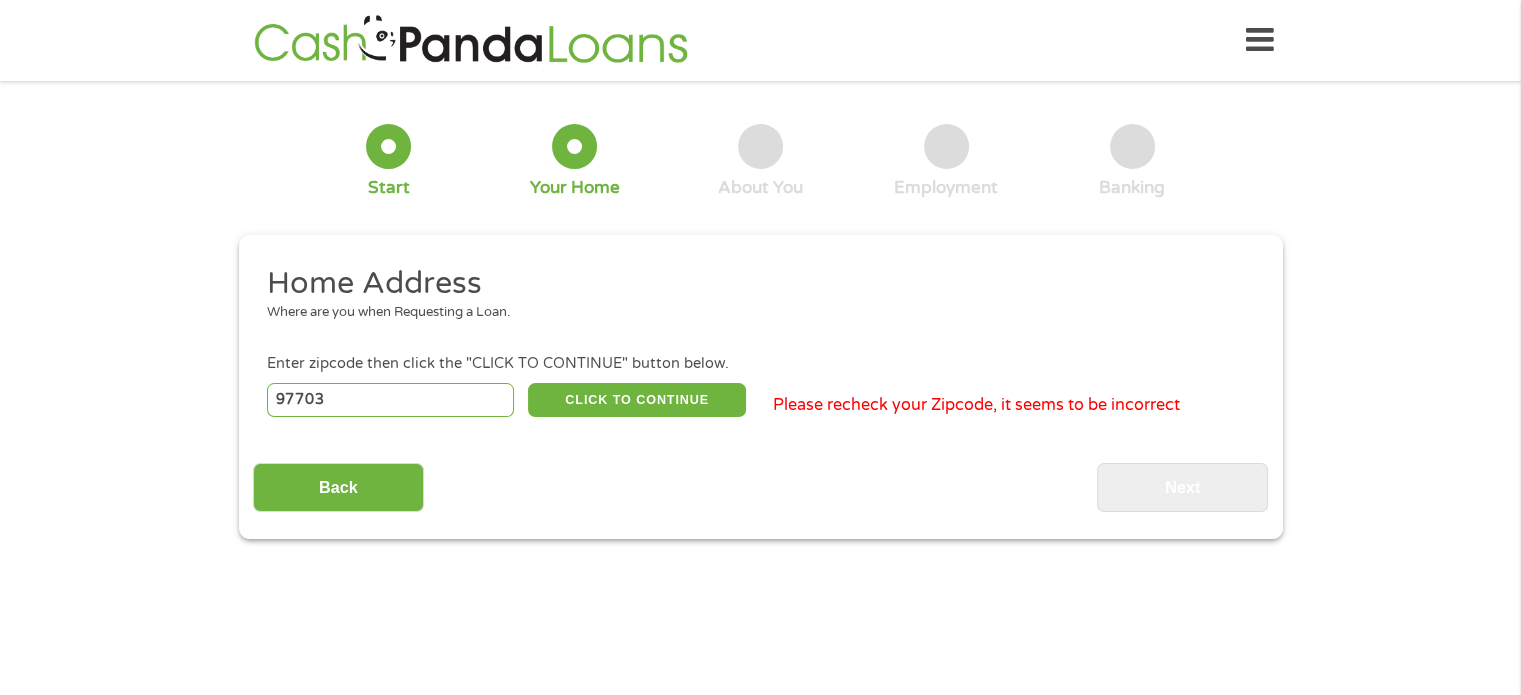 click on "97703" at bounding box center (390, 400) 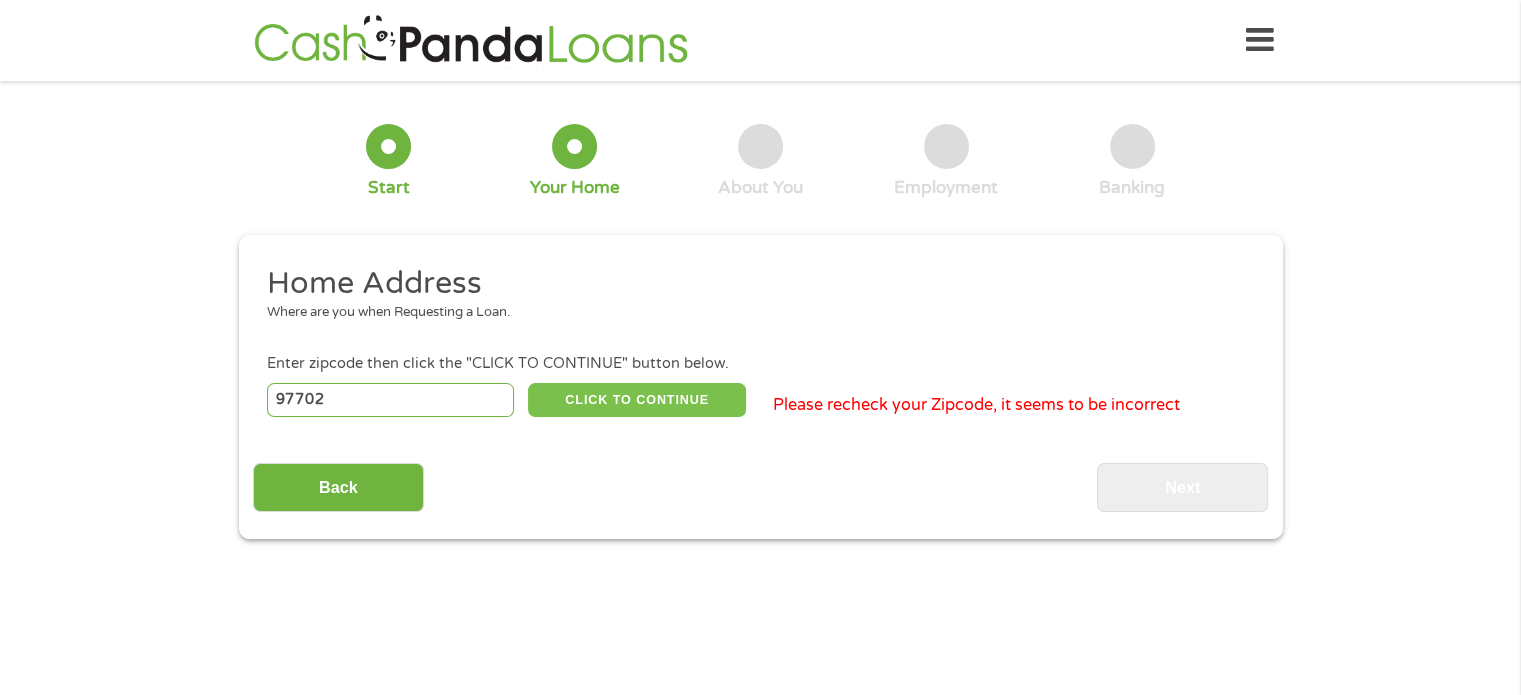 type on "97702" 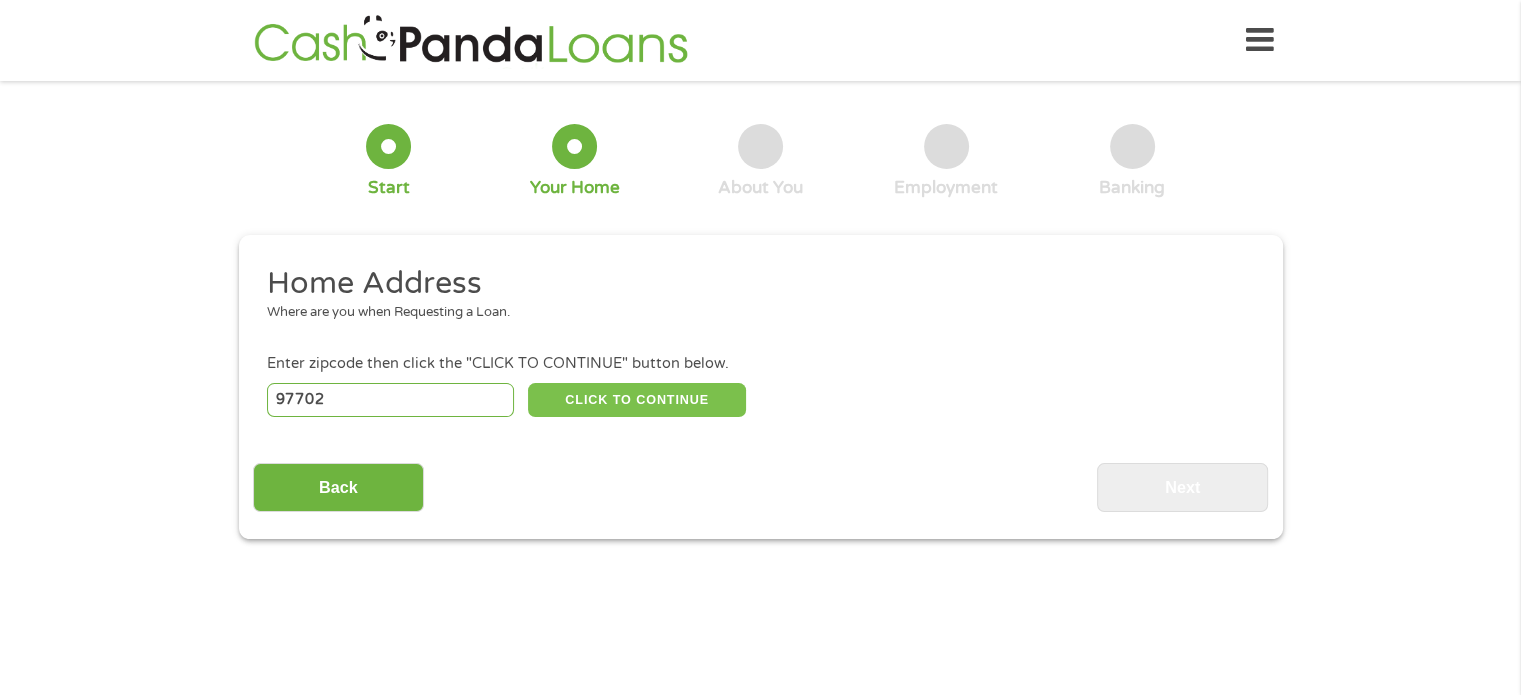 type on "97702" 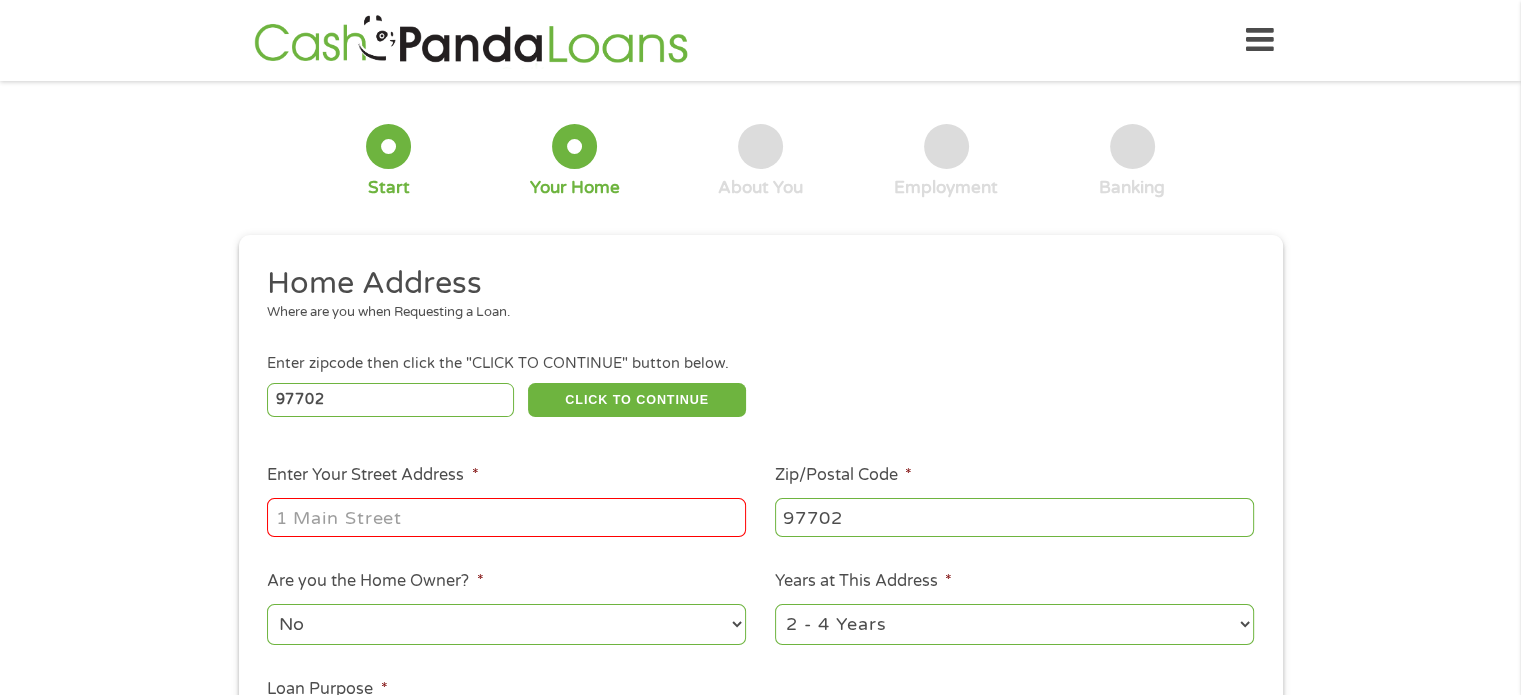 click on "Enter Your Street Address *" at bounding box center (506, 517) 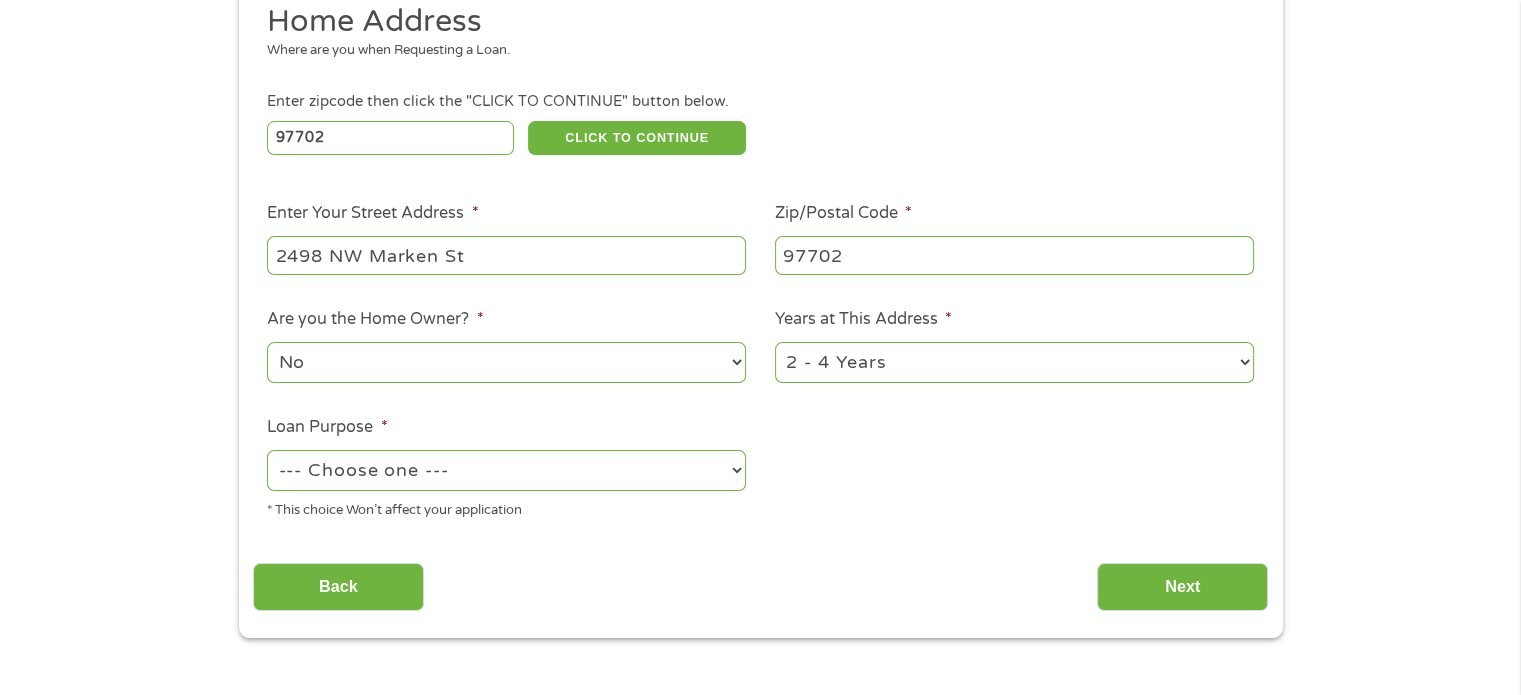 scroll, scrollTop: 278, scrollLeft: 0, axis: vertical 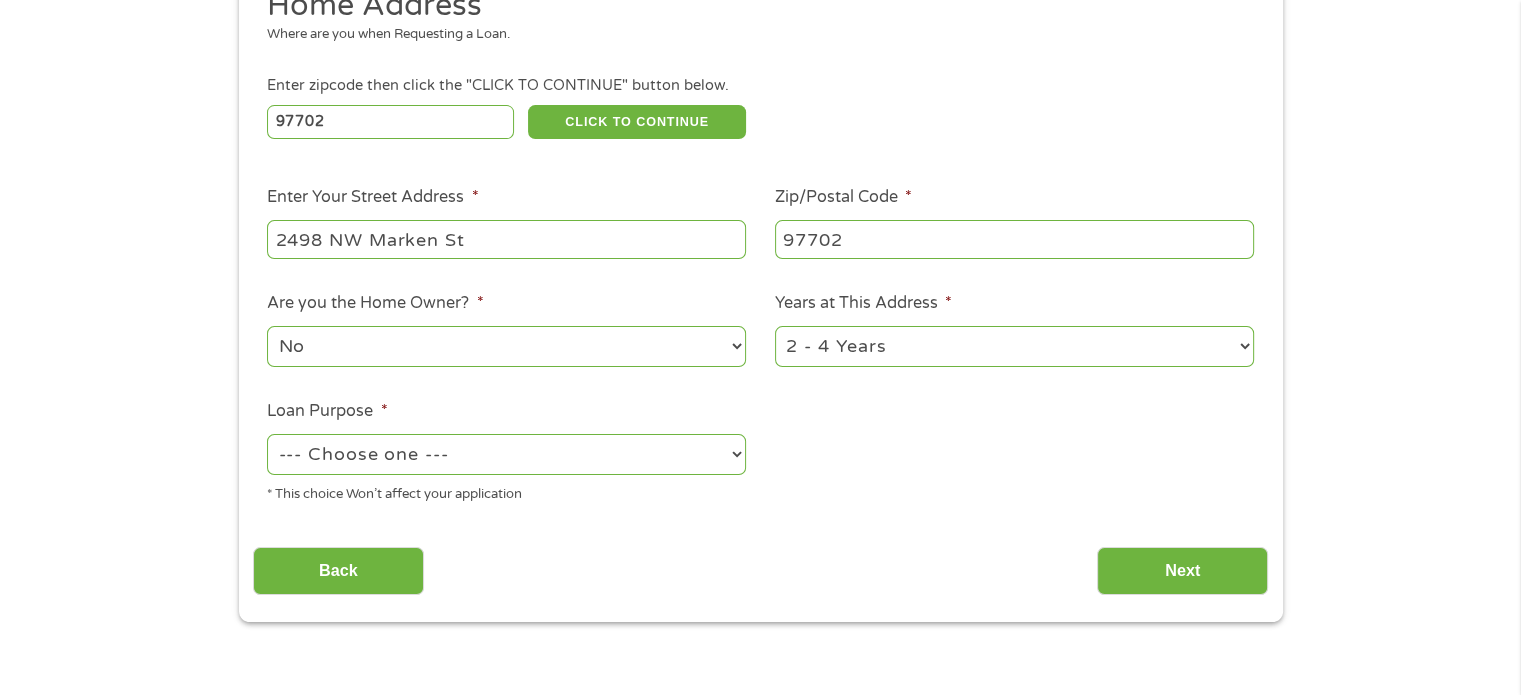 type on "2498 NW Marken St" 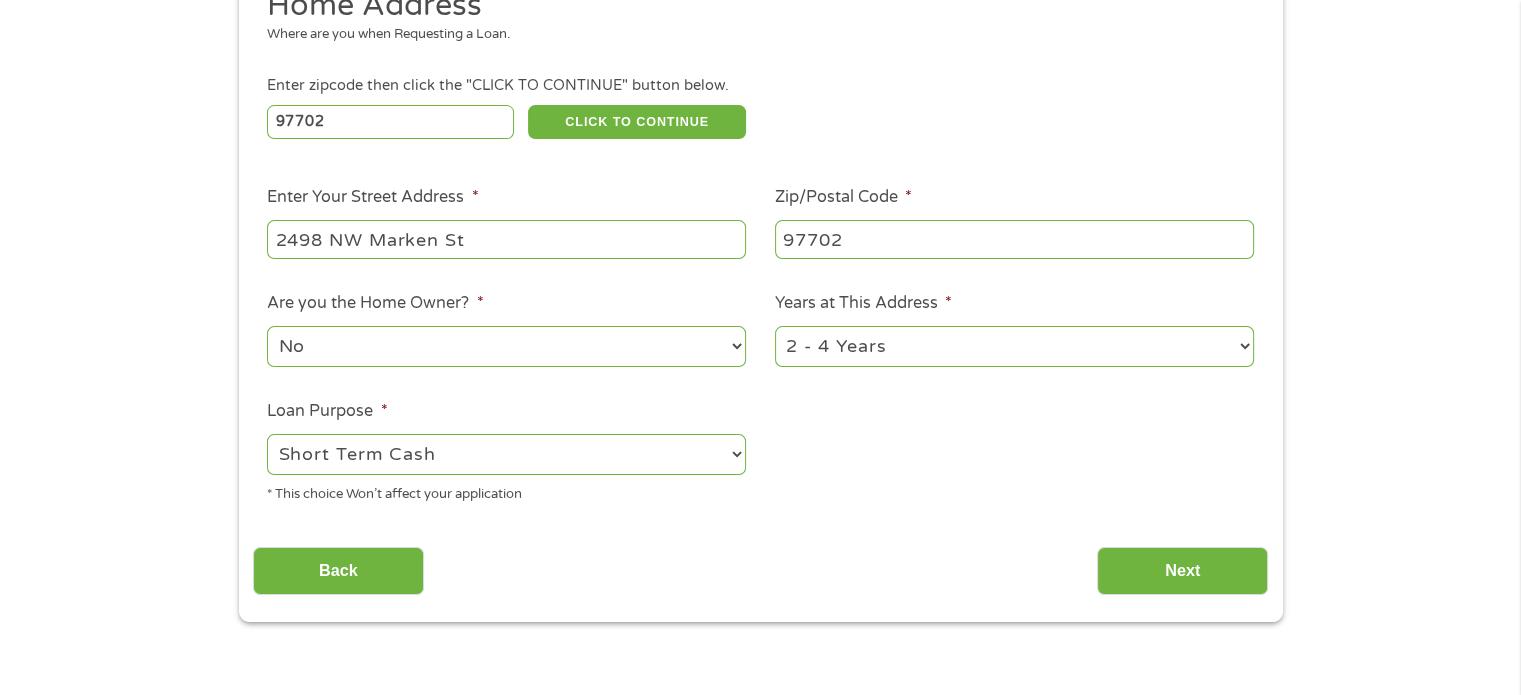 click on "--- Choose one --- Pay Bills Debt Consolidation Home Improvement Major Purchase Car Loan Short Term Cash Medical Expenses Other" at bounding box center (506, 454) 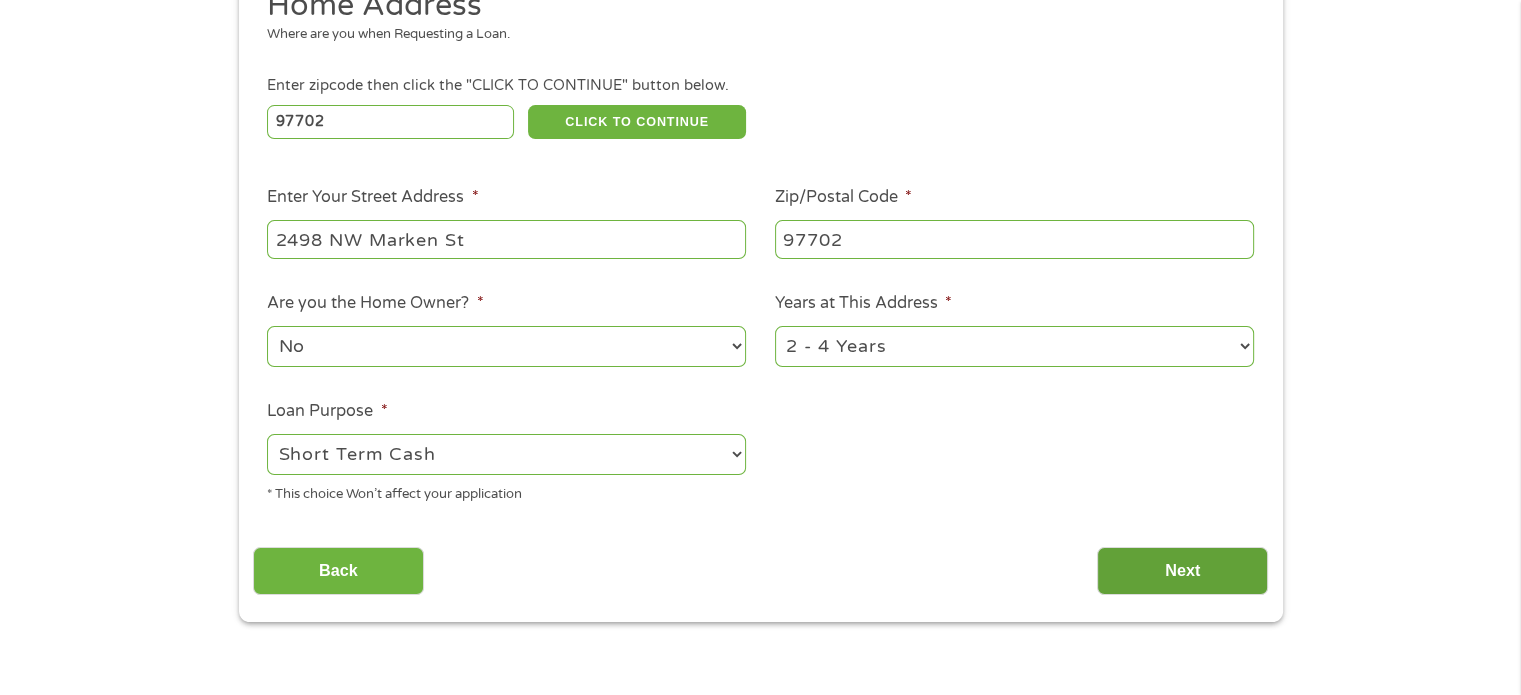 click on "Next" at bounding box center [1182, 571] 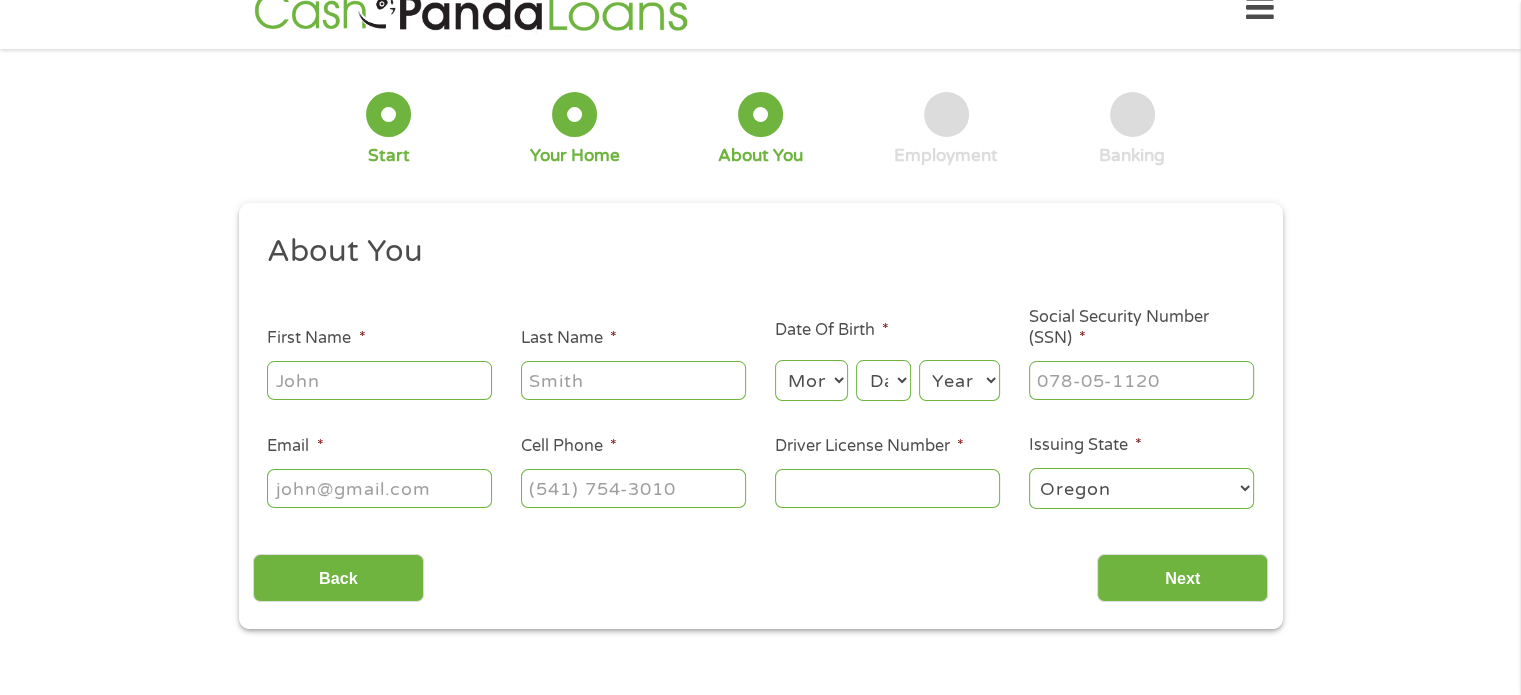 scroll, scrollTop: 0, scrollLeft: 0, axis: both 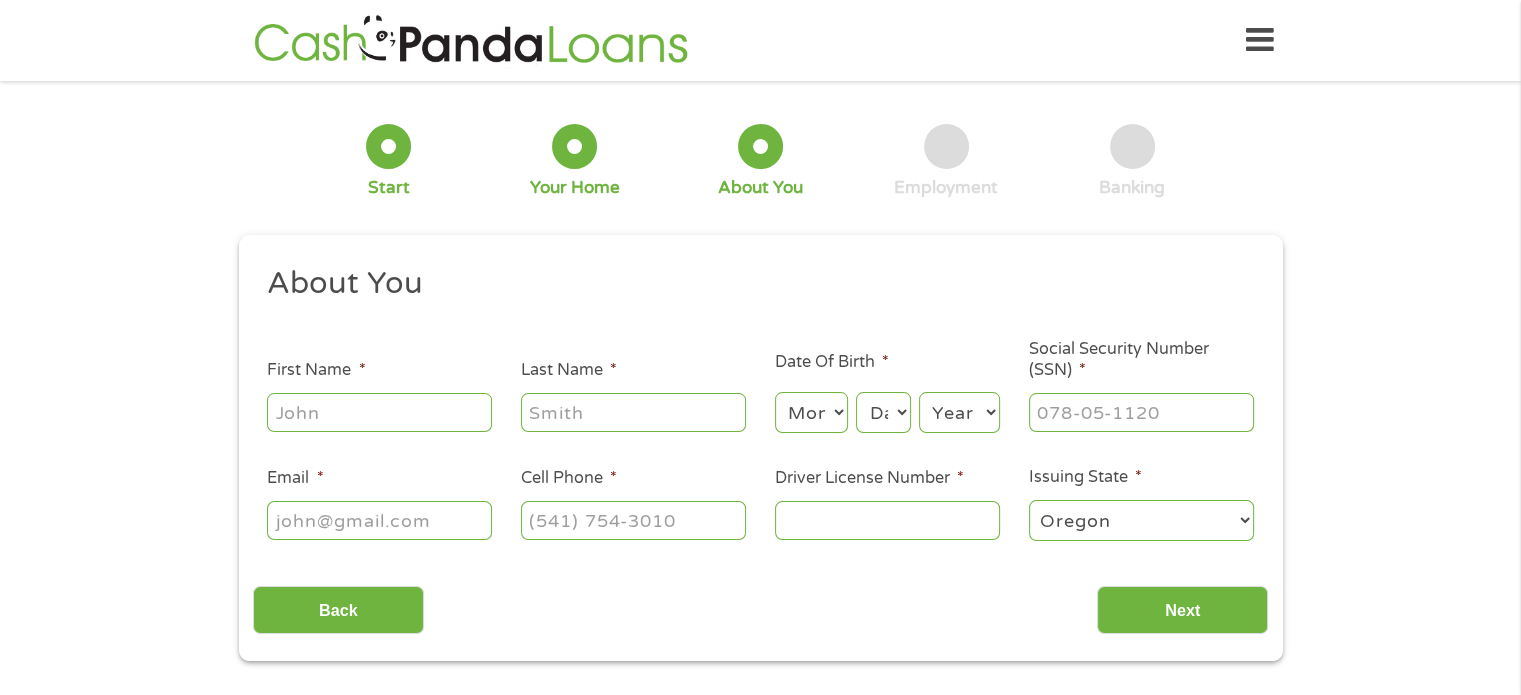 drag, startPoint x: 342, startPoint y: 413, endPoint x: 298, endPoint y: 409, distance: 44.181442 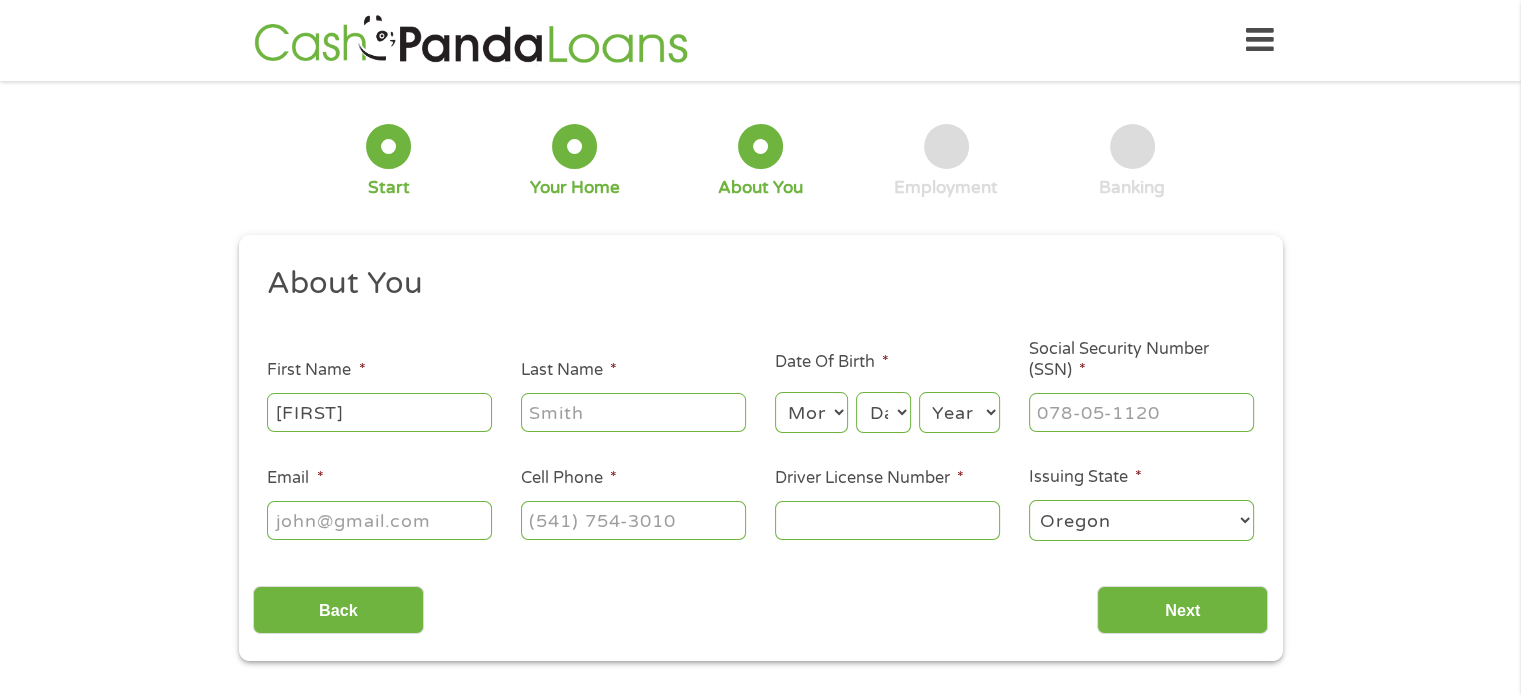 type on "[FIRST]" 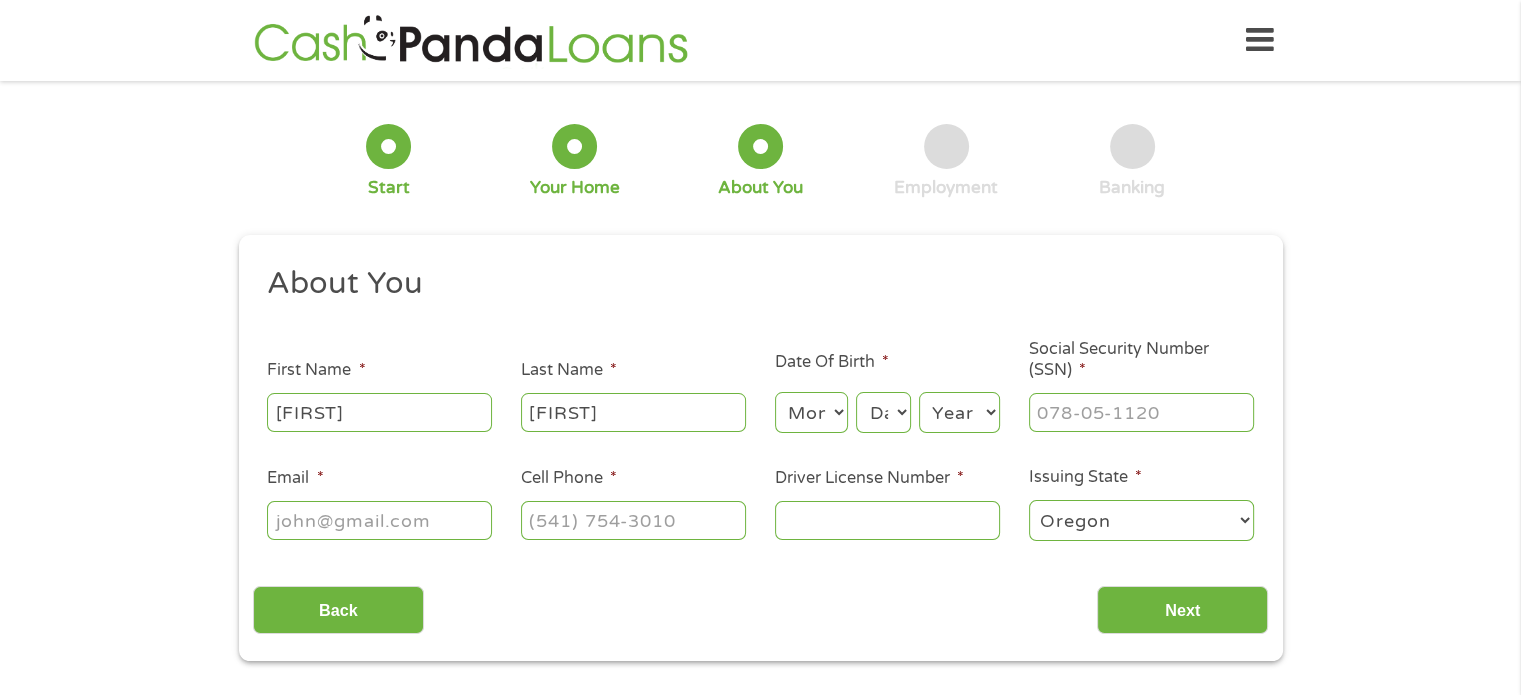 type on "[FIRST]" 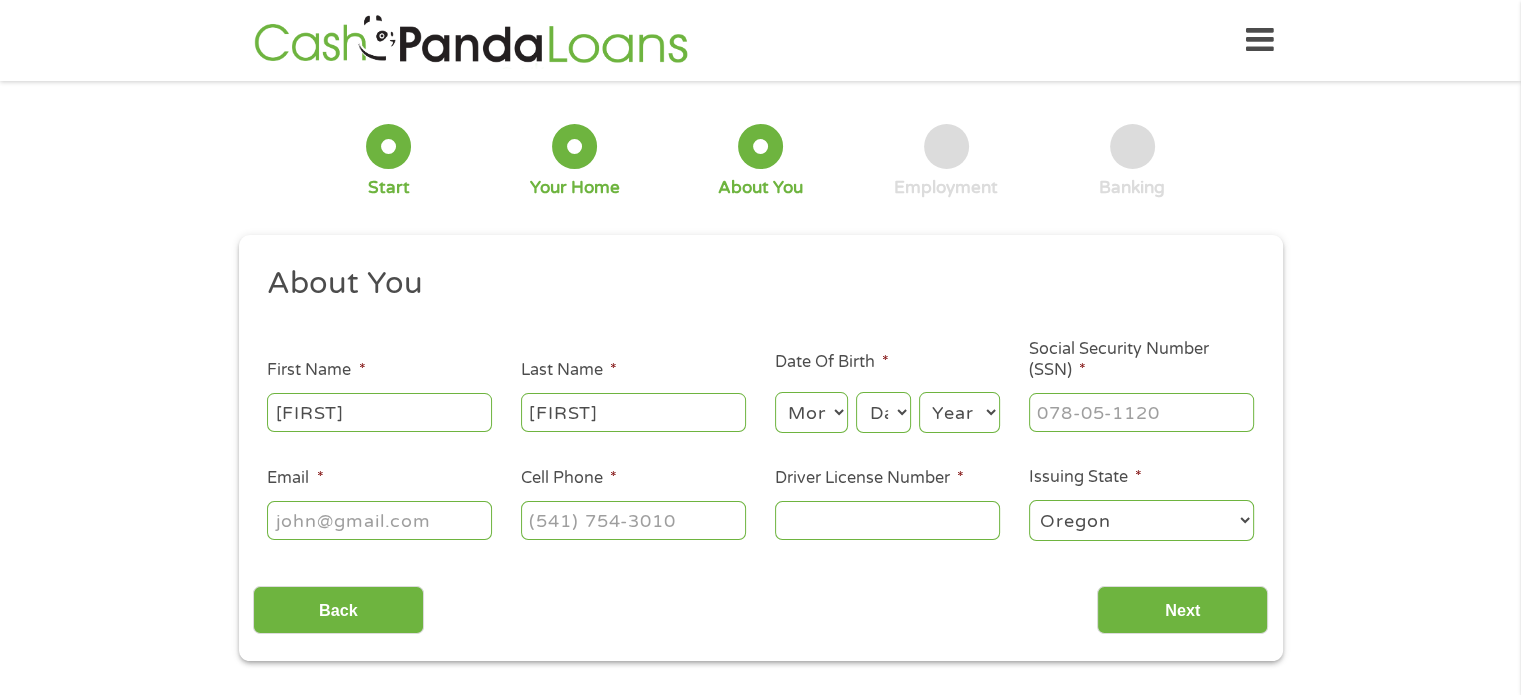 select on "8" 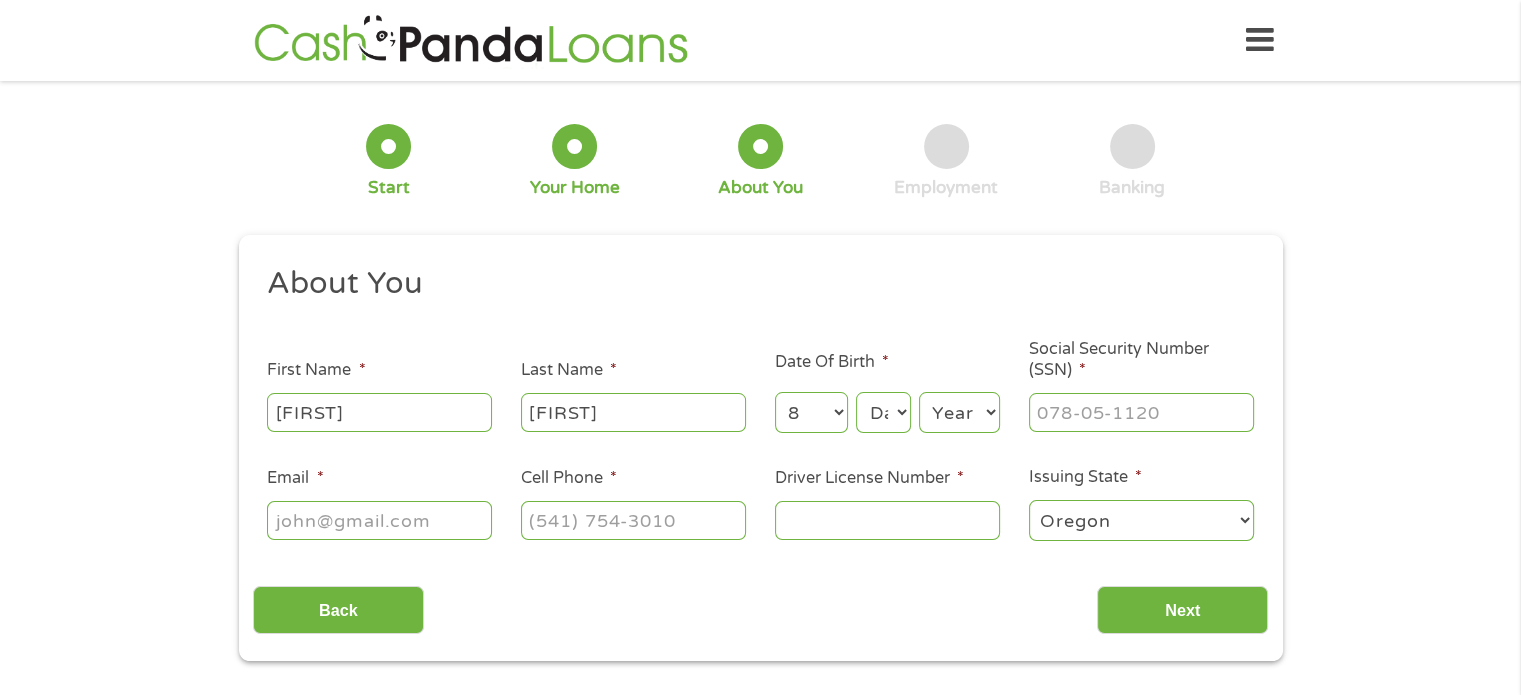 click on "Month 1 2 3 4 5 6 7 8 9 10 11 12" at bounding box center (811, 412) 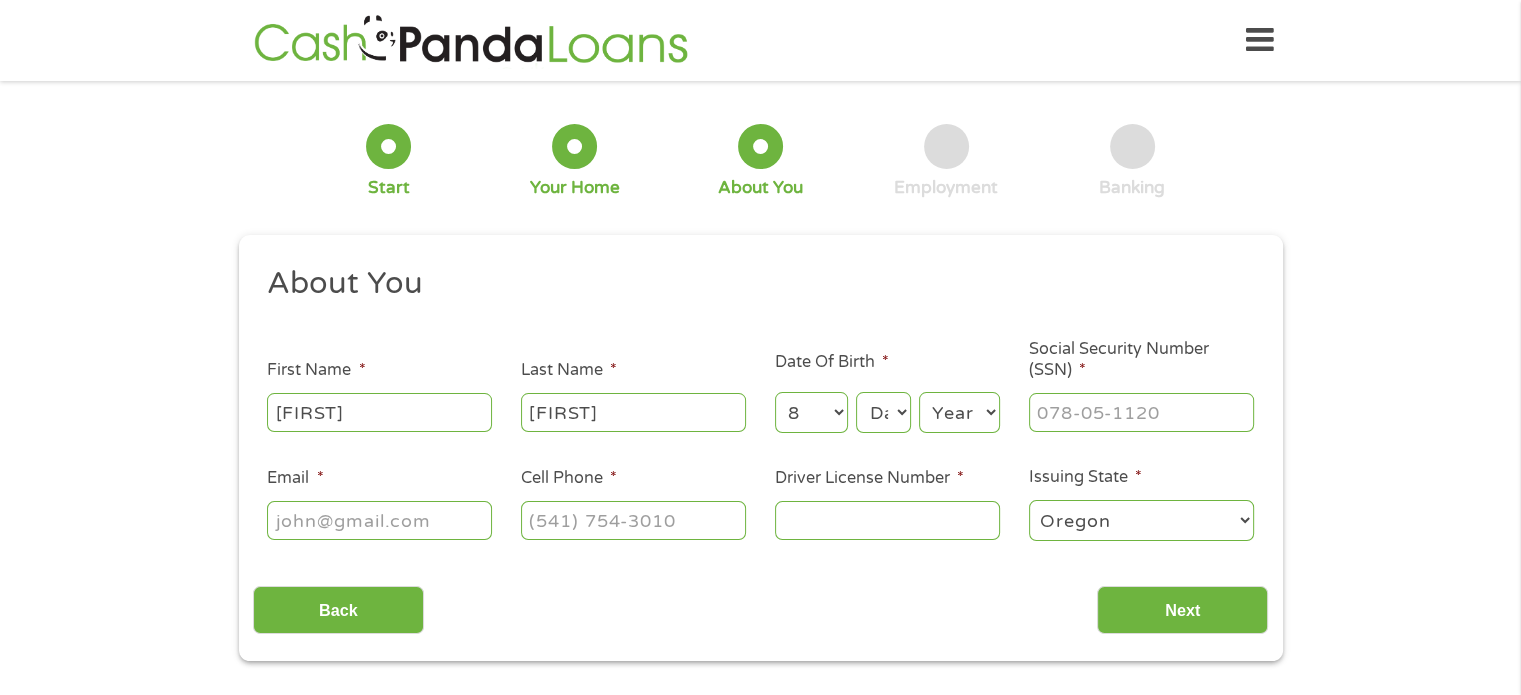 select on "18" 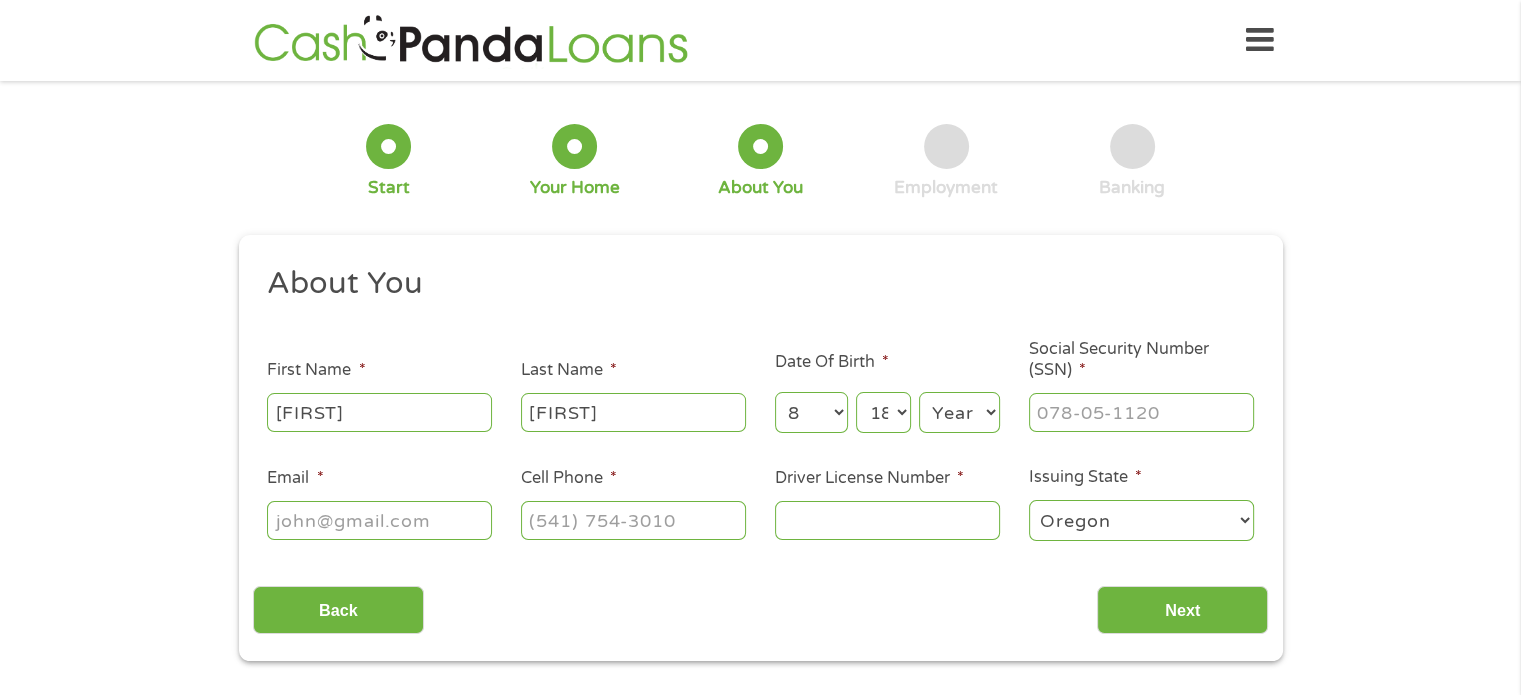 click on "Day 1 2 3 4 5 6 7 8 9 10 11 12 13 14 15 16 17 18 19 20 21 22 23 24 25 26 27 28 29 30 31" at bounding box center (883, 412) 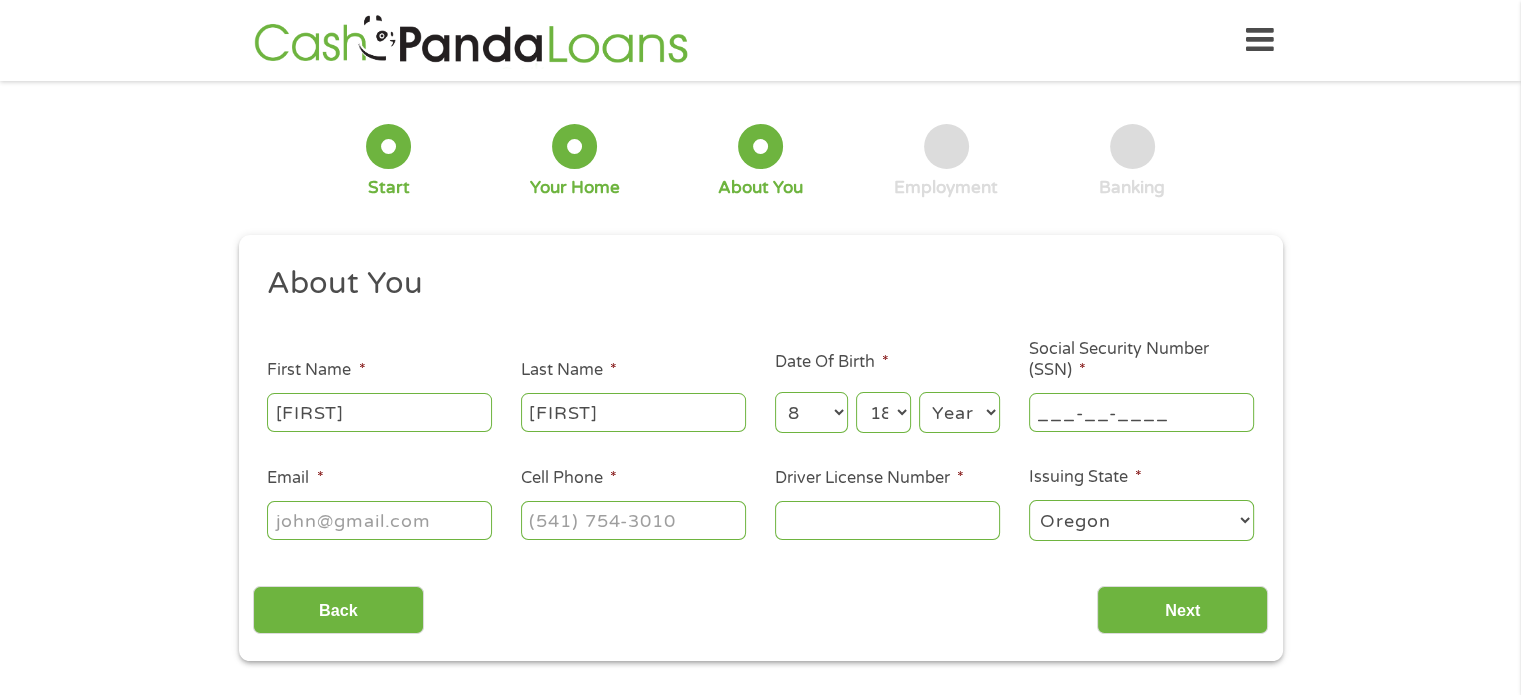click on "___-__-____" at bounding box center (1141, 412) 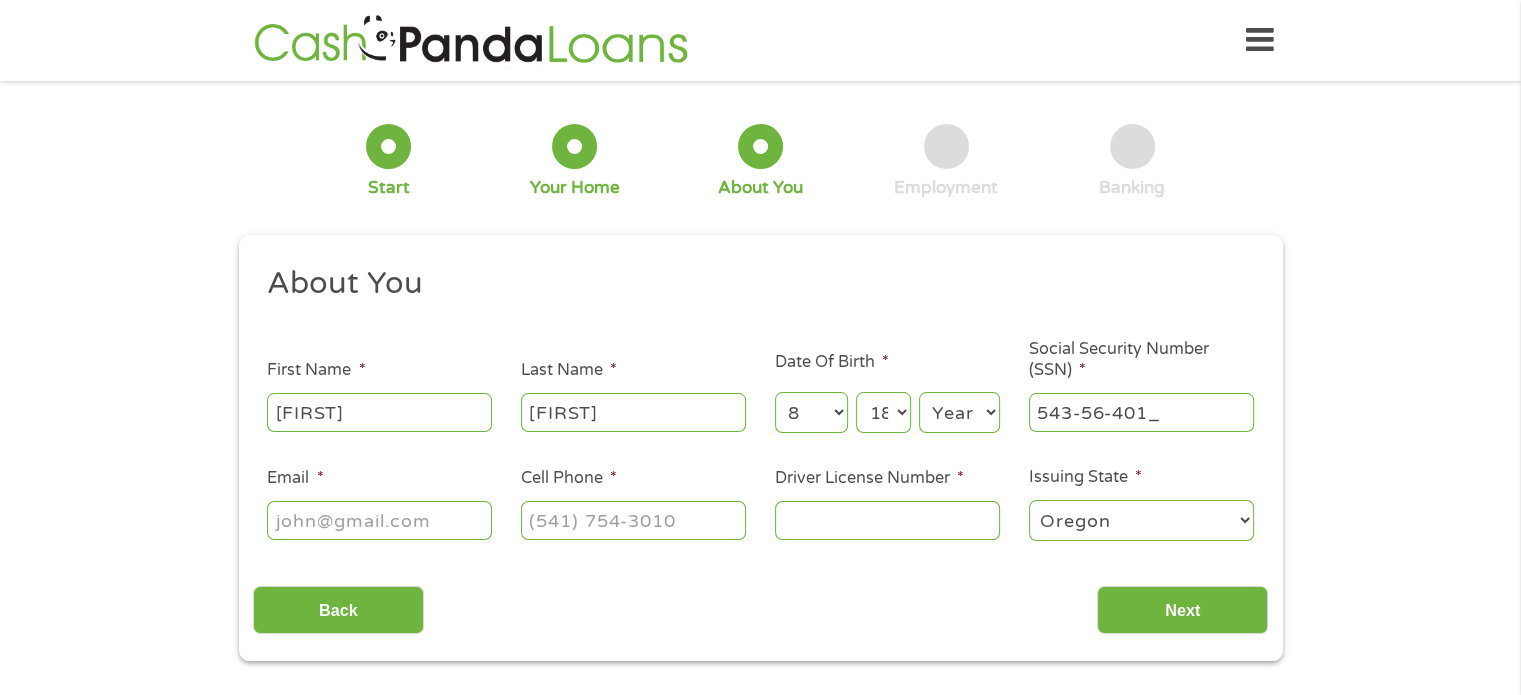 type on "543-56-4013" 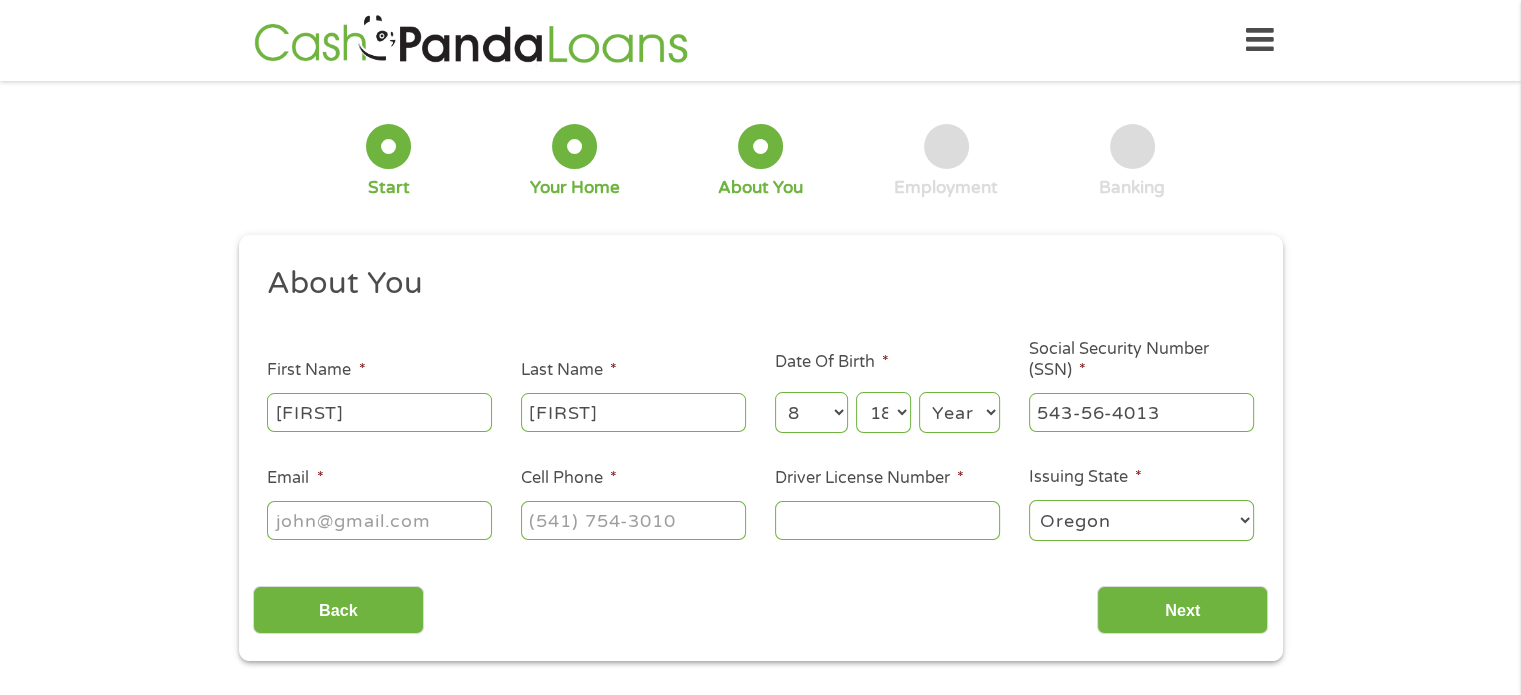 click on "Alabama Alaska Arizona Arkansas California Colorado Connecticut Delaware District of Columbia Florida Georgia Hawaii Idaho Illinois Indiana Iowa Kansas Kentucky Louisiana Maine Maryland Massachusetts Michigan Minnesota Mississippi Missouri Montana Nebraska Nevada New Hampshire New Jersey New Mexico New York North Carolina North Dakota Ohio Oklahoma Oregon Pennsylvania Rhode Island South Carolina South Dakota Tennessee Texas Utah Vermont Virginia Washington West Virginia Wisconsin Wyoming" at bounding box center (1141, 520) 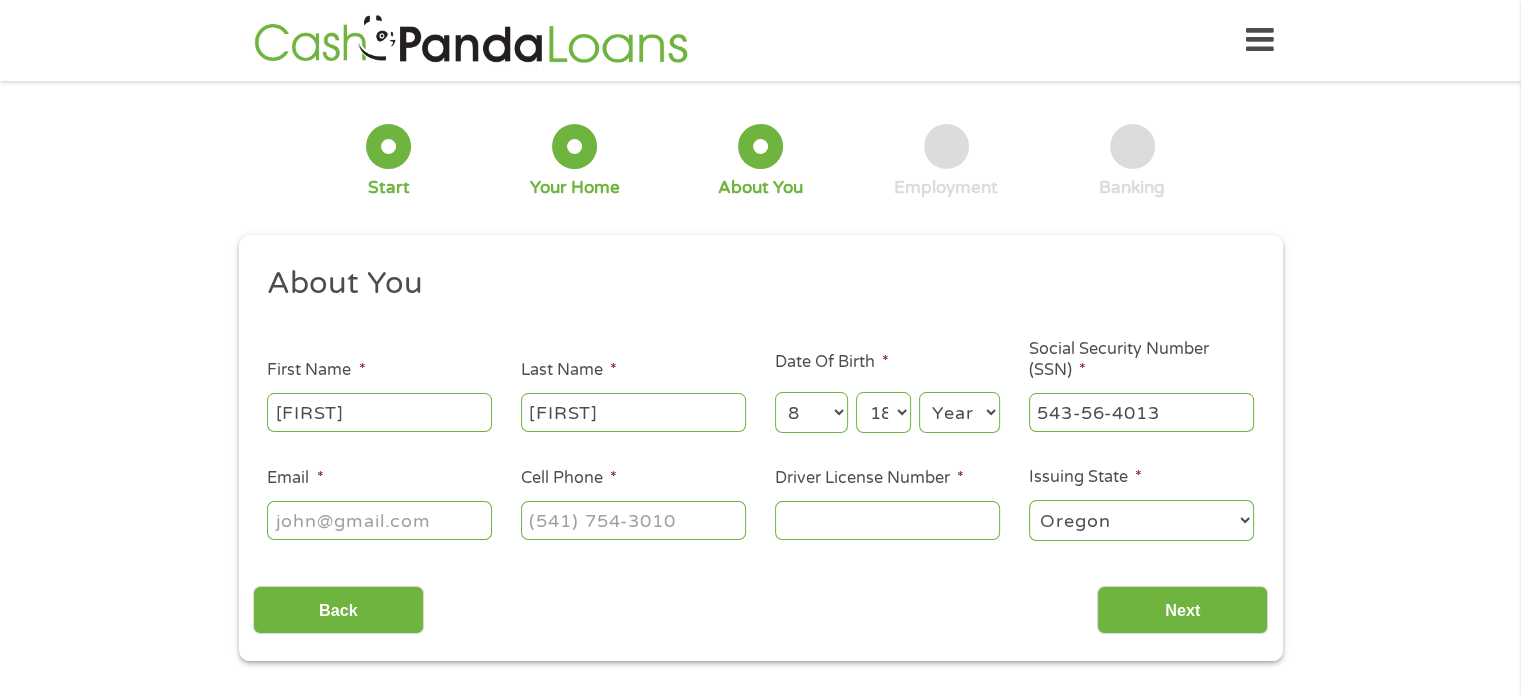 select on "California" 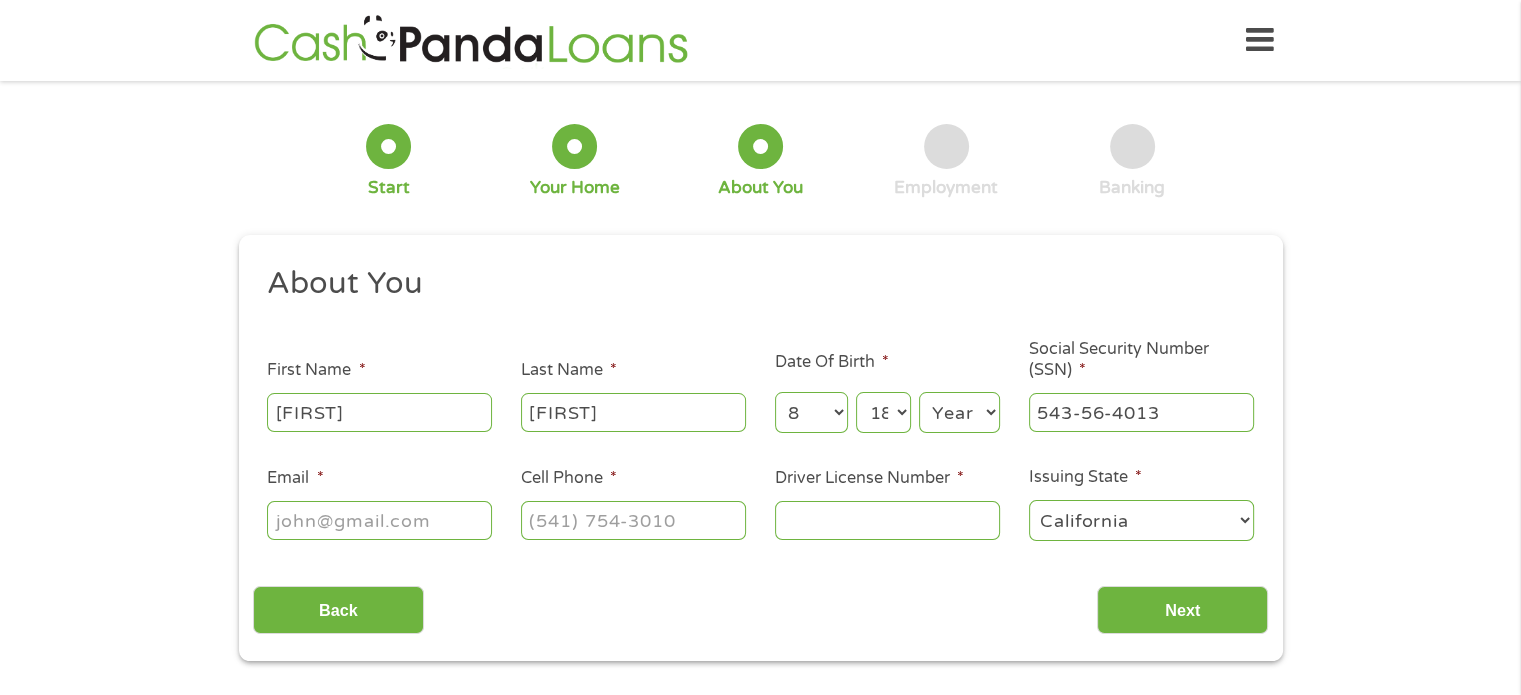 click on "Alabama Alaska Arizona Arkansas California Colorado Connecticut Delaware District of Columbia Florida Georgia Hawaii Idaho Illinois Indiana Iowa Kansas Kentucky Louisiana Maine Maryland Massachusetts Michigan Minnesota Mississippi Missouri Montana Nebraska Nevada New Hampshire New Jersey New Mexico New York North Carolina North Dakota Ohio Oklahoma Oregon Pennsylvania Rhode Island South Carolina South Dakota Tennessee Texas Utah Vermont Virginia Washington West Virginia Wisconsin Wyoming" at bounding box center (1141, 520) 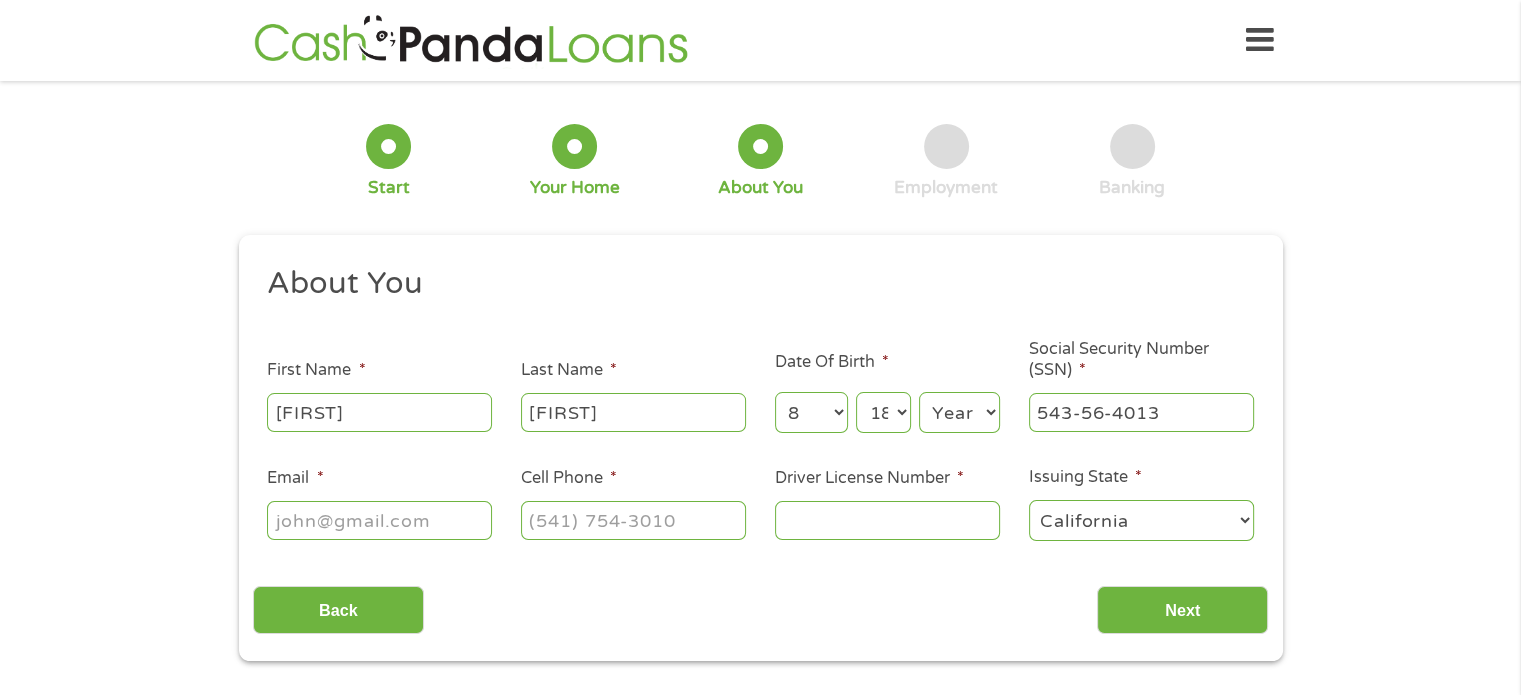 click on "Driver License Number *" at bounding box center (887, 520) 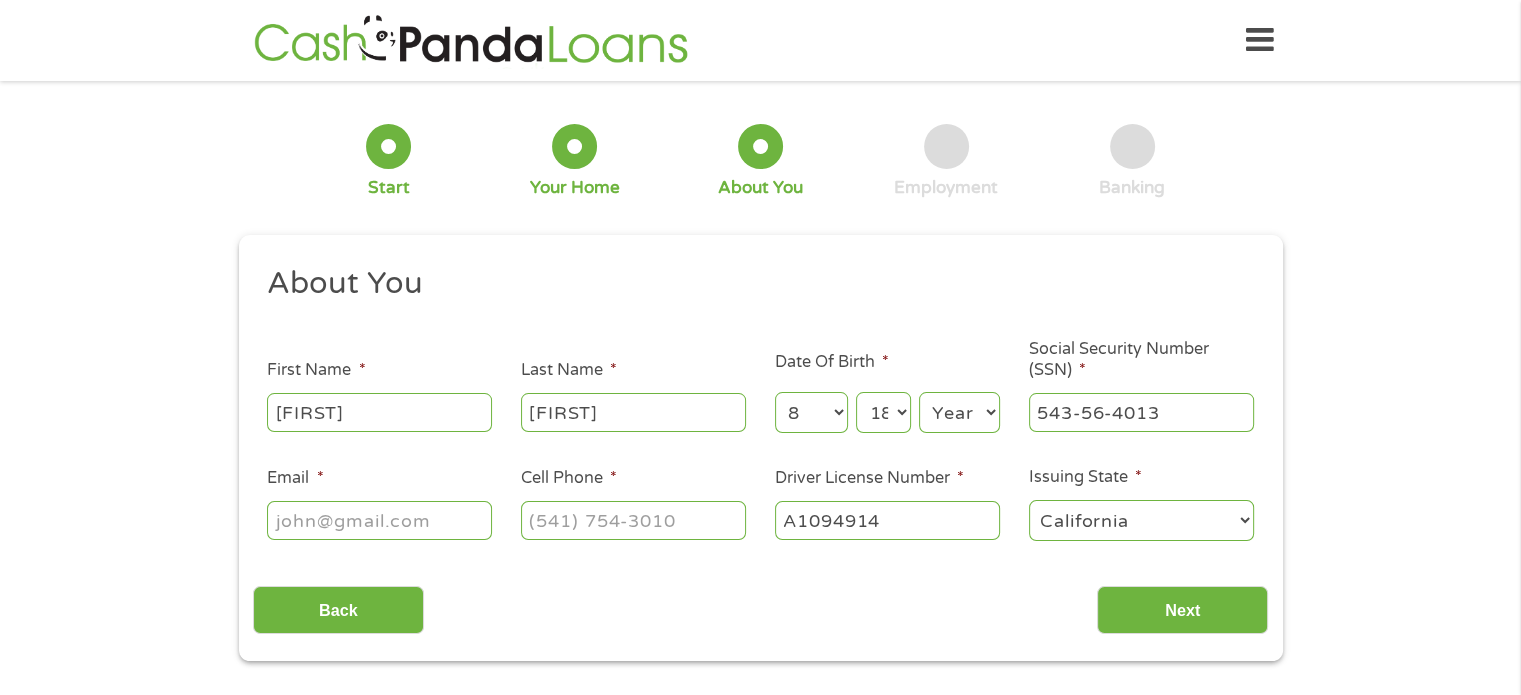 type on "A1094914" 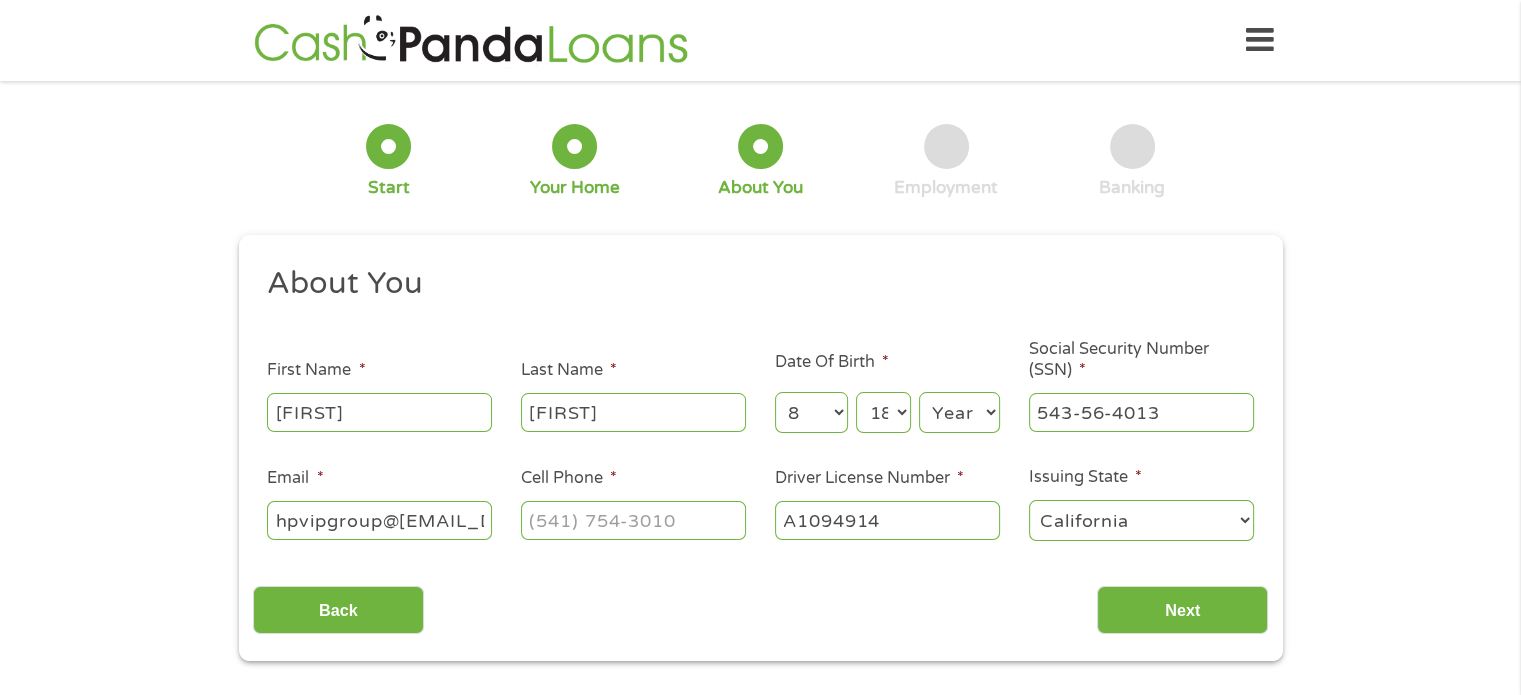scroll, scrollTop: 0, scrollLeft: 15, axis: horizontal 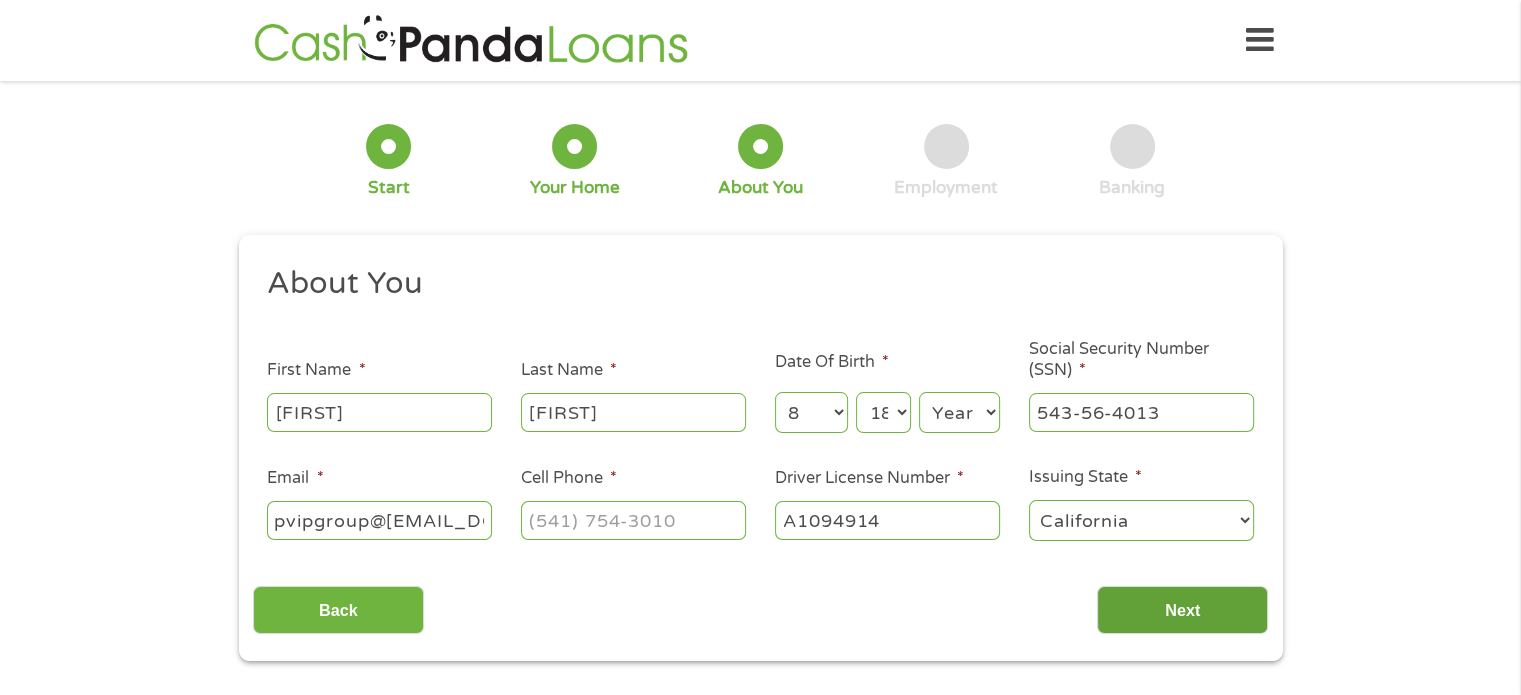 type on "hpvipgroup@[EMAIL_DOMAIN]" 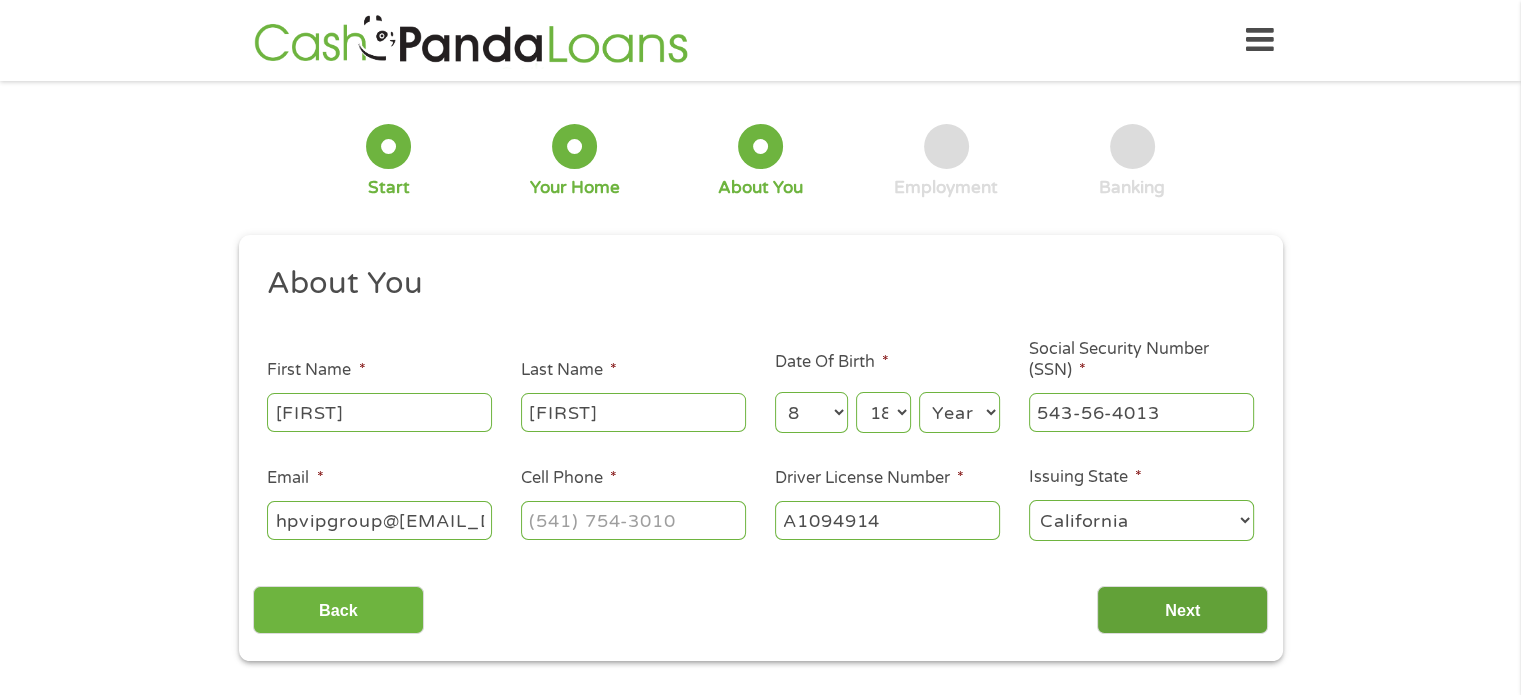 click on "Next" at bounding box center [1182, 610] 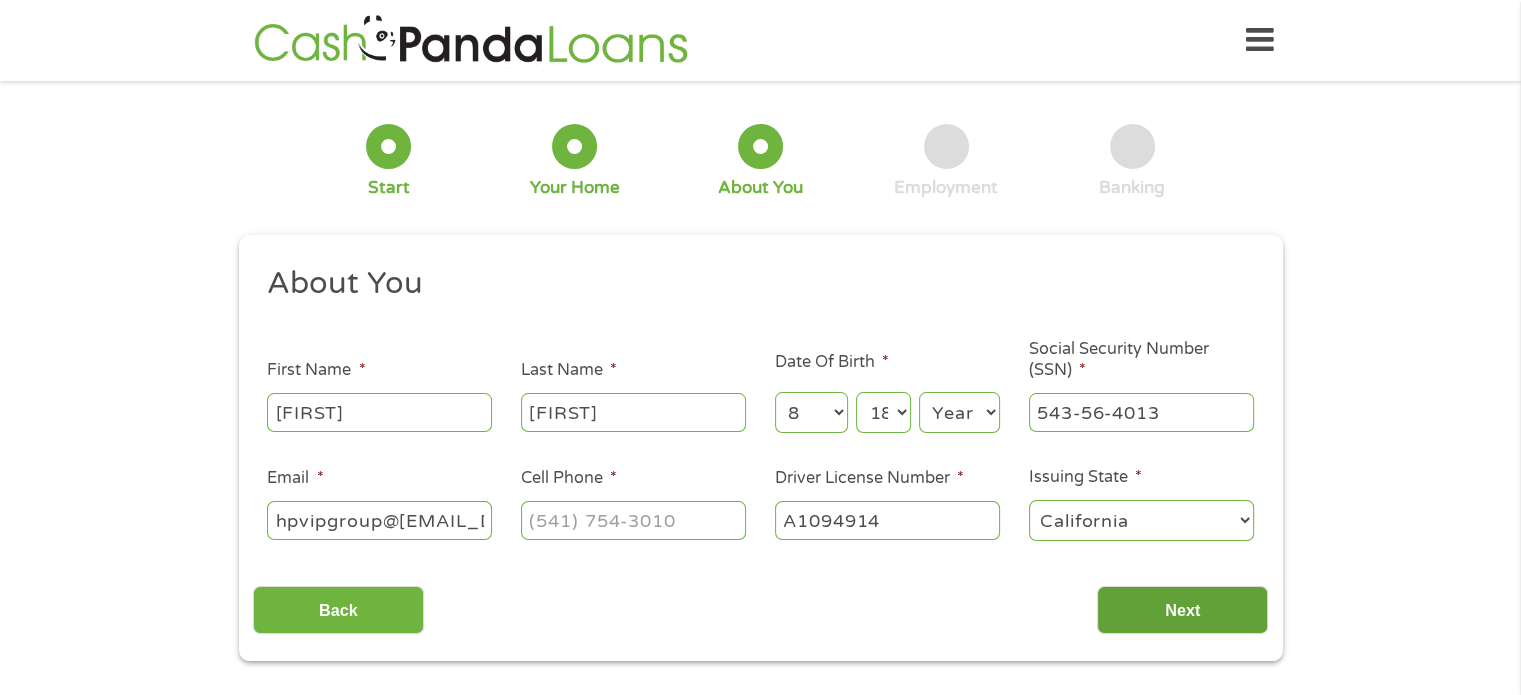 scroll, scrollTop: 8, scrollLeft: 8, axis: both 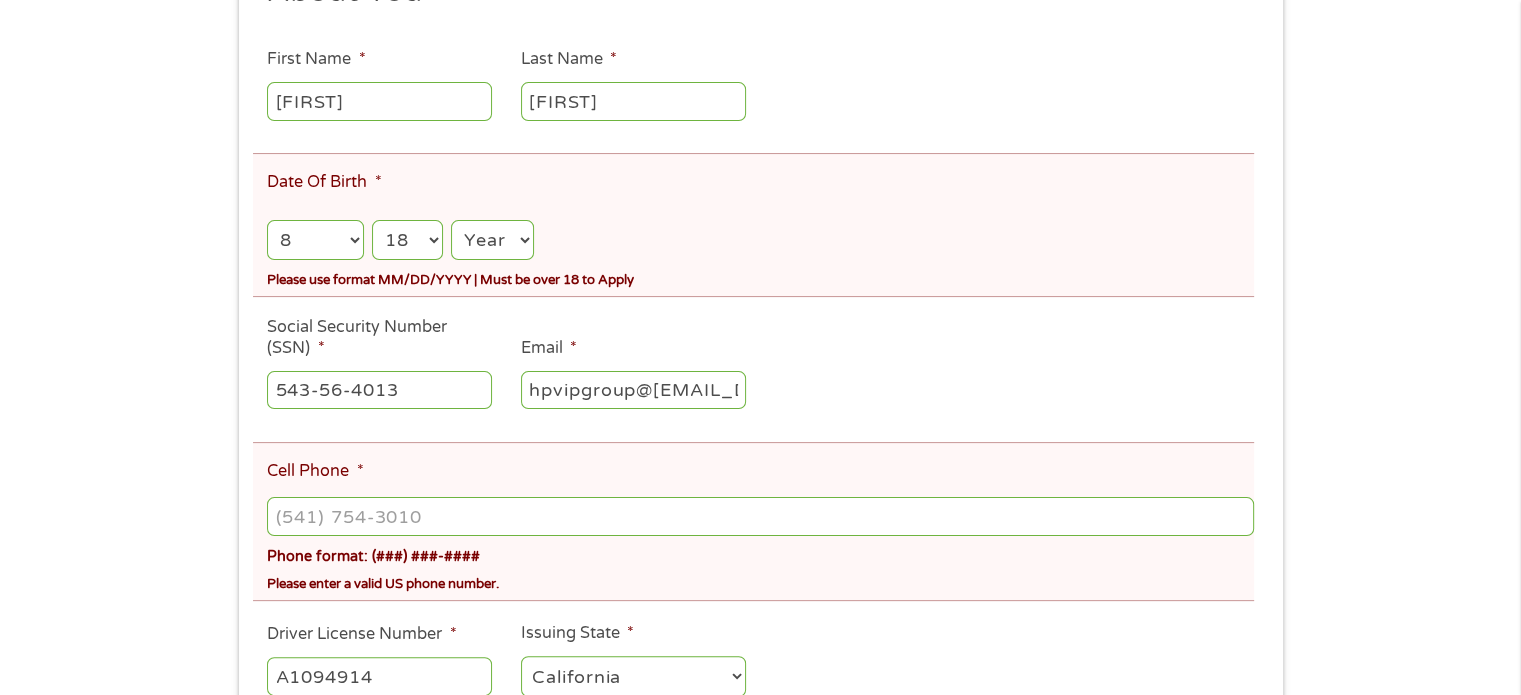click on "Month 1 2 3 4 5 6 7 8 9 10 11 12" at bounding box center [315, 240] 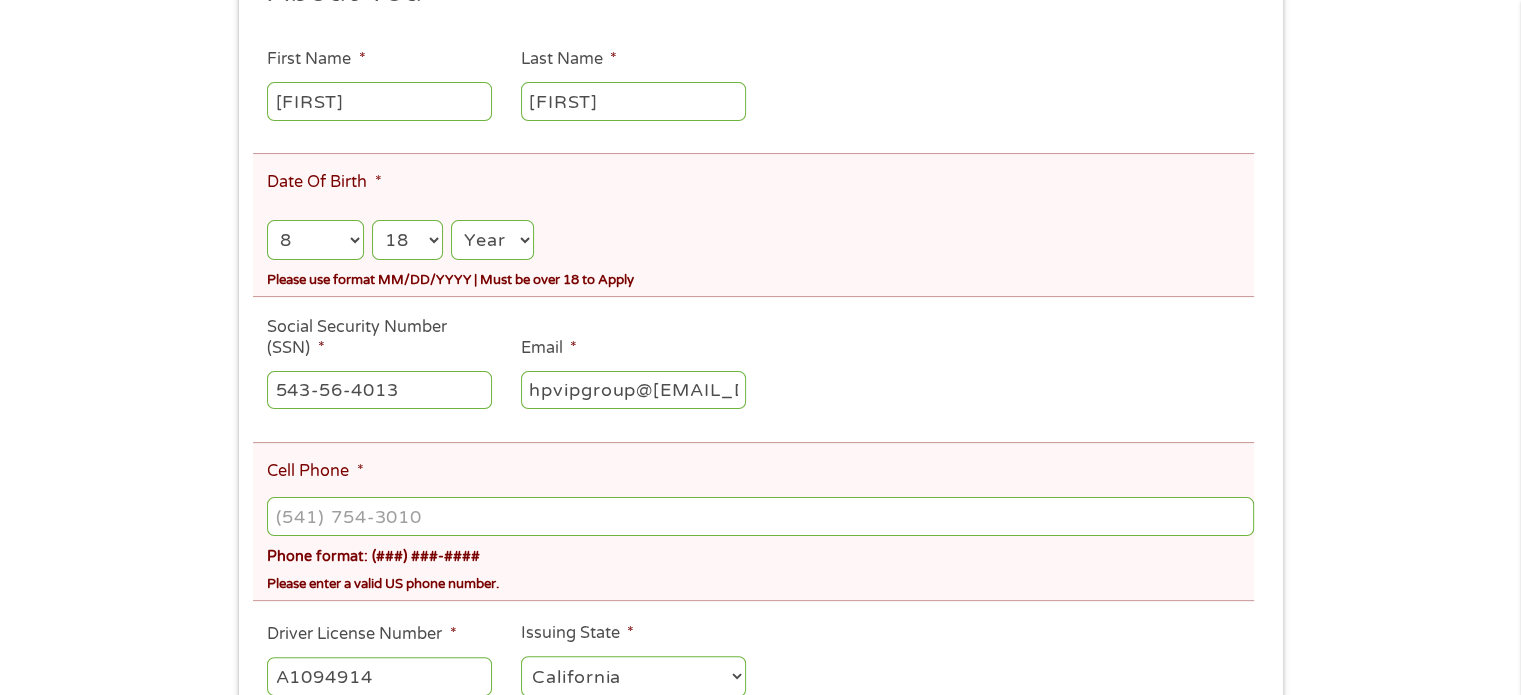 click on "Month 1 2 3 4 5 6 7 8 9 10 11 12" at bounding box center (315, 240) 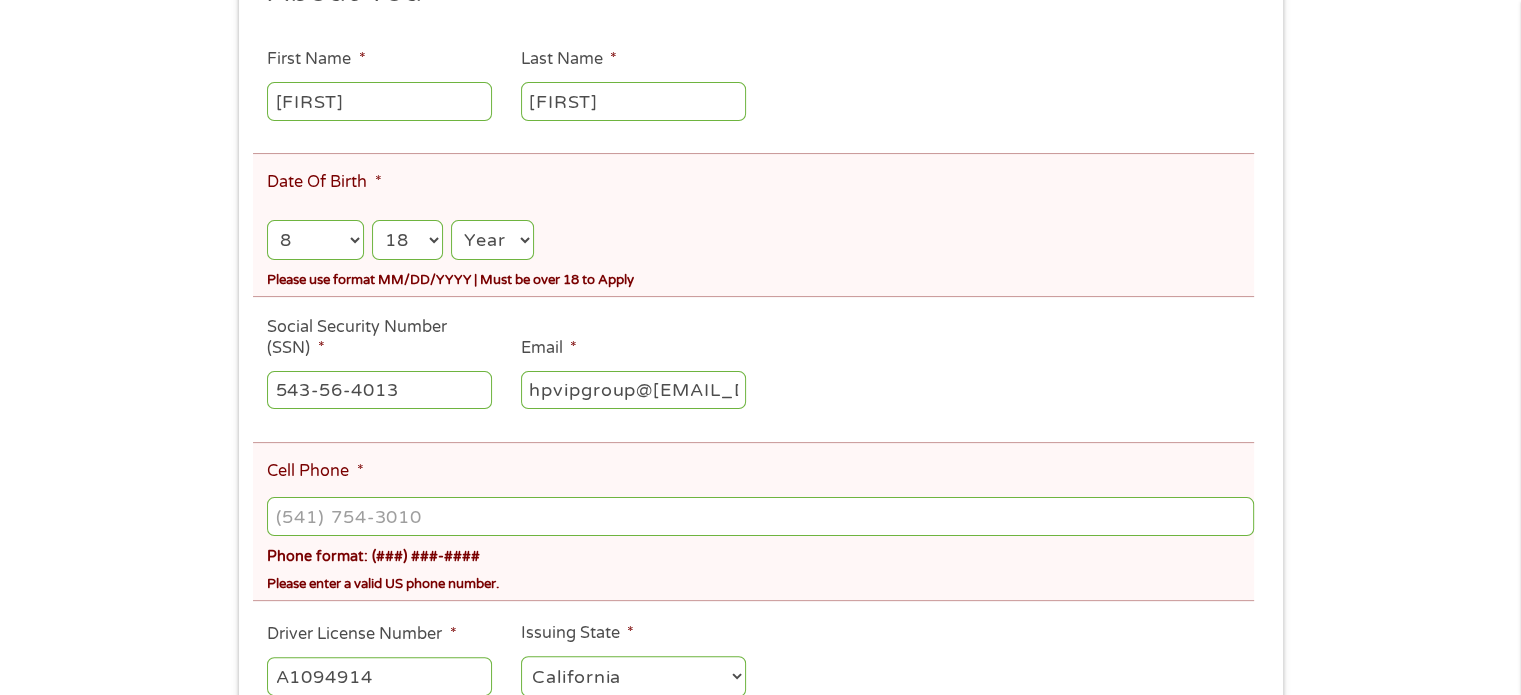 click on "Year 2007 2006 2005 2004 2003 2002 2001 2000 1999 1998 1997 1996 1995 1994 1993 1992 1991 1990 1989 1988 1987 1986 1985 1984 1983 1982 1981 1980 1979 1978 1977 1976 1975 1974 1973 1972 1971 1970 1969 1968 1967 1966 1965 1964 1963 1962 1961 1960 1959 1958 1957 1956 1955 1954 1953 1952 1951 1950 1949 1948 1947 1946 1945 1944 1943 1942 1941 1940 1939 1938 1937 1936 1935 1934 1933 1932 1931 1930 1929 1928 1927 1926 1925 1924 1923 1922 1921 1920" at bounding box center [492, 240] 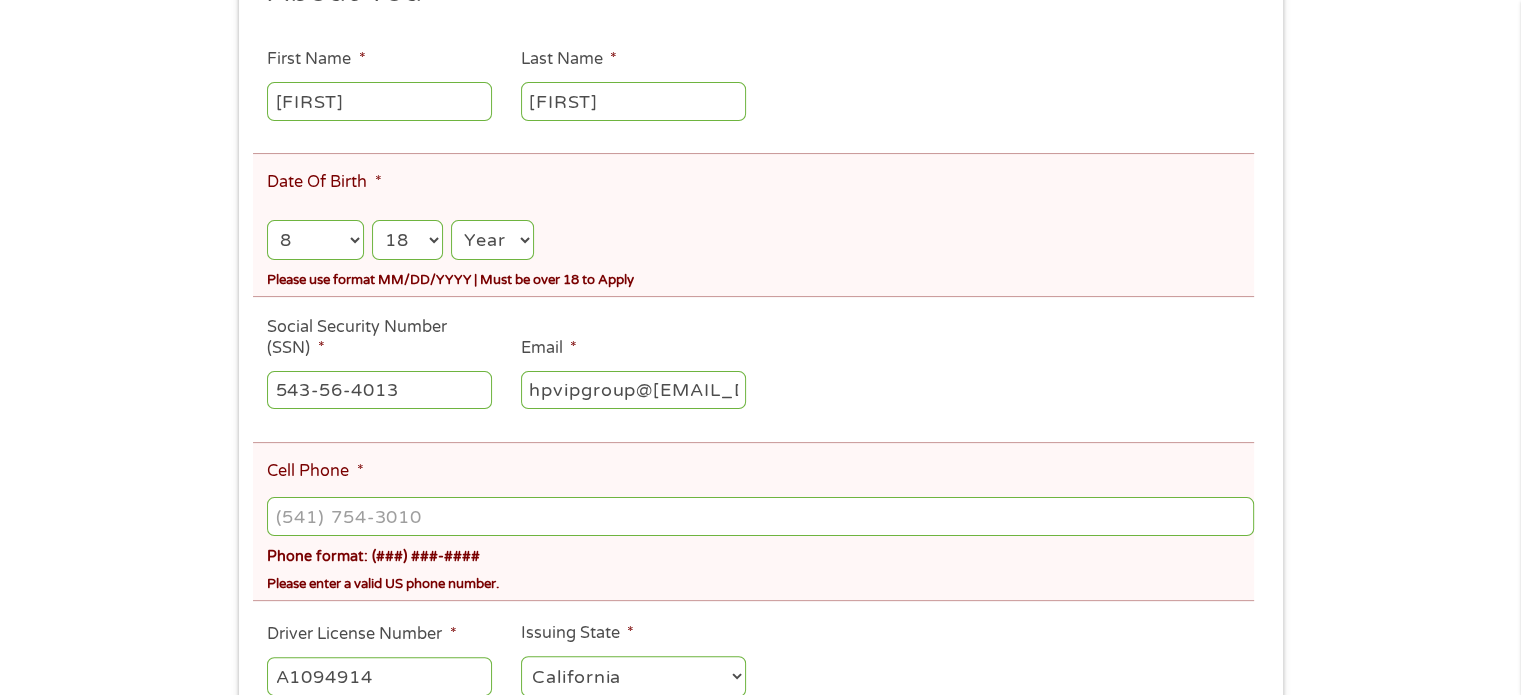 select on "1958" 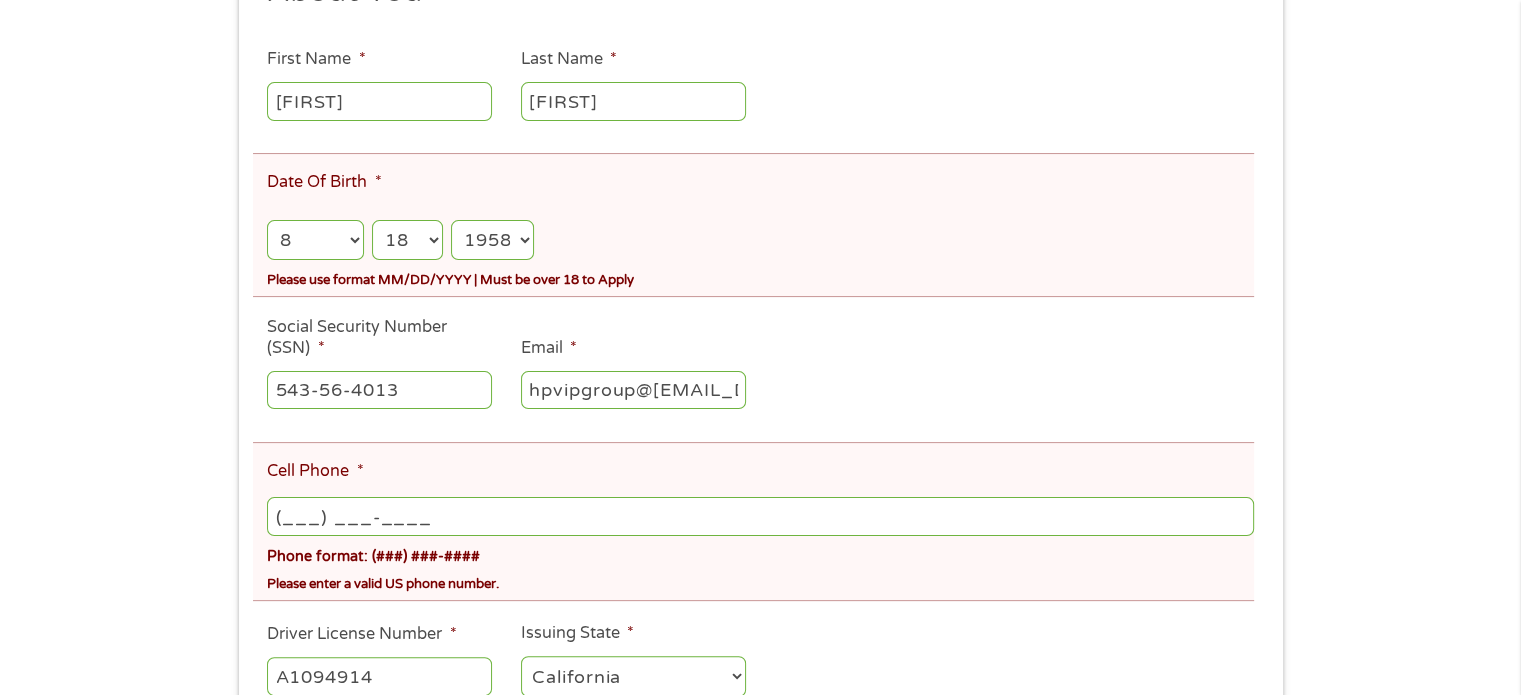 click on "(___) ___-____" at bounding box center [760, 516] 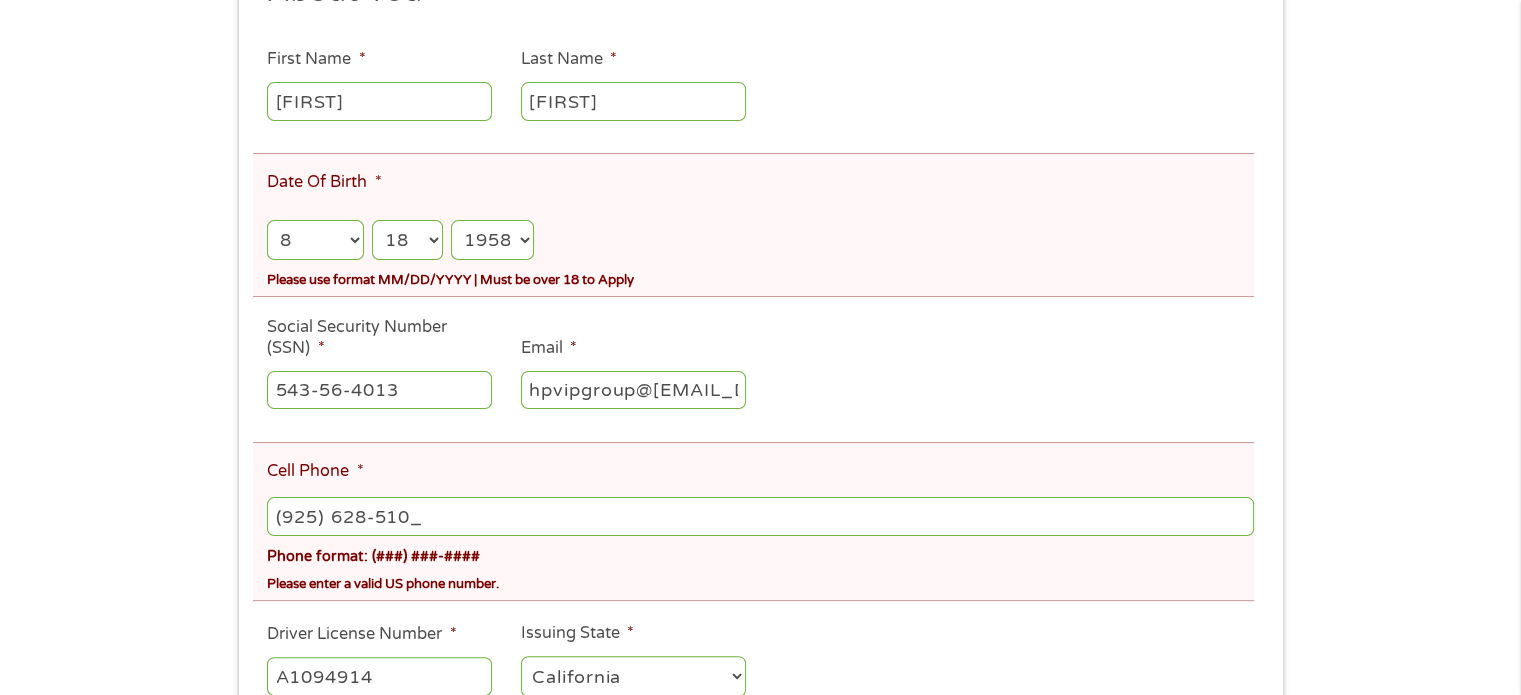 type on "(925) 628-5100" 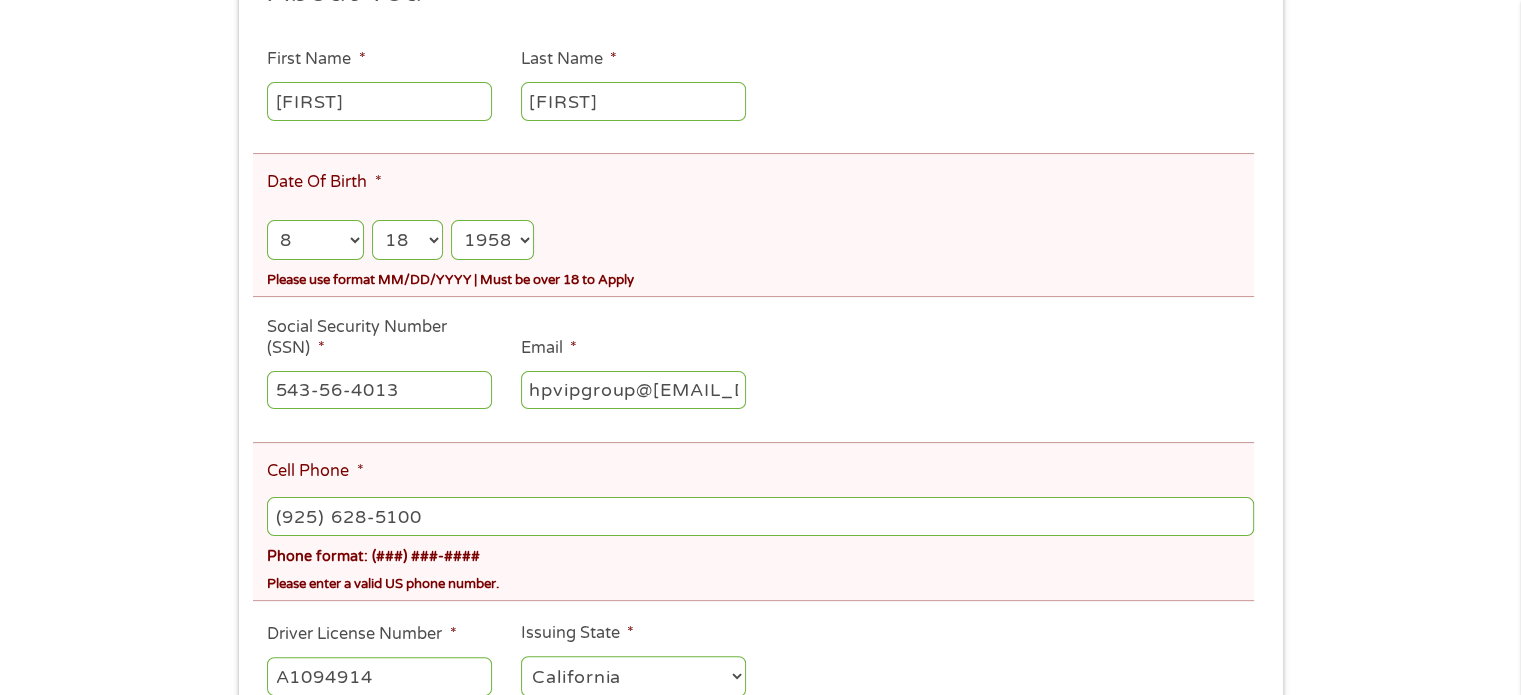 click on "About You This field is hidden when viewing the form Title * --- Choose one --- Mr Ms Mrs Miss First Name * [FIRST] Last Name * [LAST] Date Of Birth * Month Month 1 2 3 4 5 6 7 8 9 10 11 12 Day Day 1 2 3 4 5 6 7 8 9 10 11 12 13 14 15 16 17 18 19 20 21 22 23 24 25 26 27 28 29 30 31 Year Year 2007 2006 2005 2004 2003 2002 2001 2000 1999 1998 1997 1996 1995 1994 1993 1992 1991 1990 1989 1988 1987 1986 1985 1984 1983 1982 1981 1980 1979 1978 1977 1976 1975 1974 1973 1972 1971 1970 1969 1968 1967 1966 1965 1964 1963 1962 1961 1960 1959 1958 1957 1956 1955 1954 1953 1952 1951 1950 1949 1948 1947 1946 1945 1944 1943 1942 1941 1940 1939 1938 1937 1936 1935 1934 1933 1932 1931 1930 1929 1928 1927 1926 1925 1924 1923 1922 1921 1920 Please use format MM/DD/YYYY | Must be over 18 to Apply Social Security Number (SSN) * 543-56-4013 Email *
hpvipgroup@[EMAIL_DOMAIN]
Cell Phone * (925) 628-5100 Phone format: (###) ###-#### Please enter a valid US phone number. * A1094914 *" at bounding box center [760, 343] 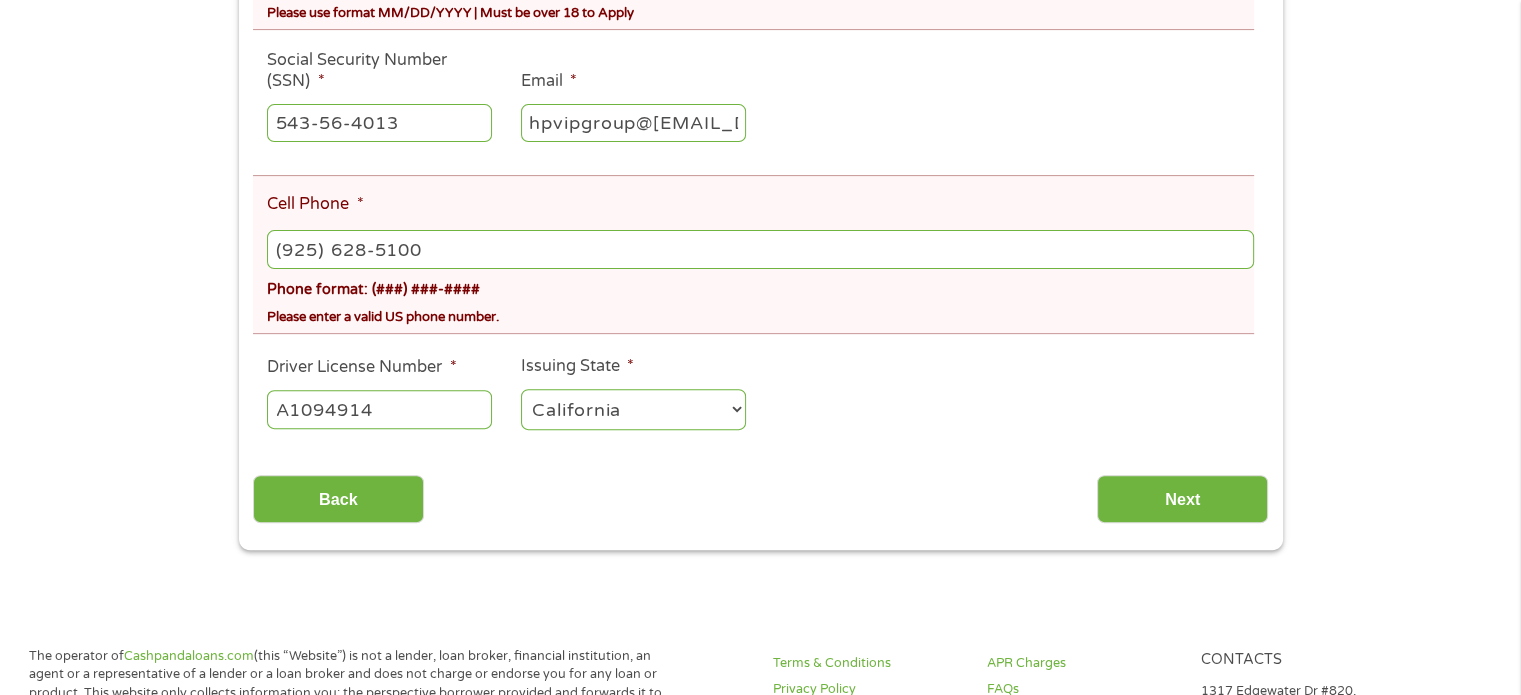 scroll, scrollTop: 644, scrollLeft: 0, axis: vertical 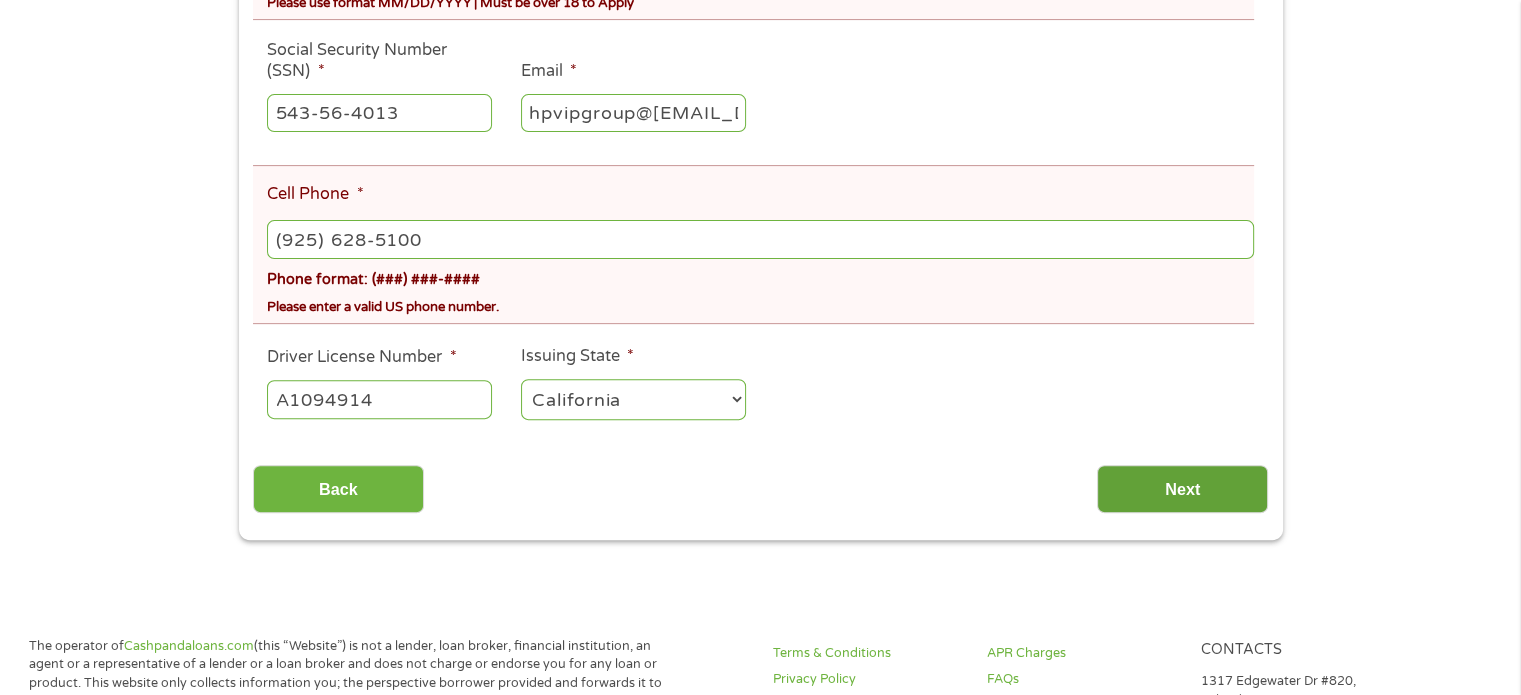 click on "Next" at bounding box center [1182, 489] 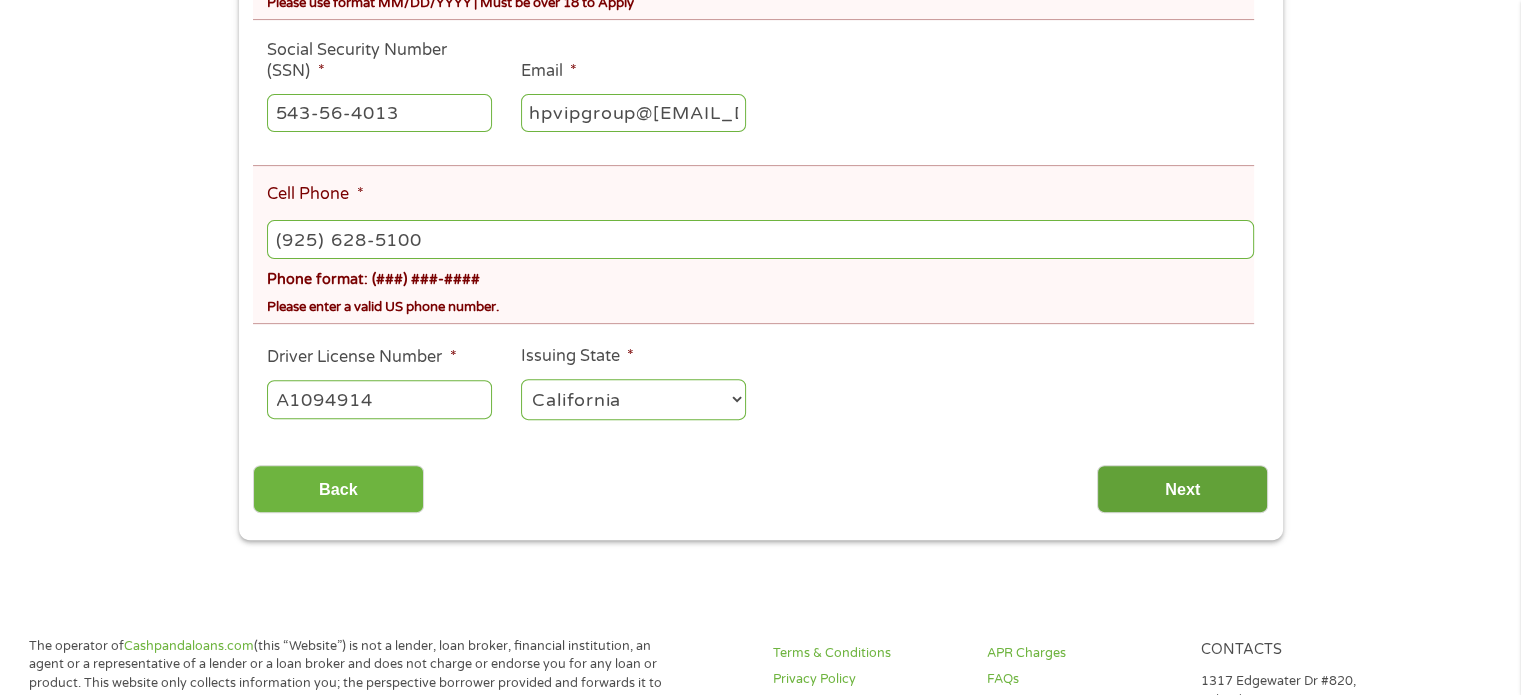 scroll, scrollTop: 8, scrollLeft: 8, axis: both 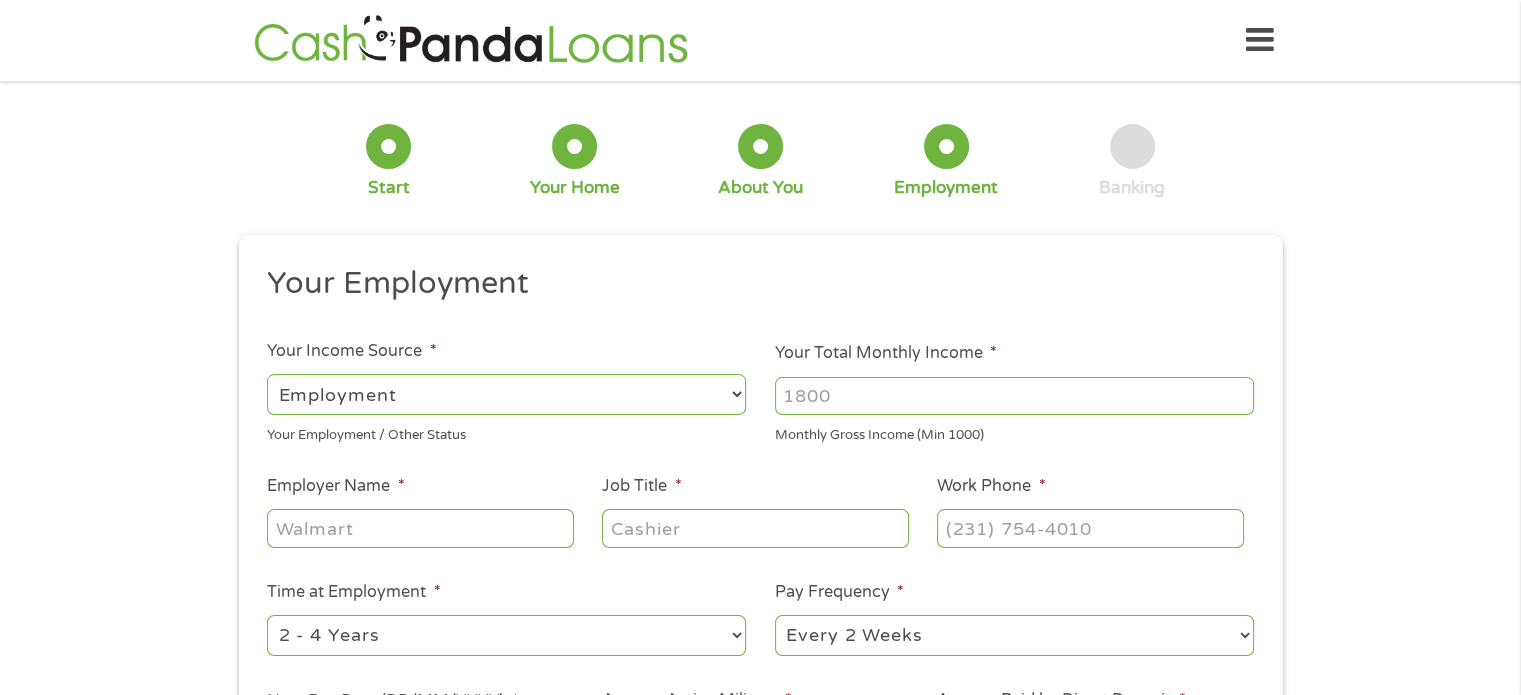 click on "Your Total Monthly Income *" at bounding box center (1014, 396) 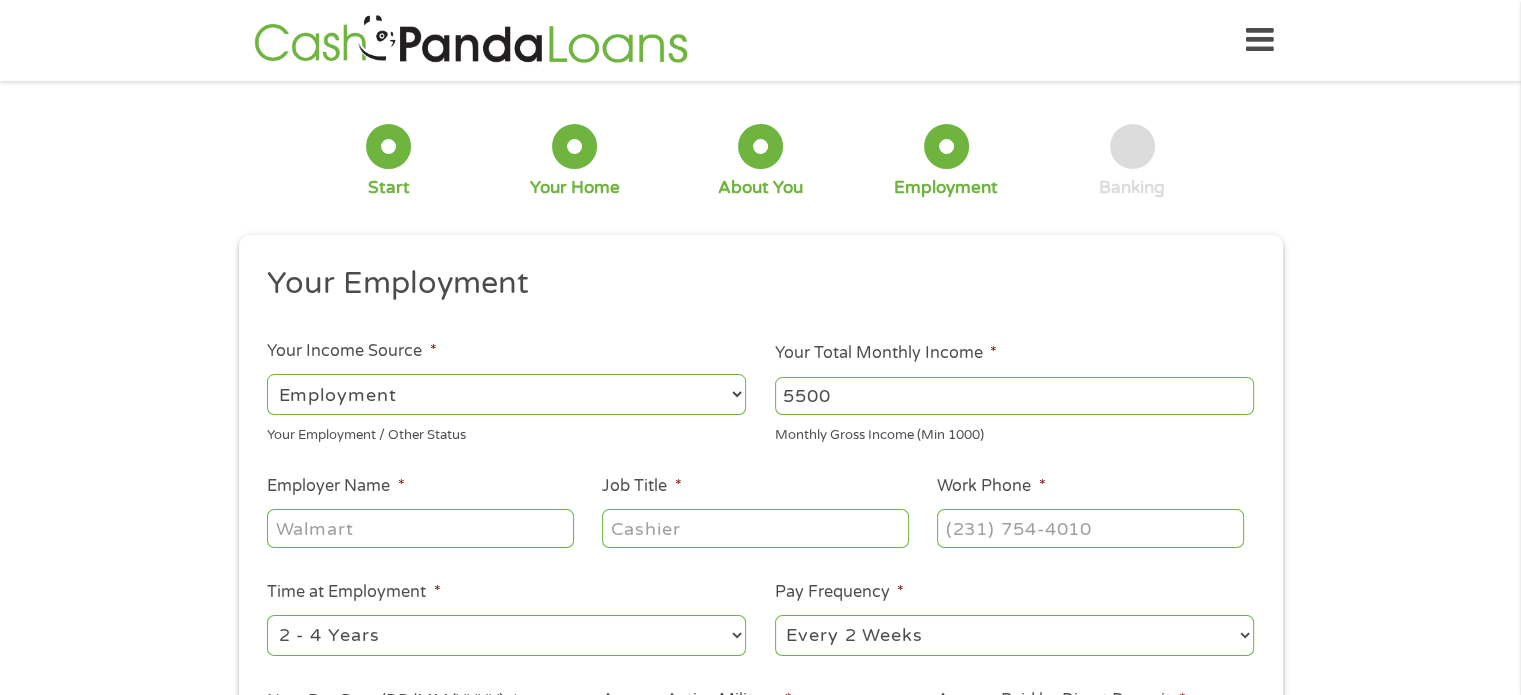 type on "5500" 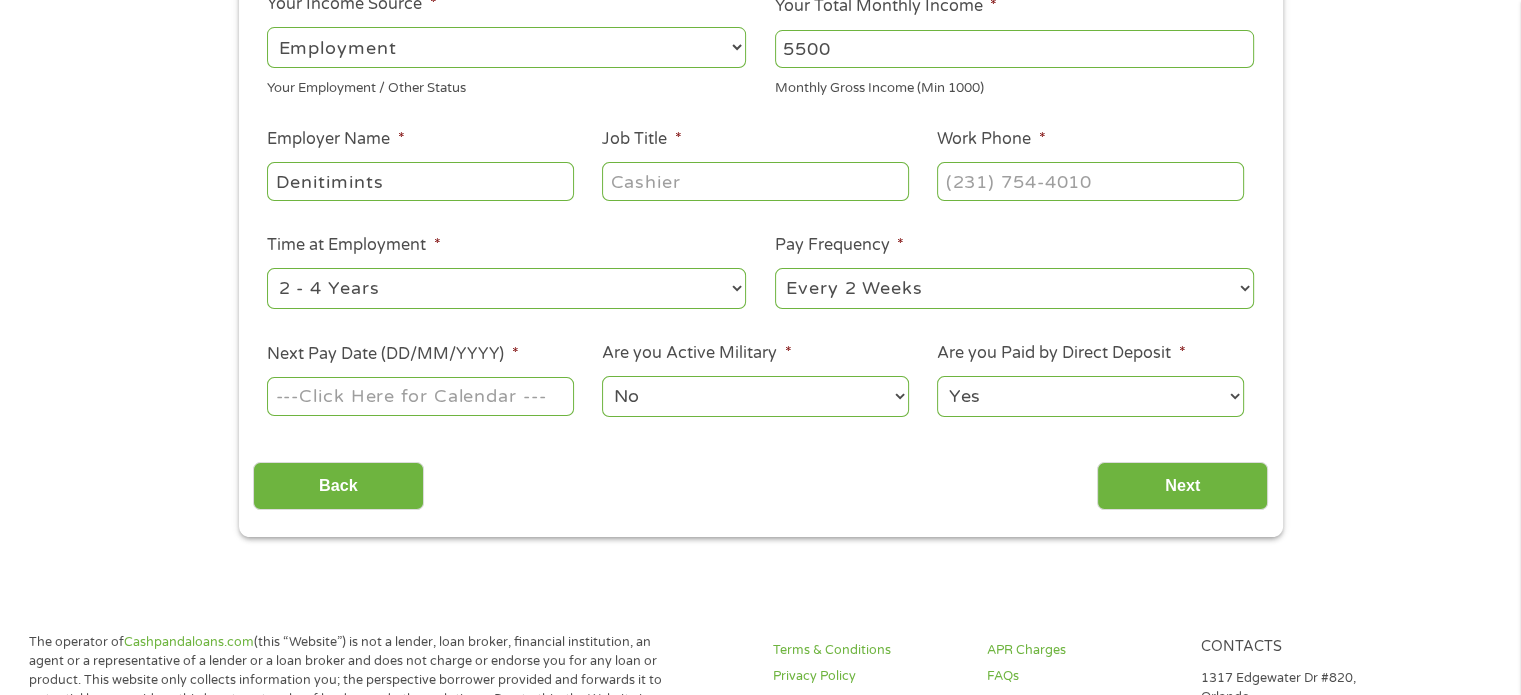 scroll, scrollTop: 373, scrollLeft: 0, axis: vertical 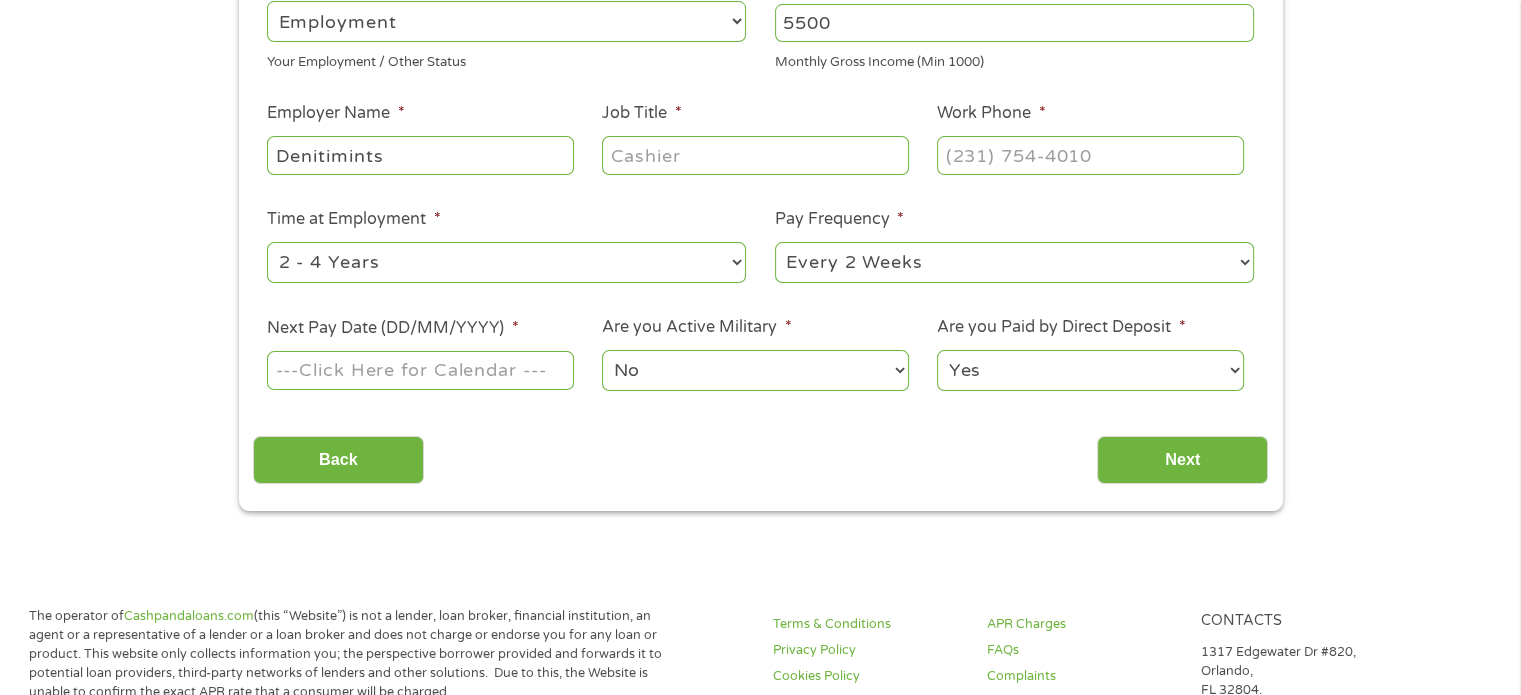 type on "Denitimints" 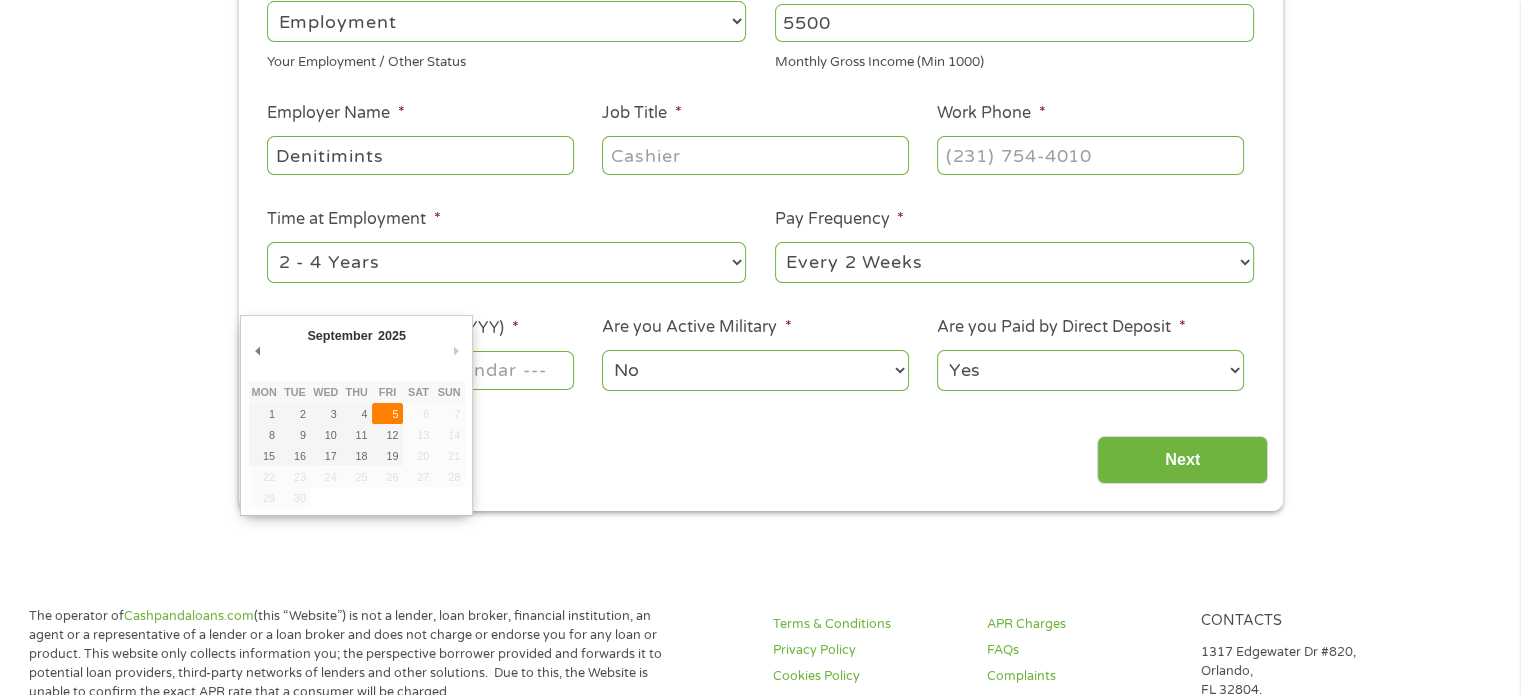 type on "05/09/2025" 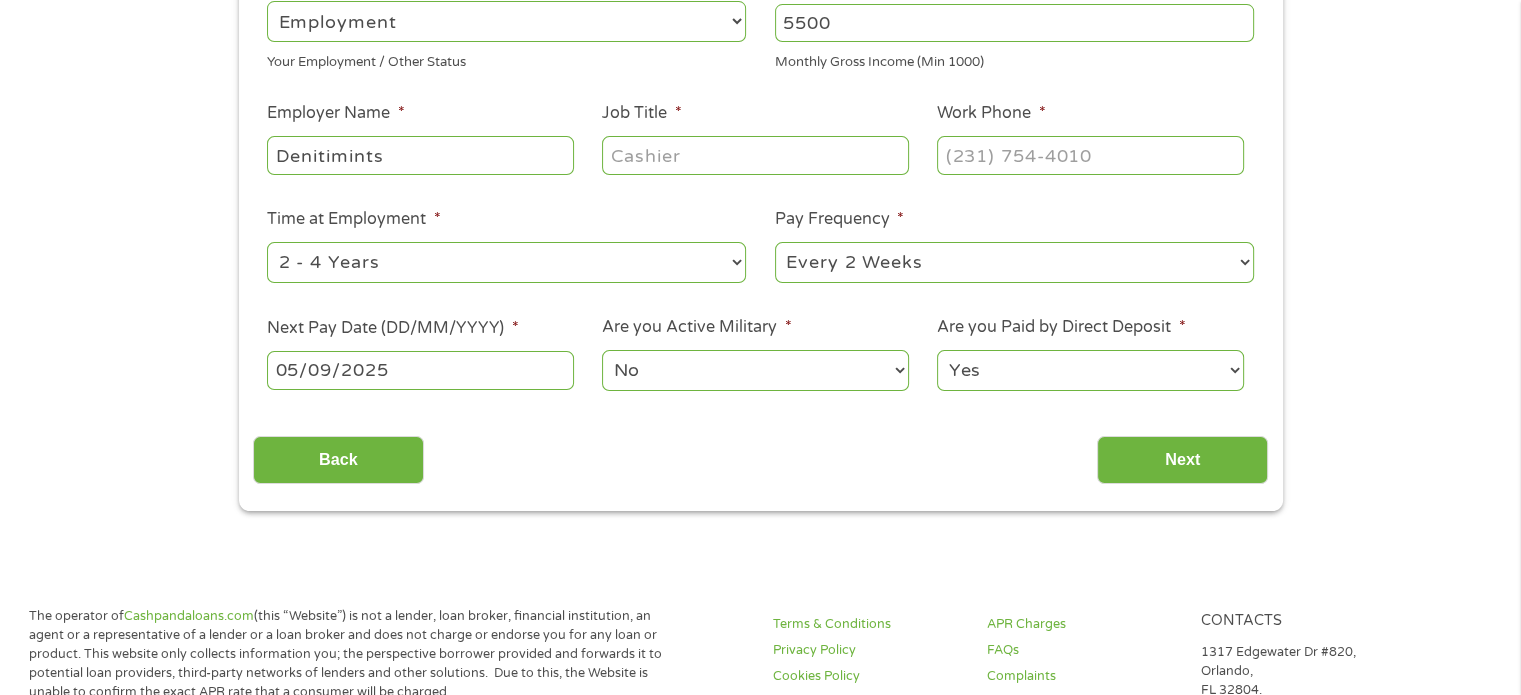 click on "--- Choose one --- Every 2 Weeks Every Week Monthly Semi-Monthly" at bounding box center (1014, 262) 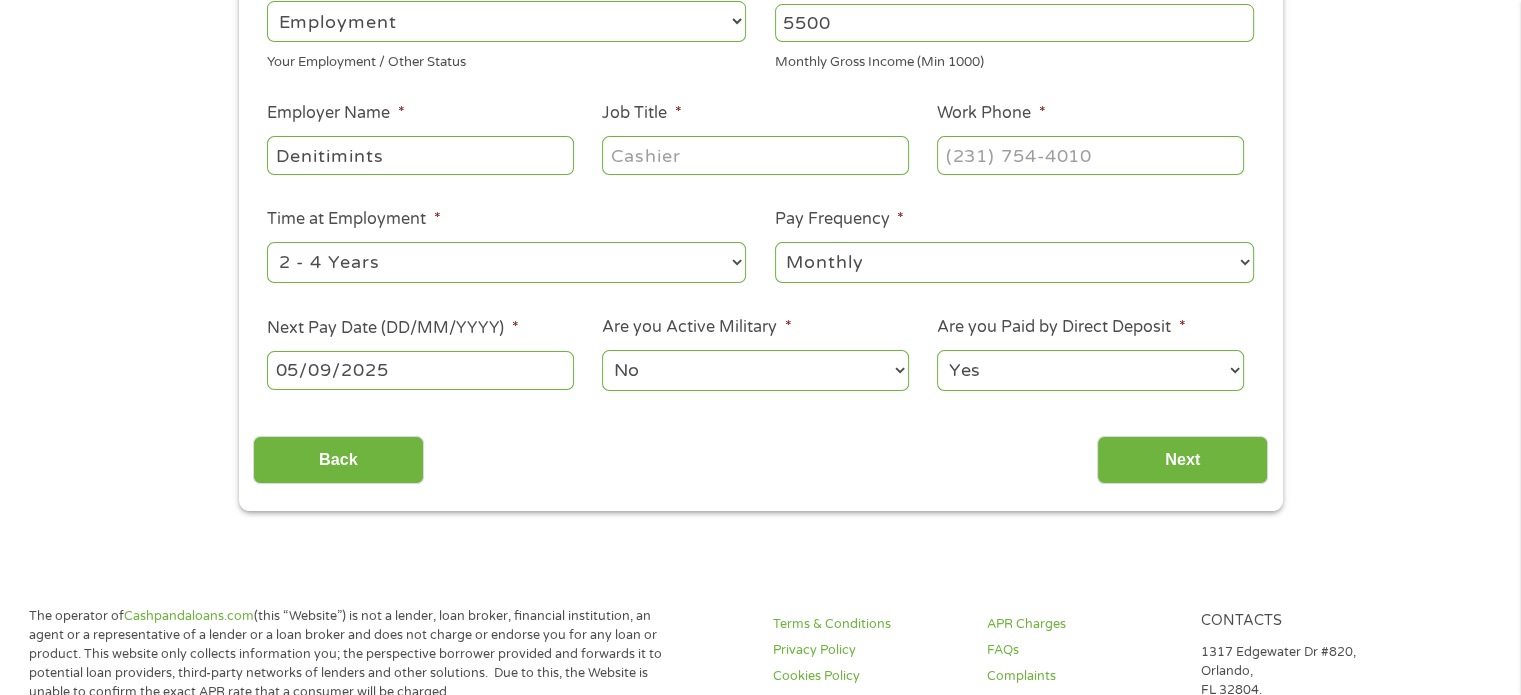 click on "--- Choose one --- Every 2 Weeks Every Week Monthly Semi-Monthly" at bounding box center [1014, 262] 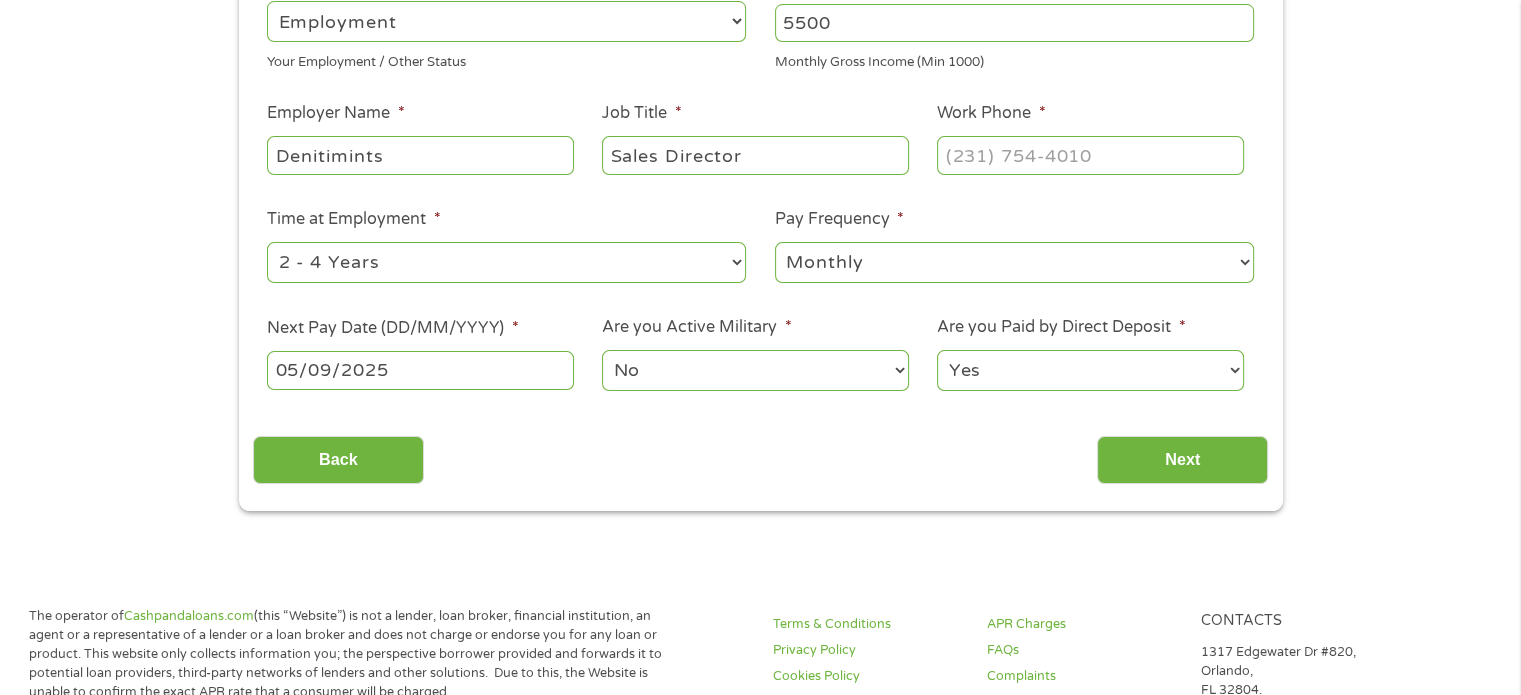 type on "Sales Director" 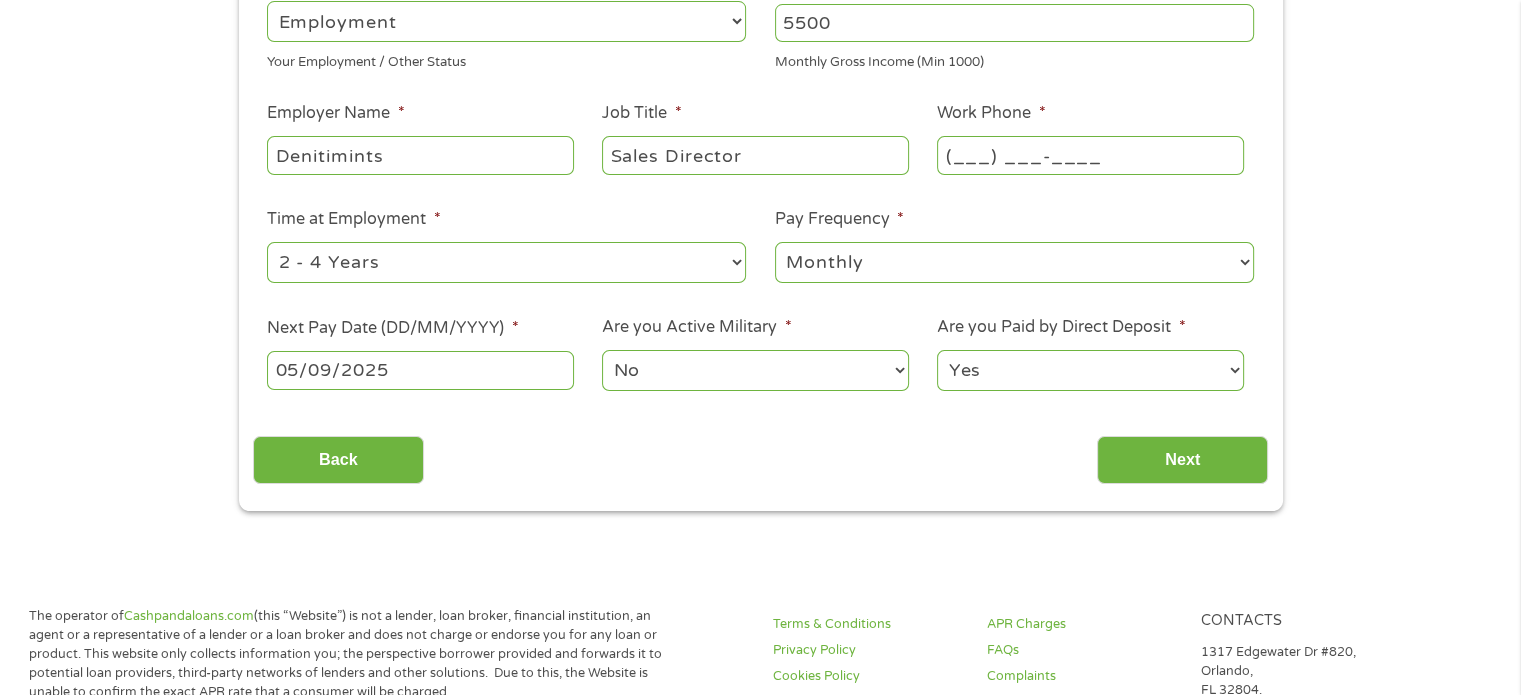 click on "(___) ___-____" at bounding box center (1090, 155) 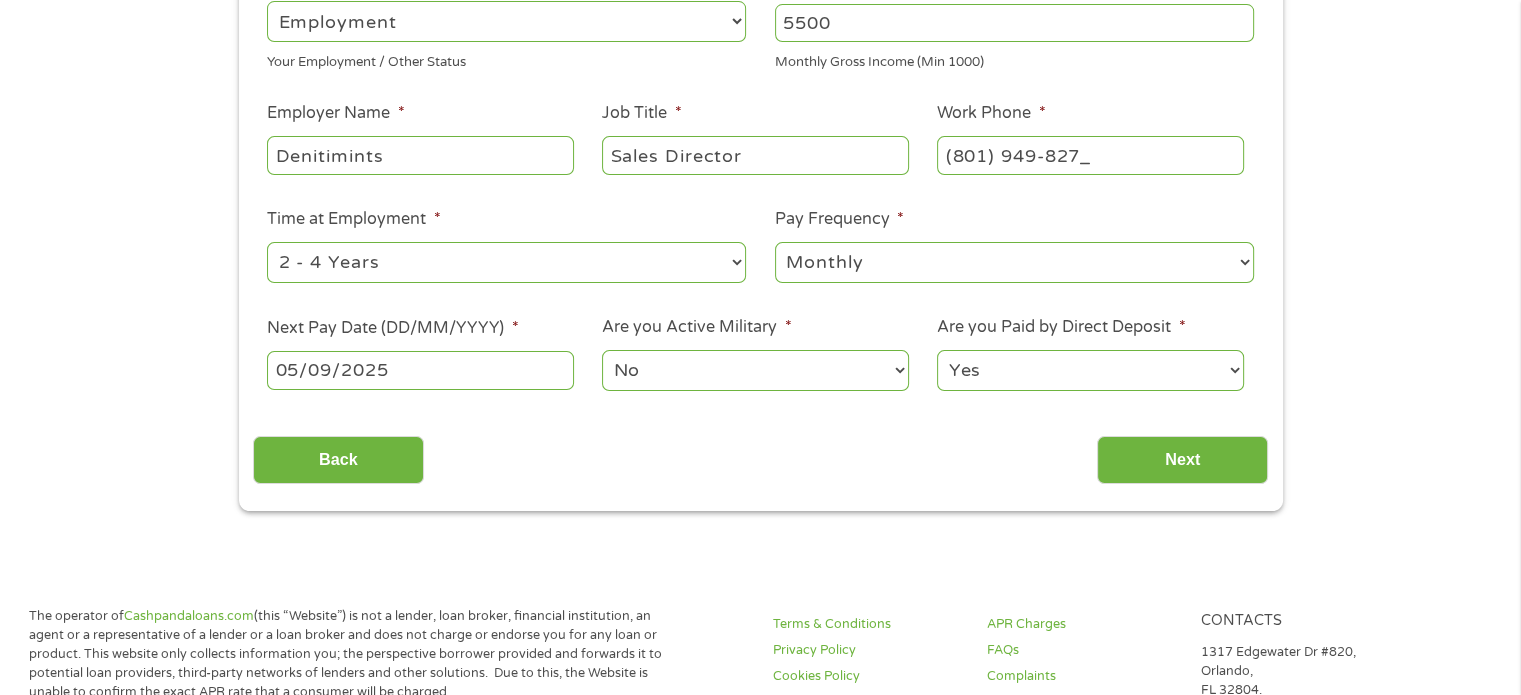 type on "(801) 949-8279" 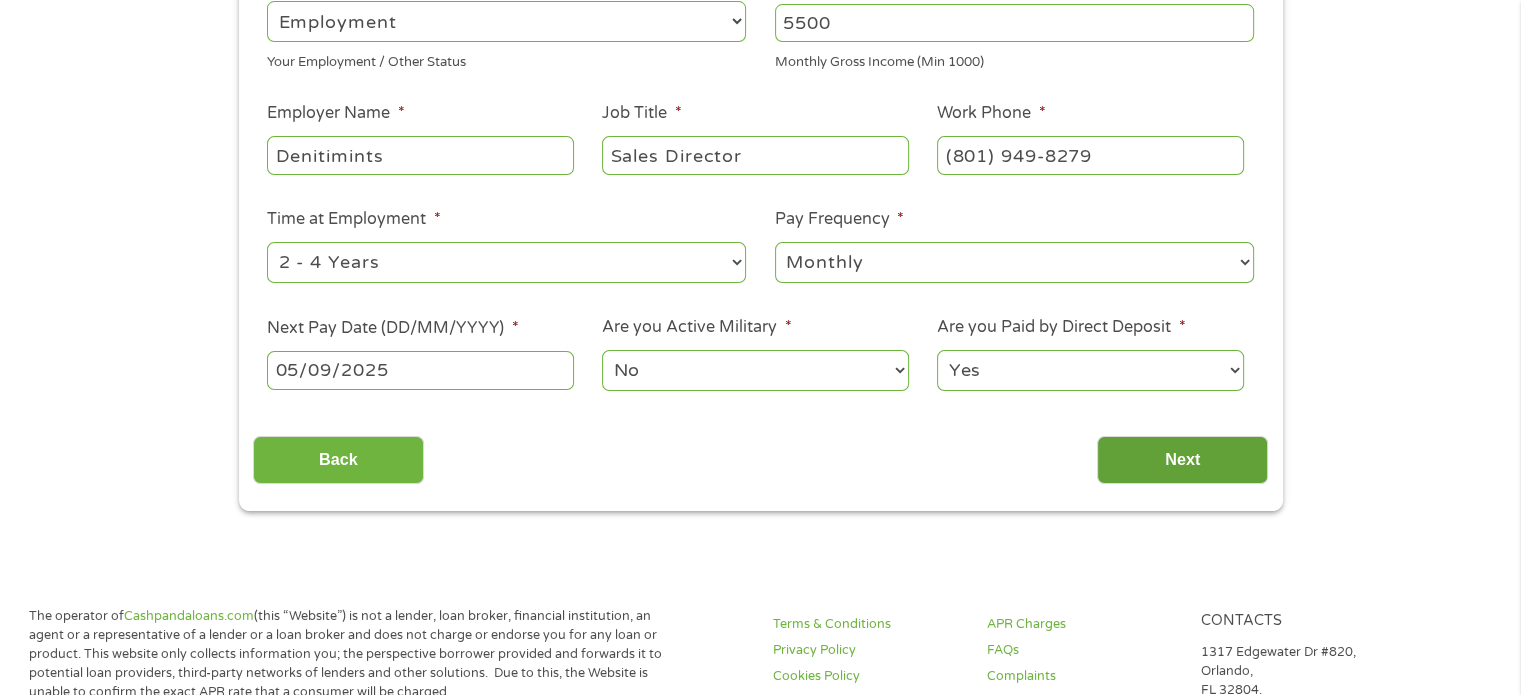 click on "Next" at bounding box center [1182, 460] 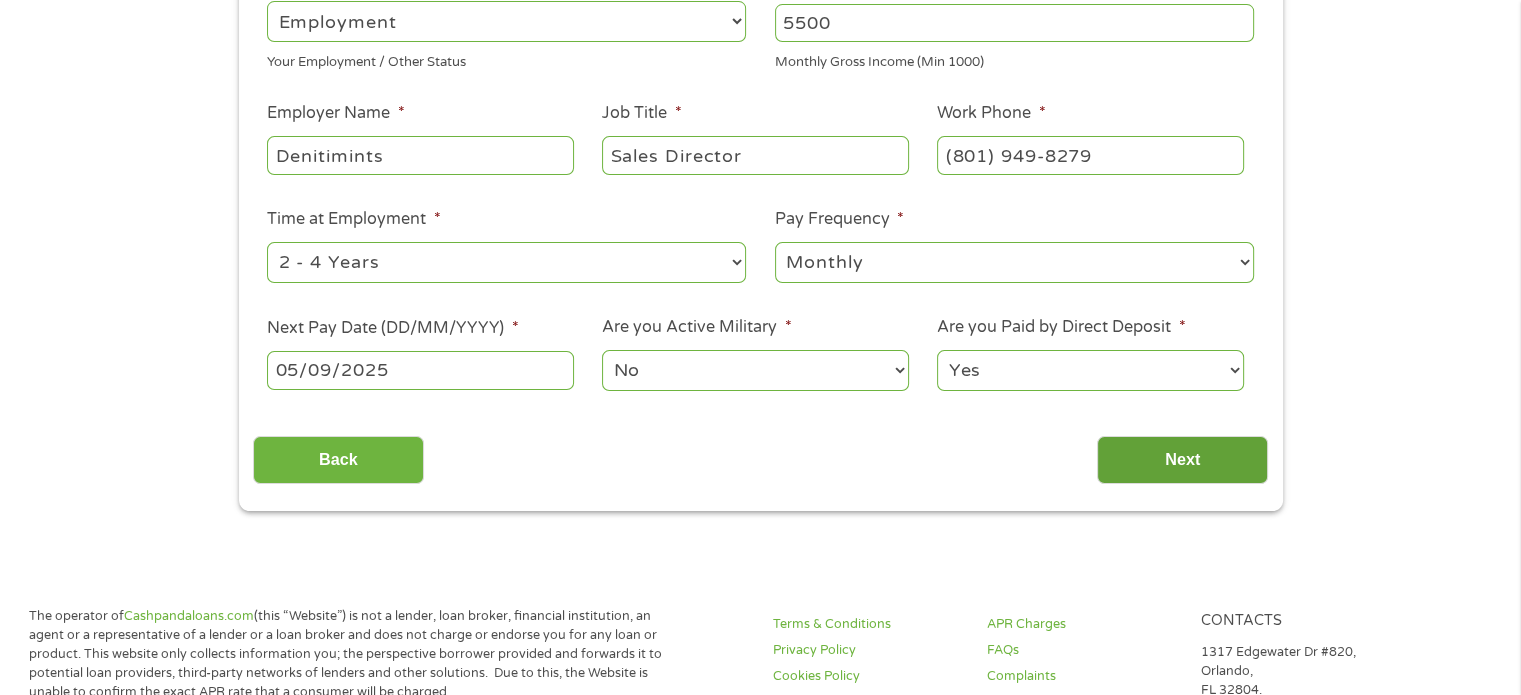 scroll, scrollTop: 8, scrollLeft: 8, axis: both 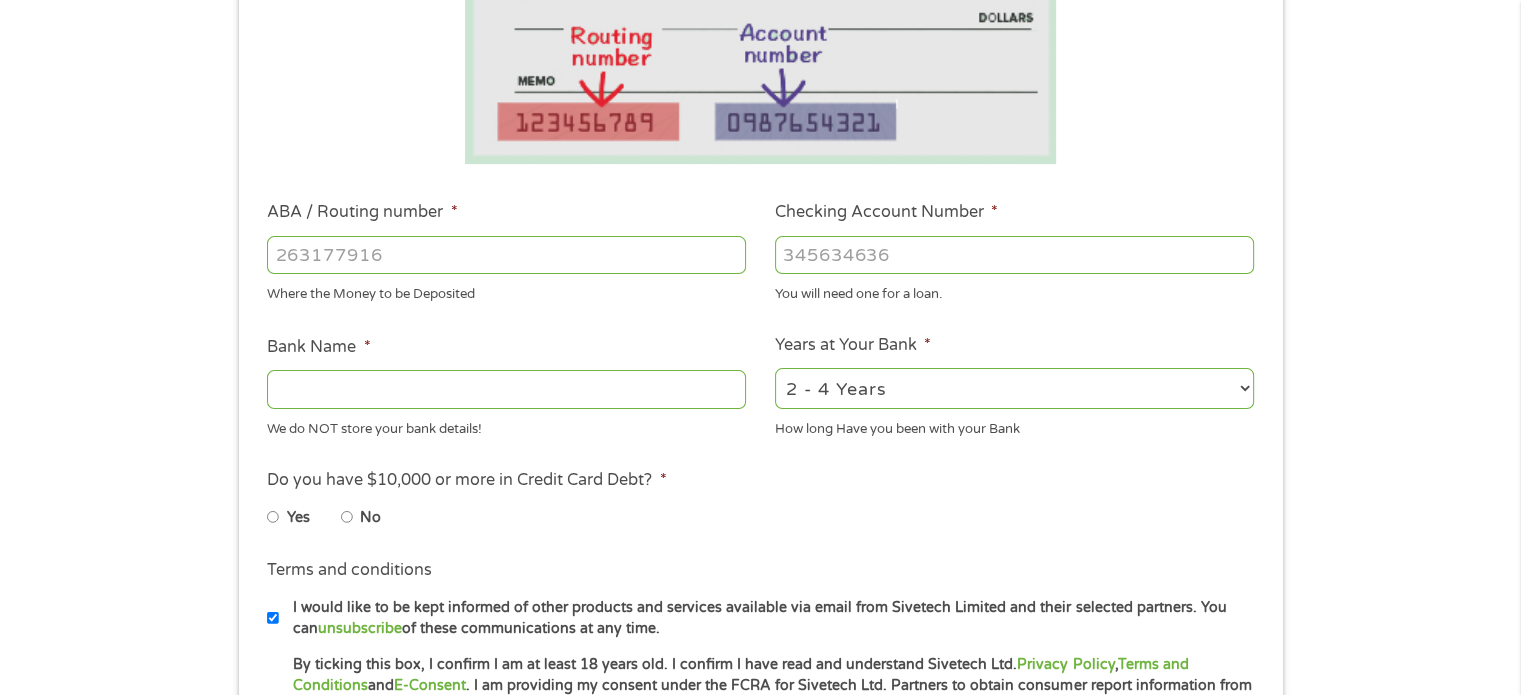 click on "ABA / Routing number *" at bounding box center [506, 255] 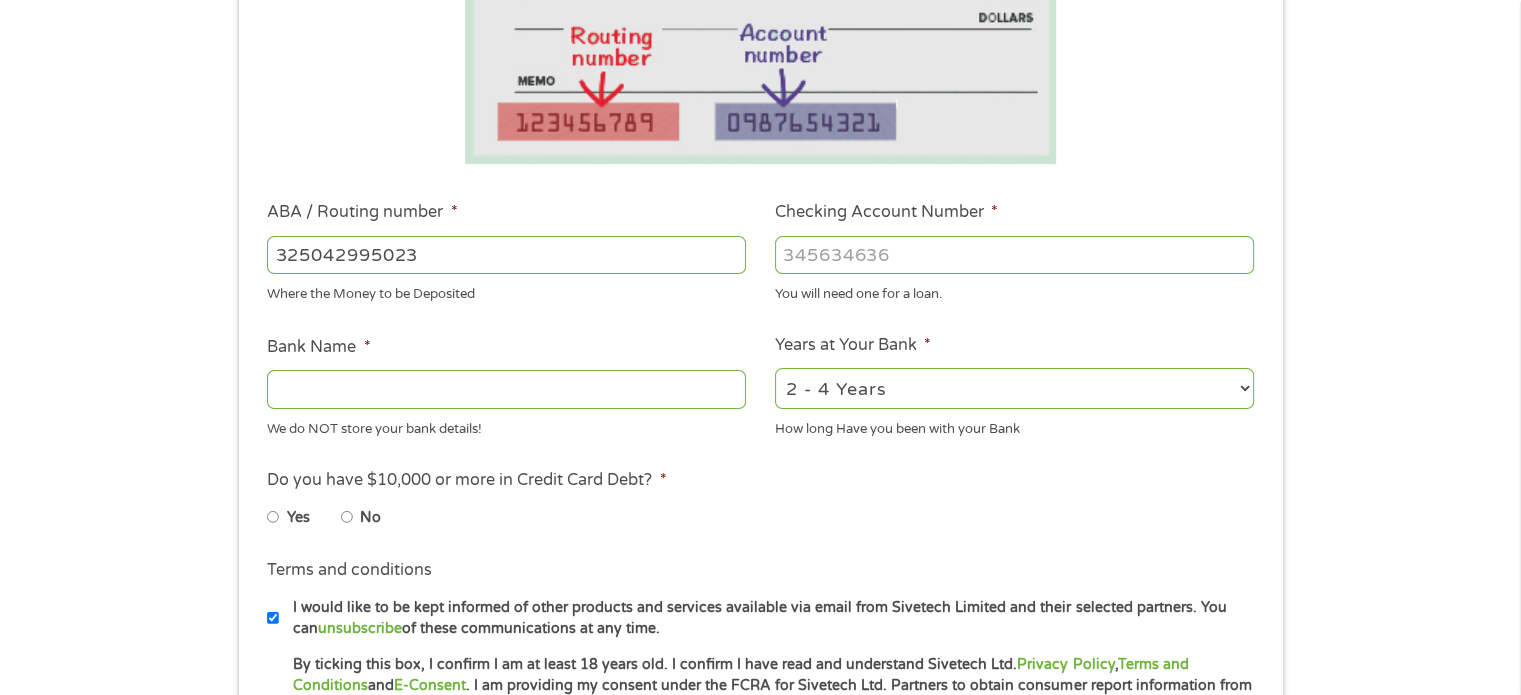 type on "325042995023" 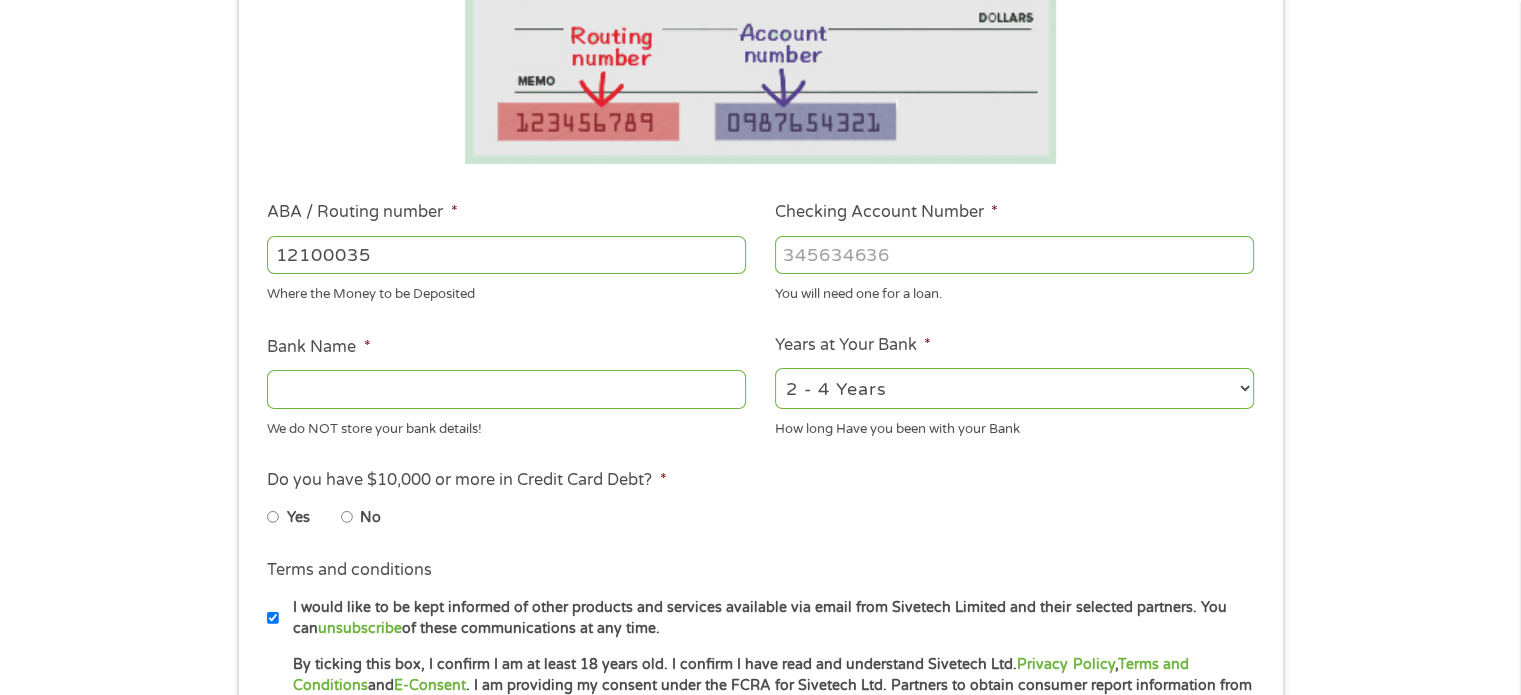 type on "121000358" 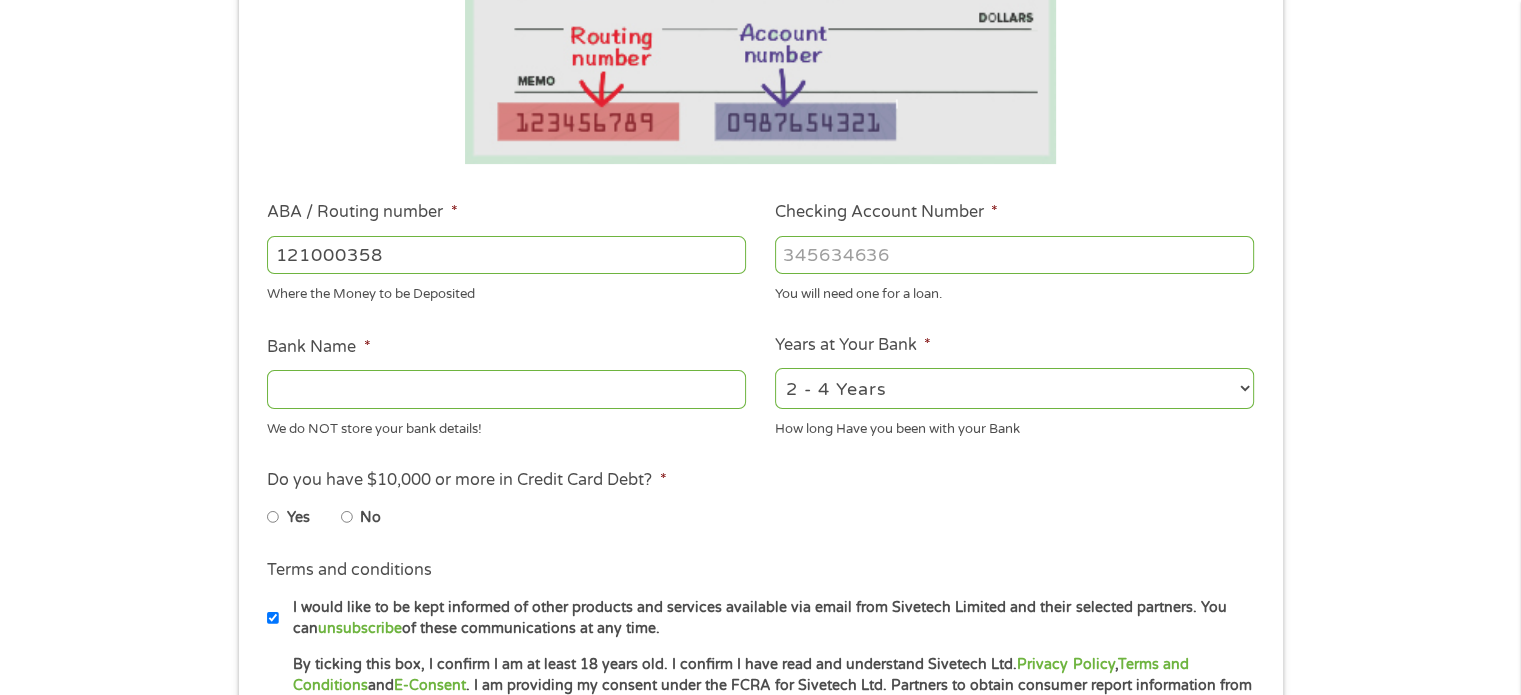 type on "BANK OF AMERICA NA" 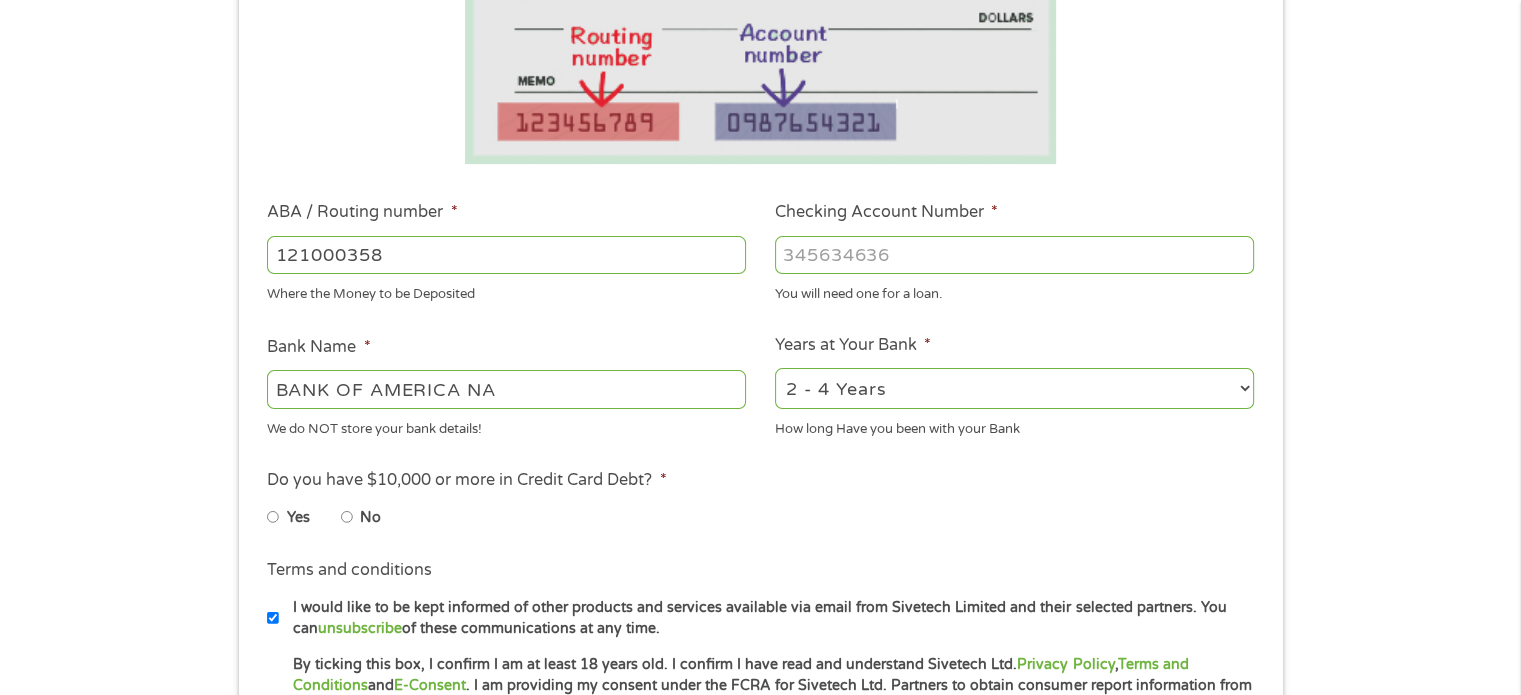 type on "121000358" 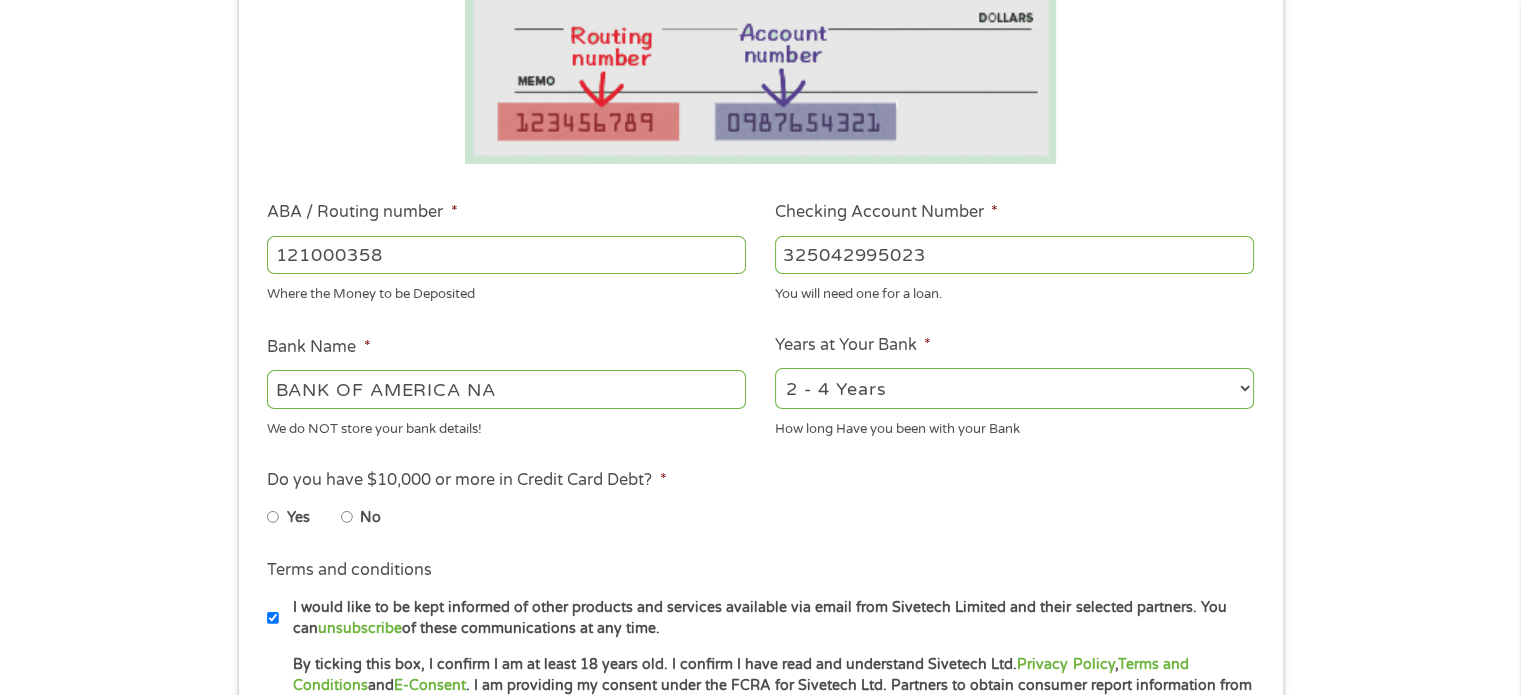 type on "325042995023" 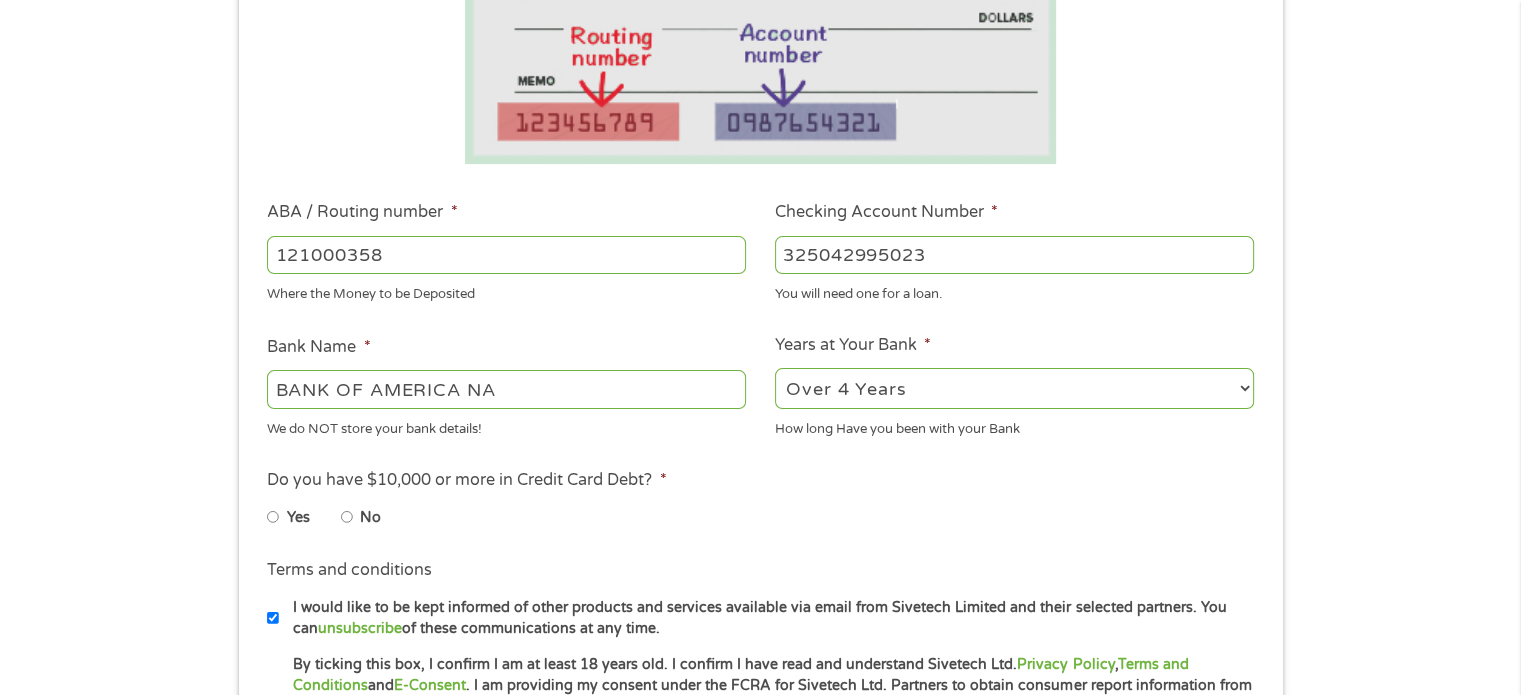 click on "2 - 4 Years 6 - 12 Months 1 - 2 Years Over 4 Years" at bounding box center [1014, 388] 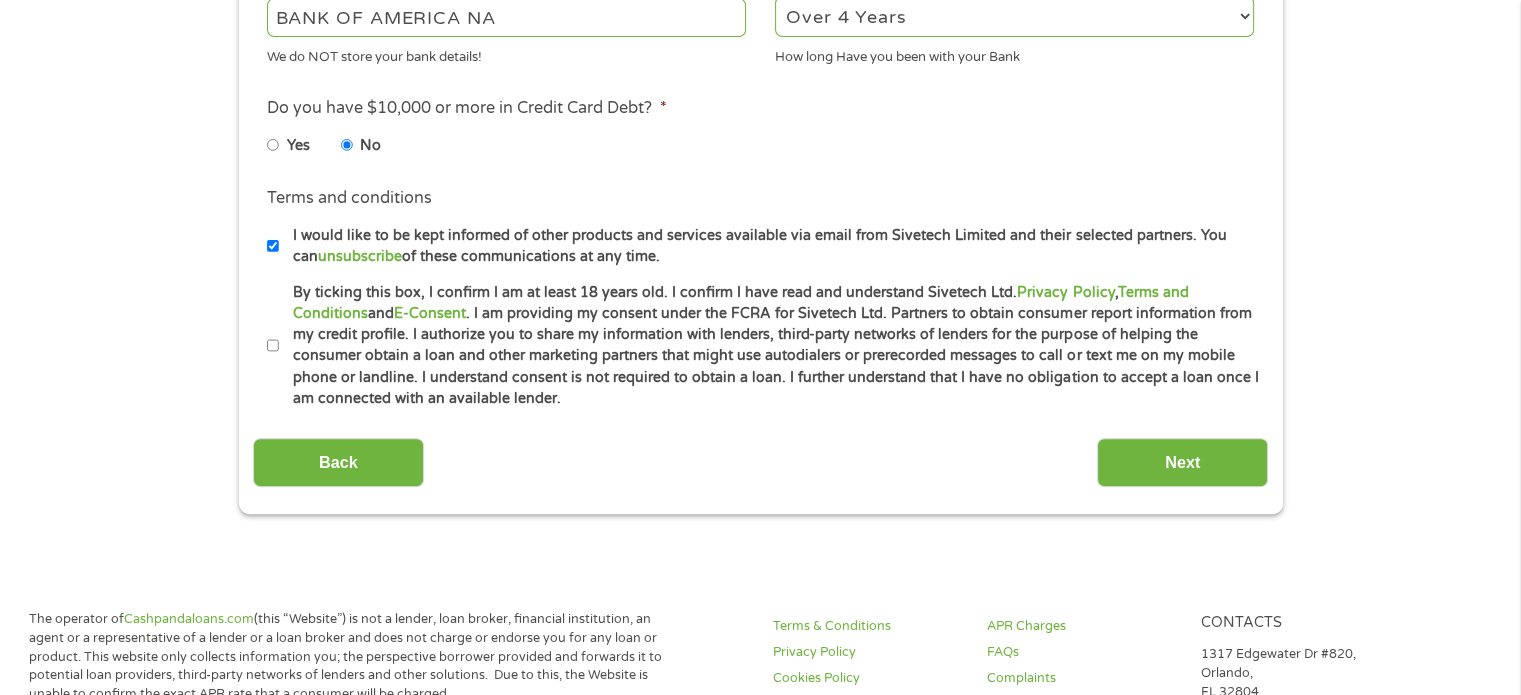 scroll, scrollTop: 816, scrollLeft: 0, axis: vertical 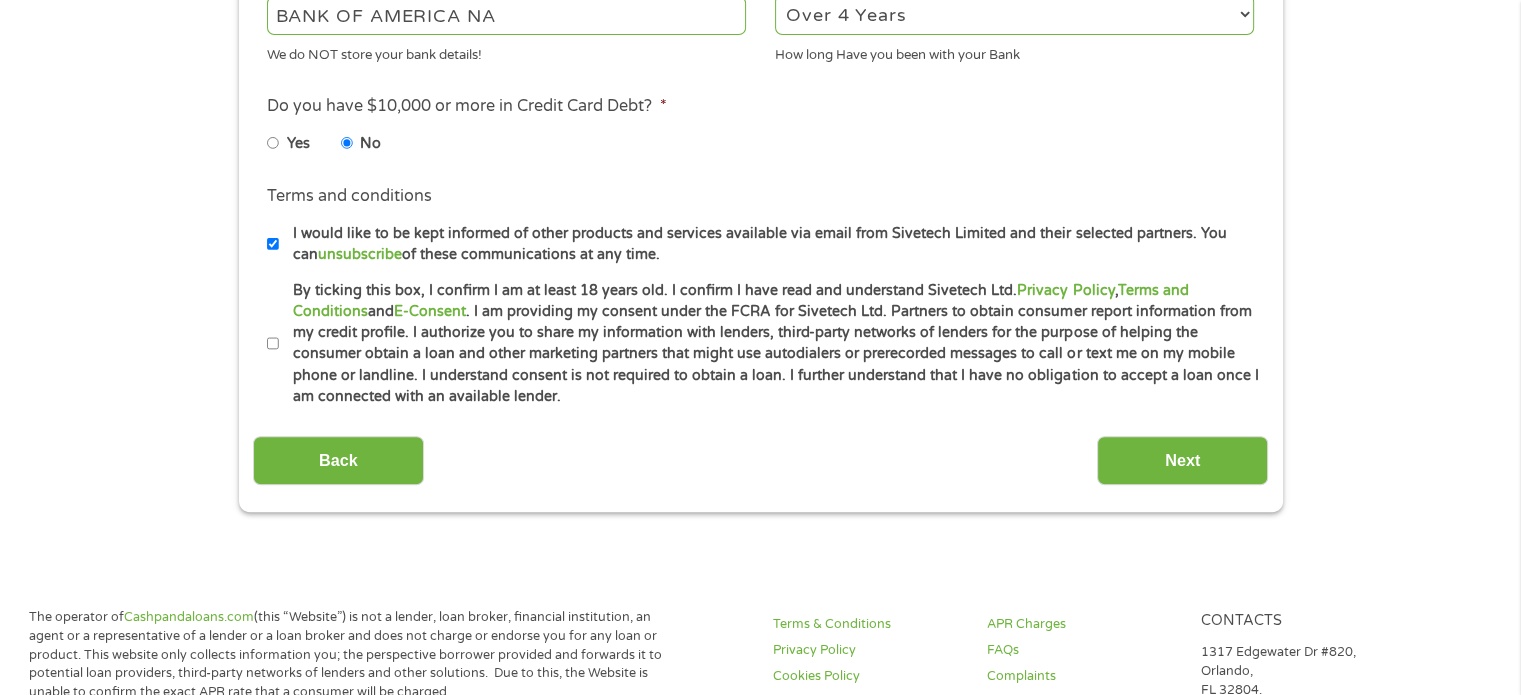 click on "By ticking this box, I confirm I am at least 18 years old. I confirm I have read and understand Sivetech Ltd.  Privacy Policy ,  Terms and Conditions  and  E-Consent . I am providing my consent under the FCRA for Sivetech Ltd. Partners to obtain consumer report information from my credit profile. I authorize you to share my information with lenders, third-party networks of lenders for the purpose of helping the consumer obtain a loan and other marketing partners that might use autodialers or prerecorded messages to call or text me on my mobile phone or landline. I understand consent is not required to obtain a loan. I further understand that I have no obligation to accept a loan once I am connected with an available lender." at bounding box center [273, 344] 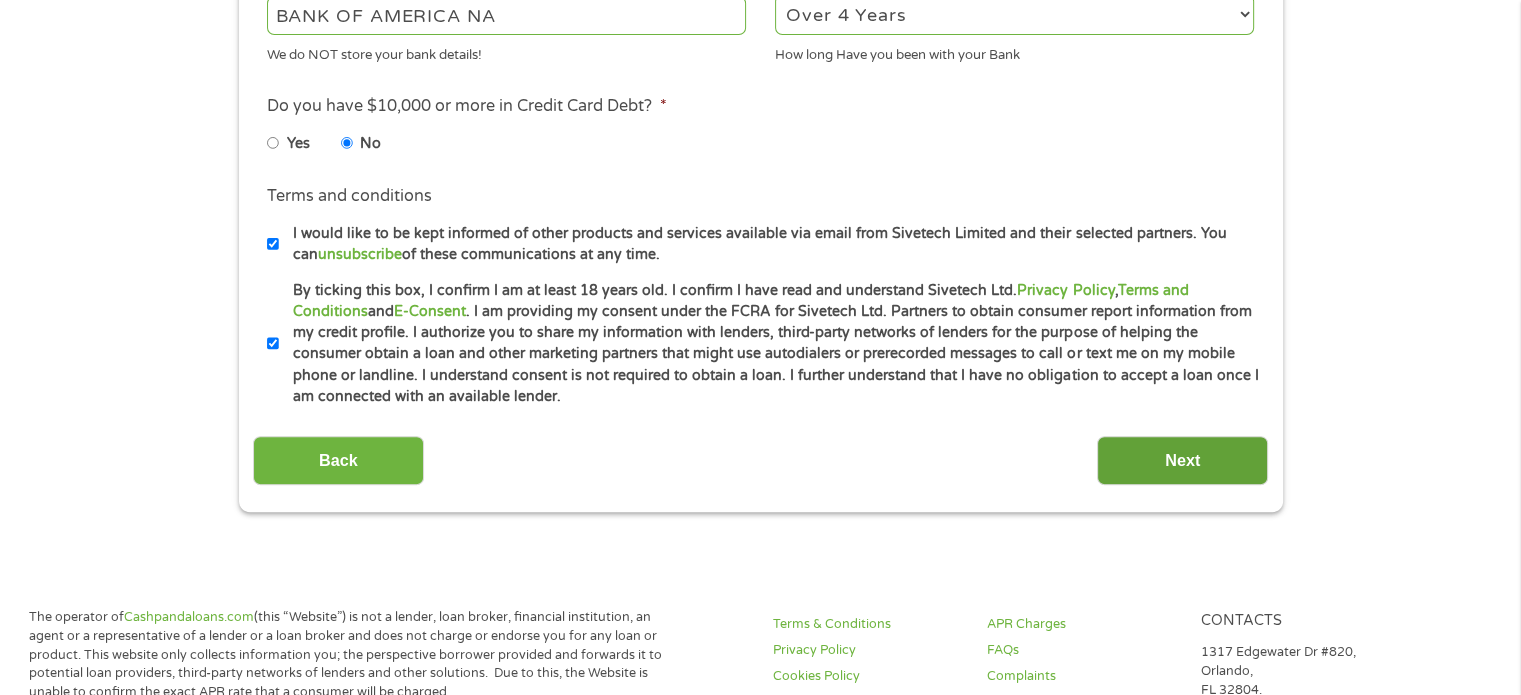 click on "Next" at bounding box center (1182, 460) 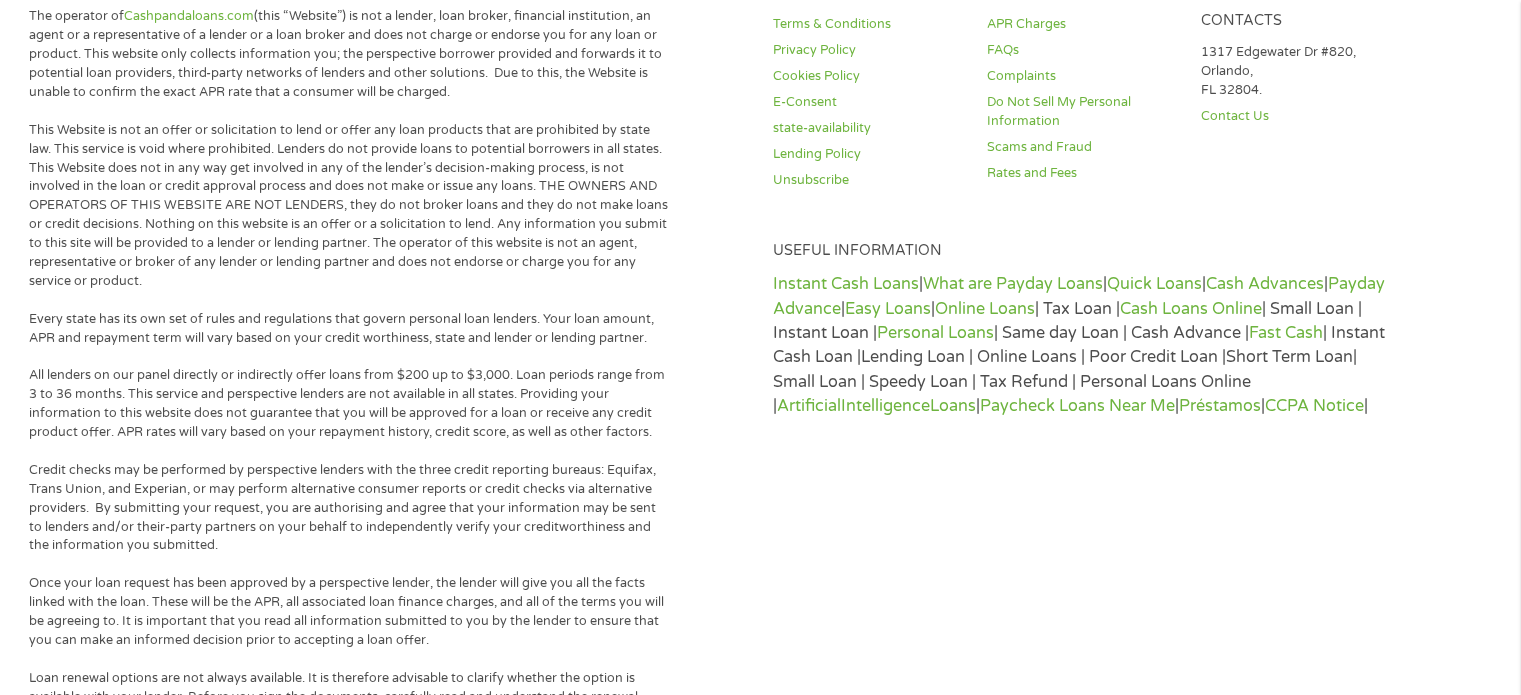 scroll, scrollTop: 8, scrollLeft: 8, axis: both 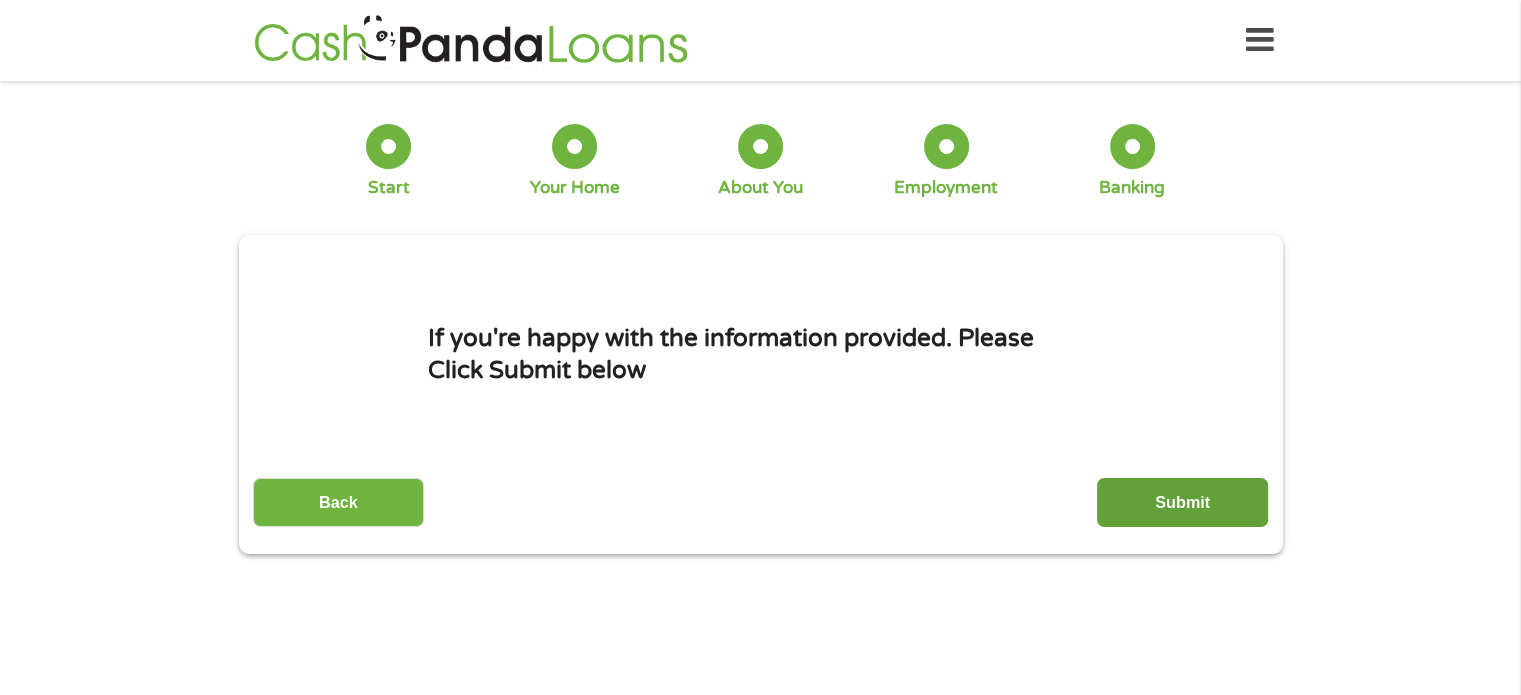 click on "Submit" at bounding box center (1182, 502) 